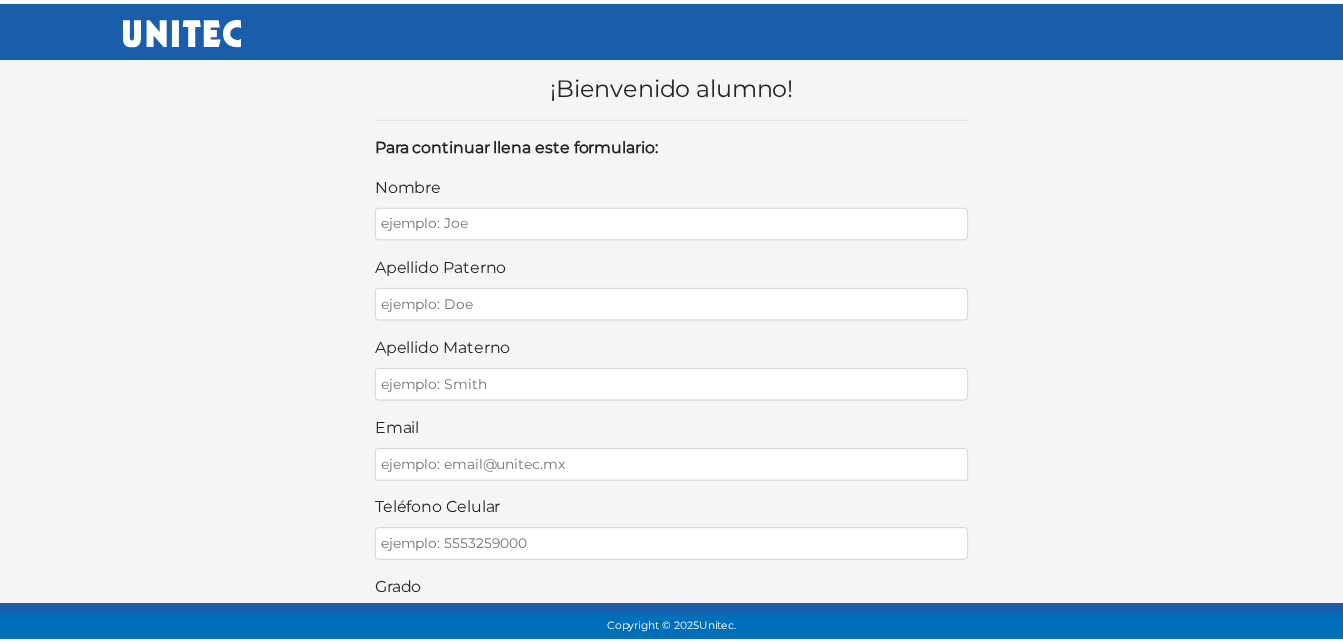 scroll, scrollTop: 0, scrollLeft: 0, axis: both 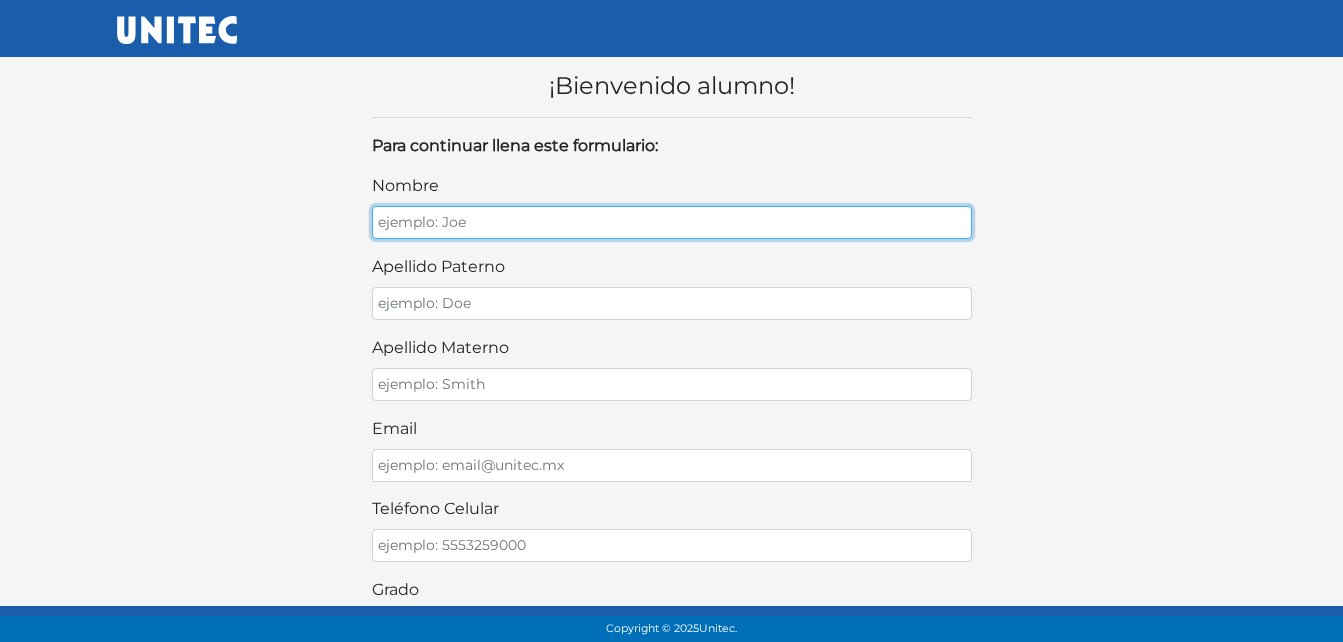 click on "nombre" at bounding box center (672, 222) 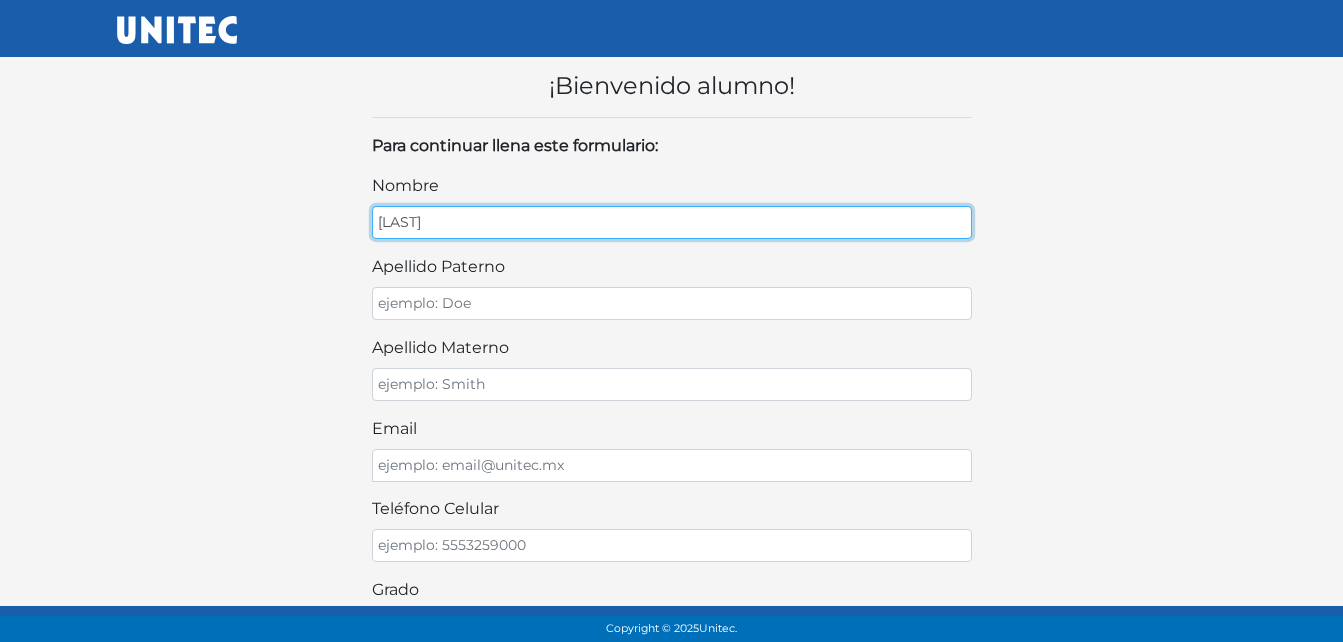 type on "R" 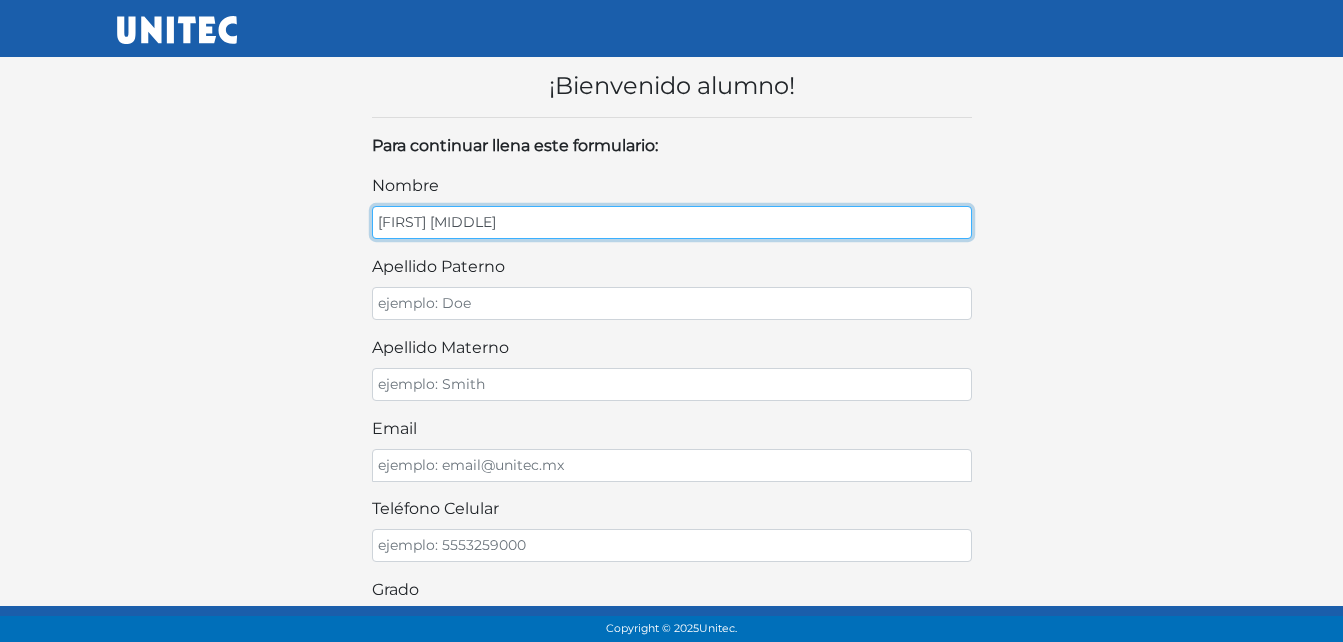 type on "[FIRST] [MIDDLE]" 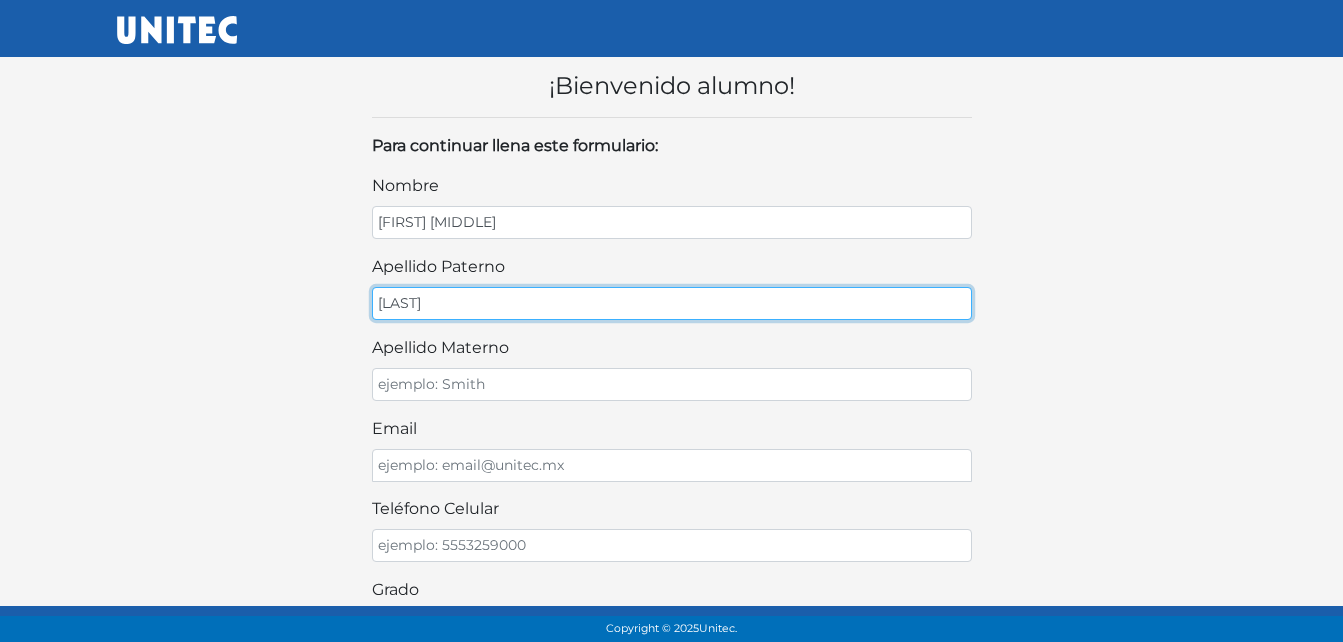 type on "[LAST]" 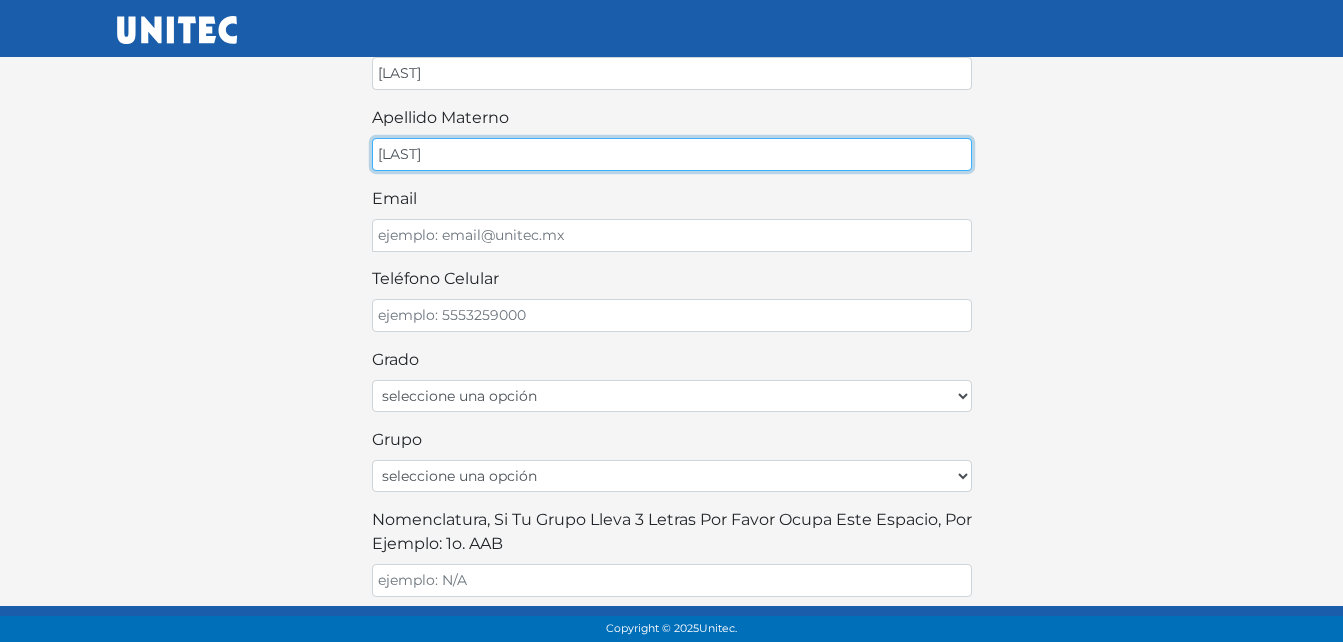 scroll, scrollTop: 235, scrollLeft: 0, axis: vertical 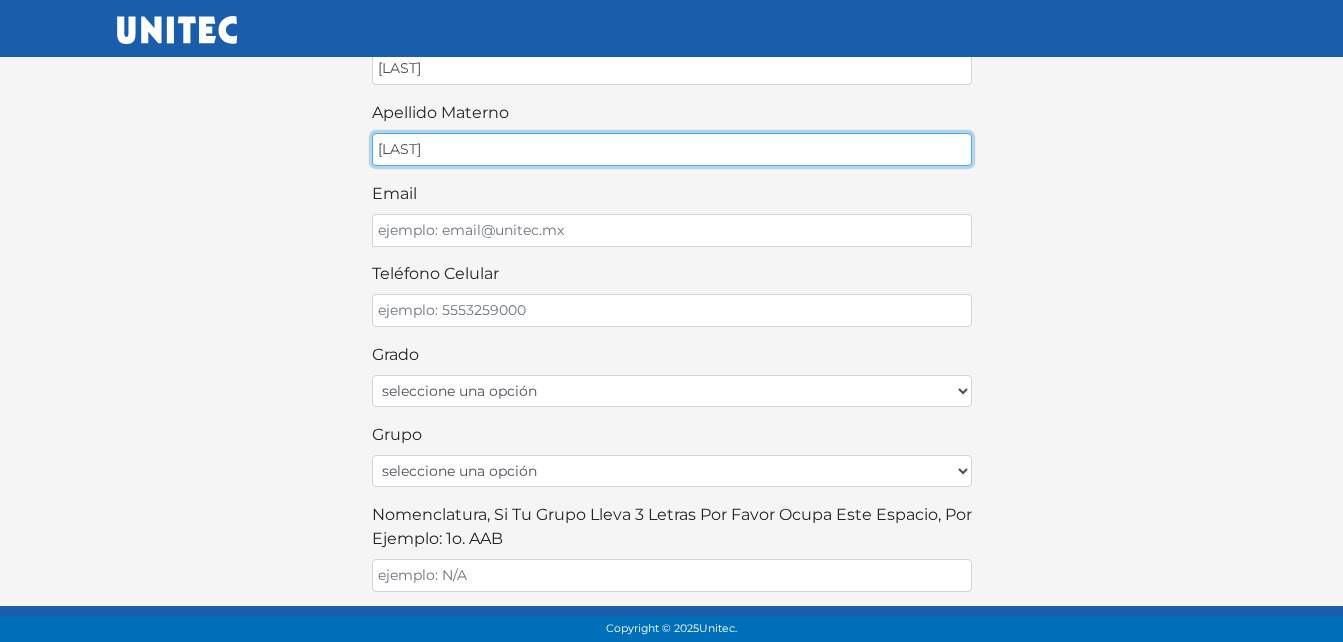 type on "[LAST]" 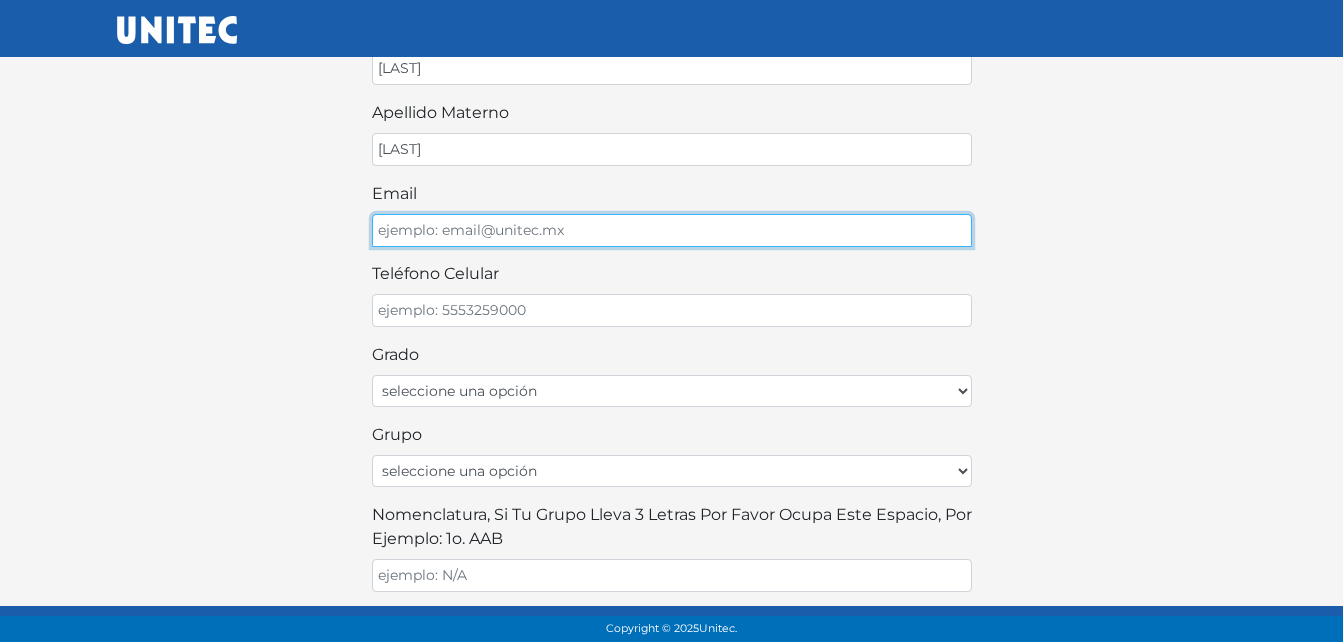 click on "email" at bounding box center [672, 230] 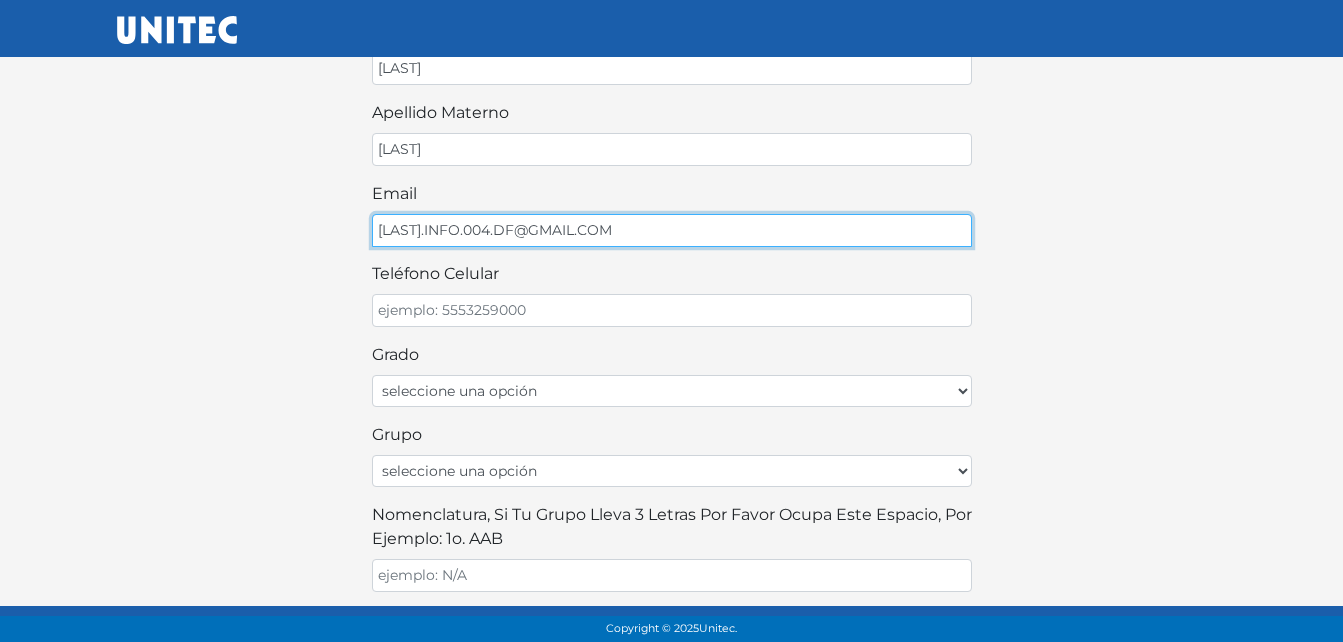 type on "ORODRIGUEZ.INFO.004.DF@GMAIL.COM" 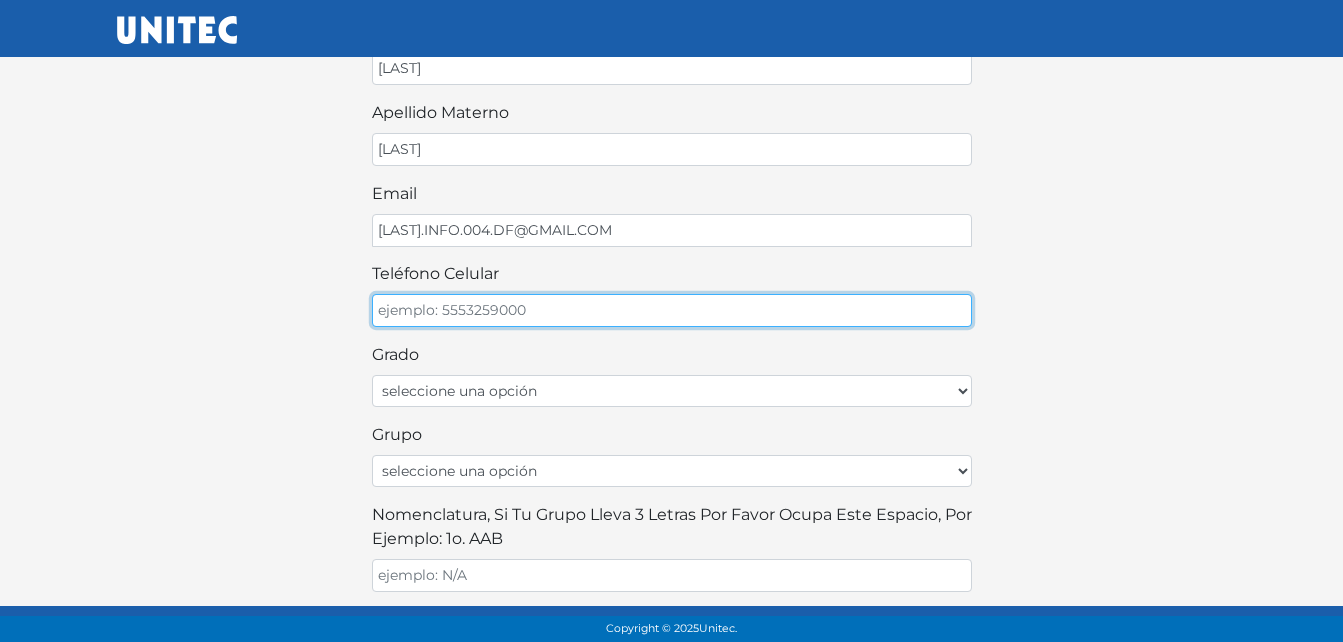 click on "teléfono celular" at bounding box center (672, 310) 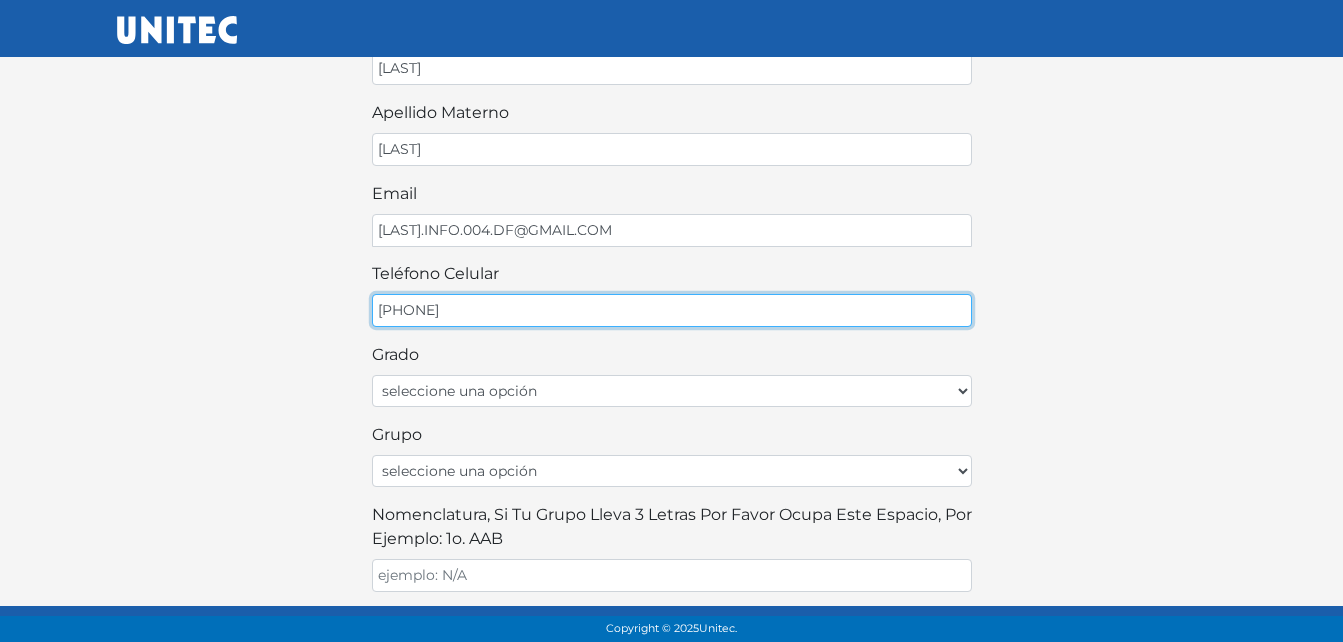type on "5520299266" 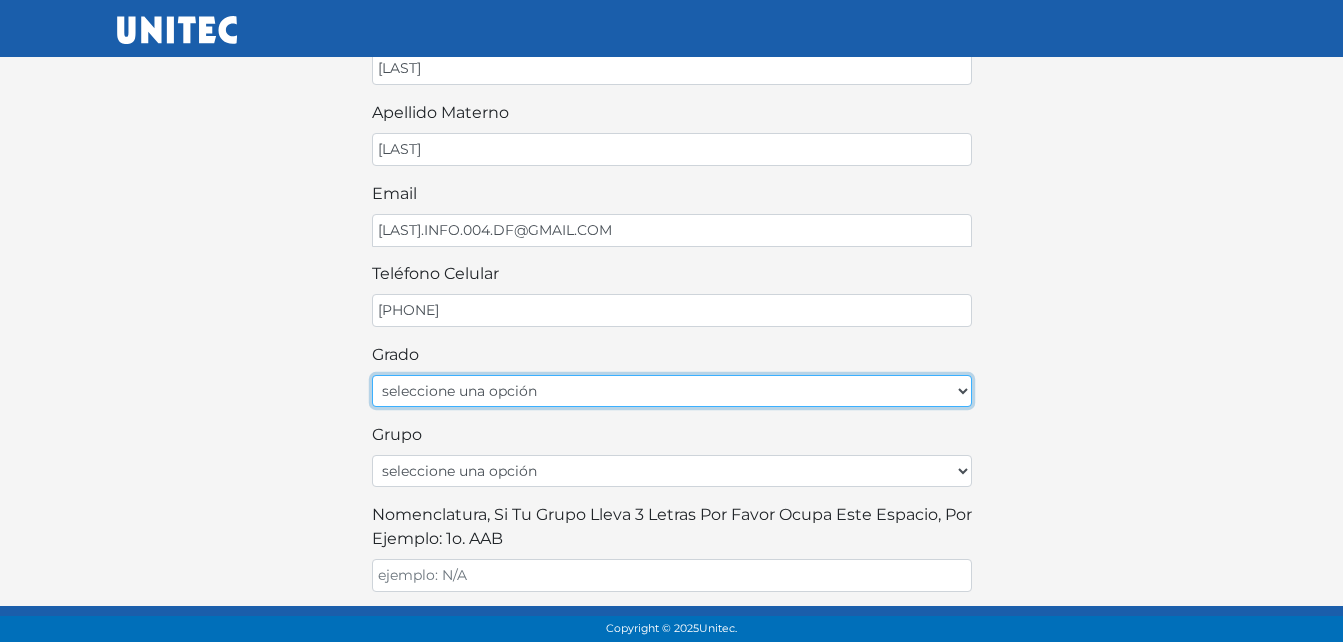 click on "seleccione una opción Primer grado Segundo grado Tercer grado Cuarto grado Quinto grado Sexto grado" at bounding box center (672, 391) 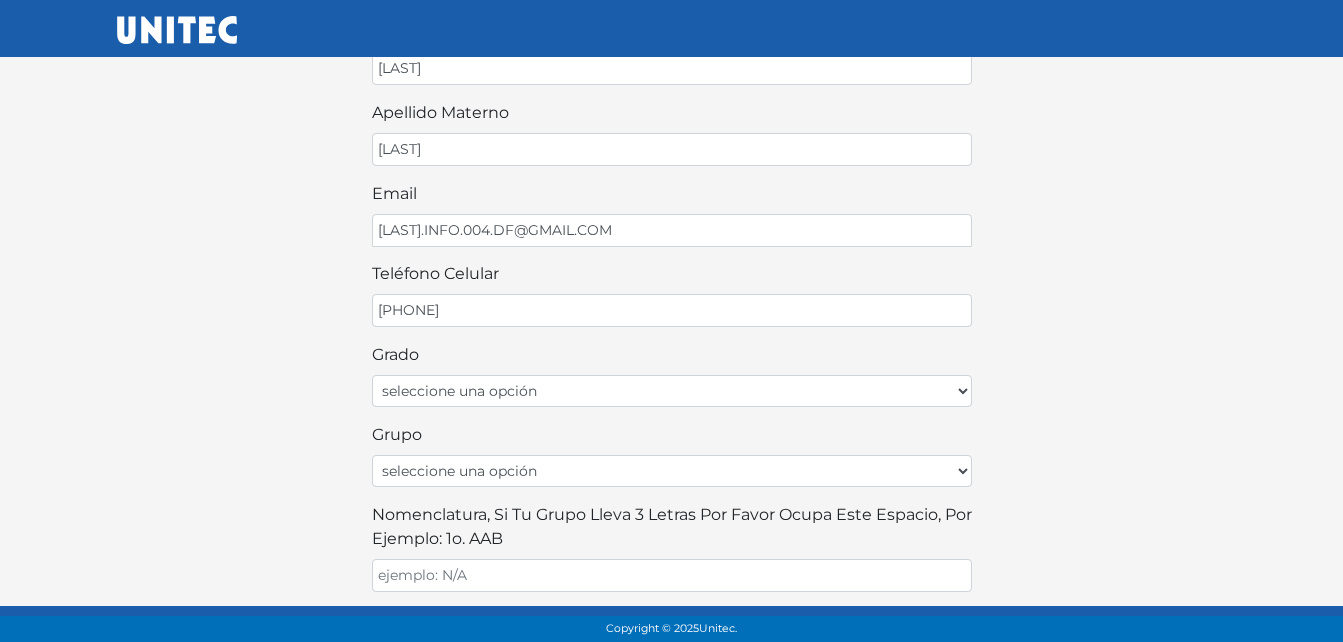 click on "¡Bienvenido alumno!
Para continuar  llena este formulario:
nombre OSCAR ALBERTO apellido paterno RODRIGUEZ apellido materno GARCIA email ORODRIGUEZ.INFO.004.DF@GMAIL.COM teléfono celular 5520299266 Grado seleccione una opción Primer grado Segundo grado Tercer grado Cuarto grado Quinto grado Sexto grado Grupo seleccione una opción A B C D E F G H I J K L M N O P Q R S T U V W X Y Z Nomenclatura, si tu grupo lleva 3 letras por favor ocupa este espacio, por ejemplo: 1o. AAB turno seleccione una opción matutino vespertino género seleccione una opción femenino masculino estado seleccione una opción Aguascalientes Baja California Baja California Sur Campeche Chiapas Chihuahua Ciudad de México Coahuila Colima Durango Guanajuato Guerrero Hidalgo Jalisco México Michoacán Morelos Nayarit Nuevo León Oaxaca Puebla Querétaro Quintana Roo San Luis Potosí Sinaloa Sonora Tabasco Tamaulipas Tlaxcala Veracruz Yucatán Zacatecas Carrera de interés" at bounding box center (672, 412) 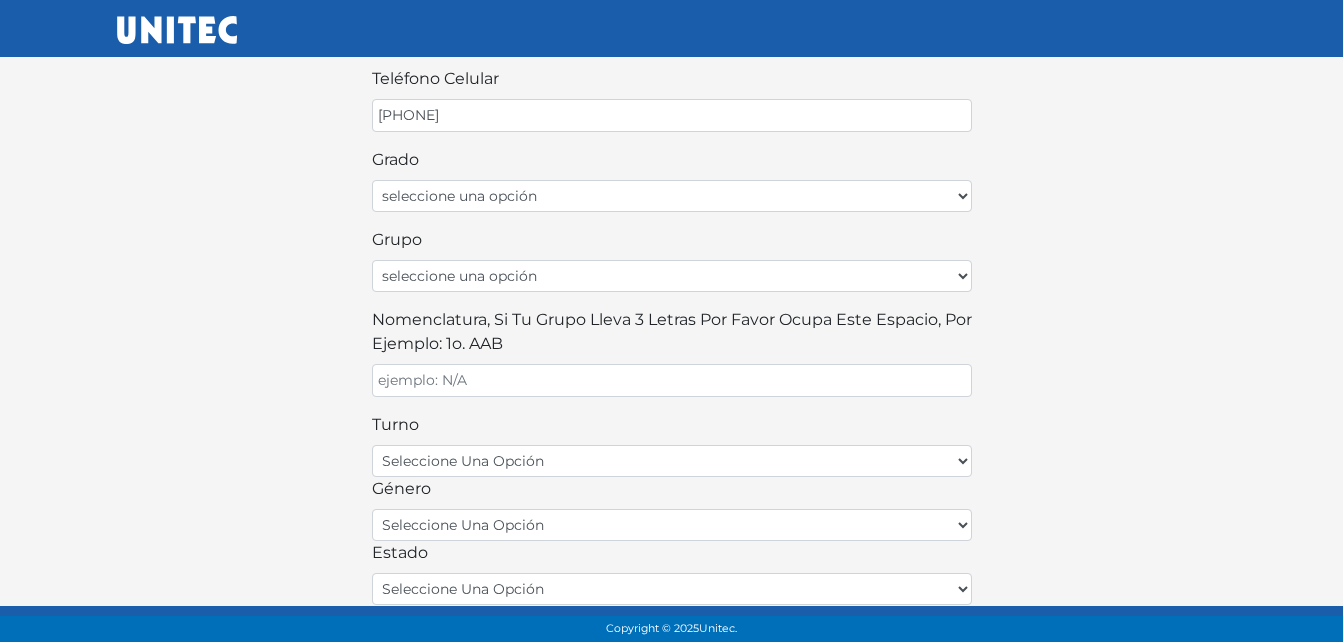 scroll, scrollTop: 435, scrollLeft: 0, axis: vertical 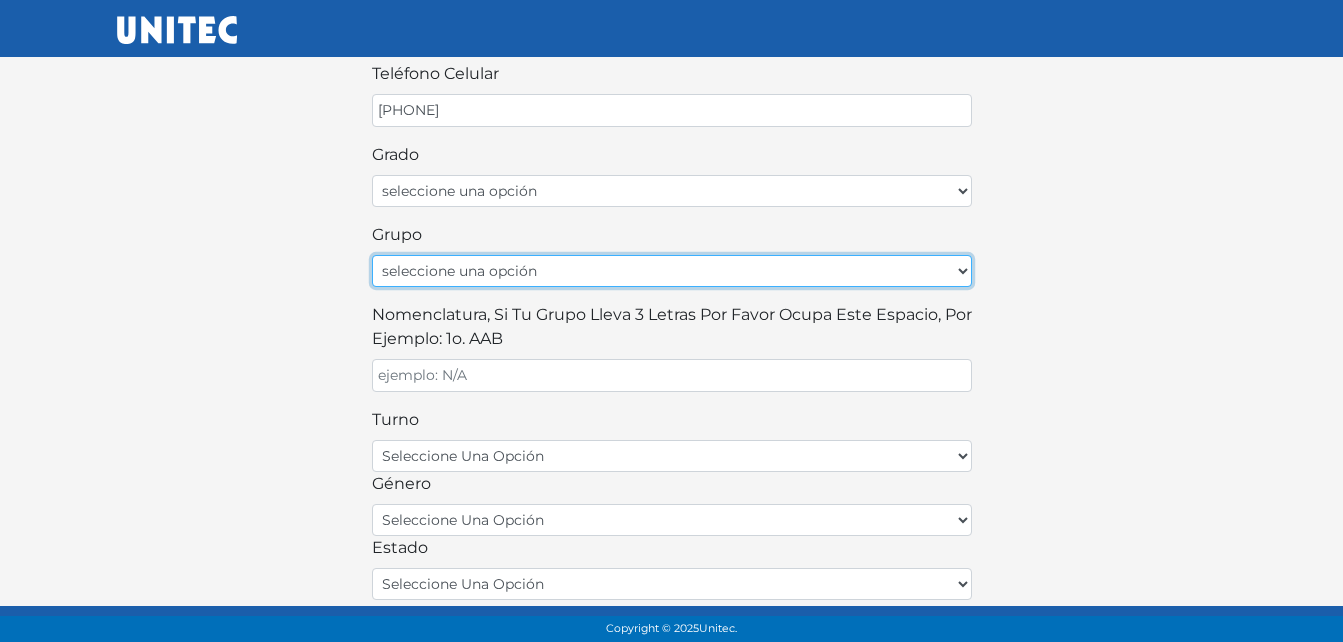 click on "seleccione una opción A B C D E F G H I J K L M N O P Q R S T U V W X Y Z" at bounding box center (672, 271) 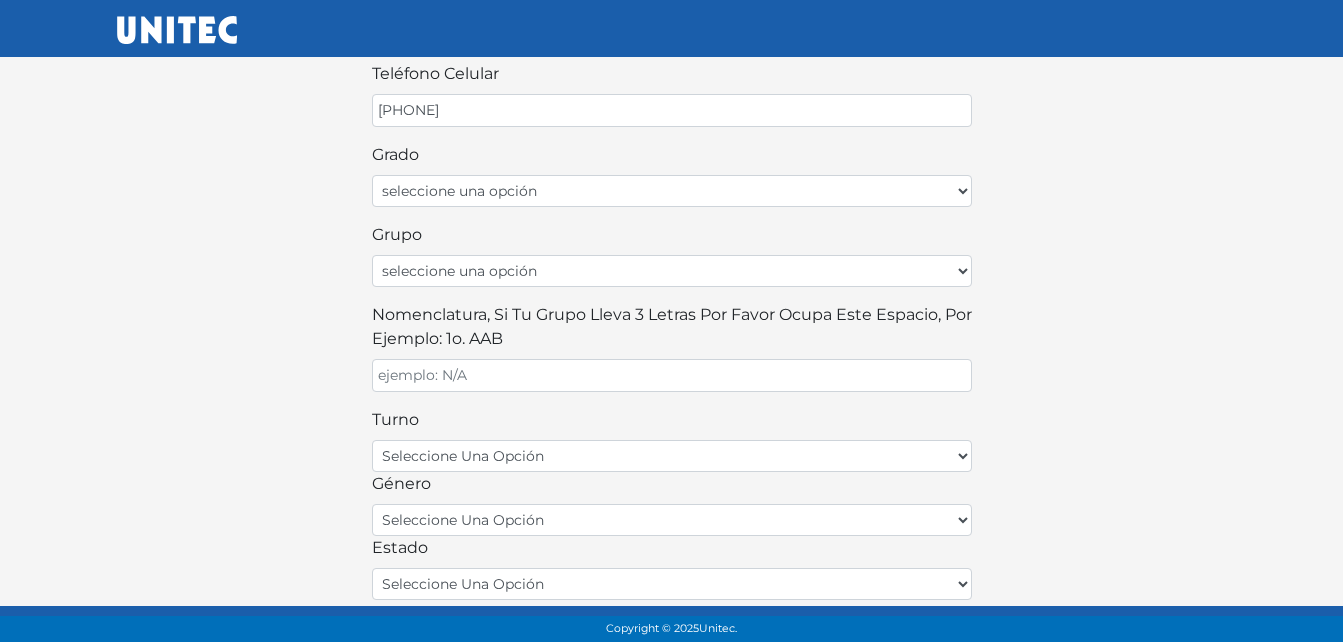 click on "¡Bienvenido alumno!
Para continuar  llena este formulario:
nombre OSCAR ALBERTO apellido paterno RODRIGUEZ apellido materno GARCIA email ORODRIGUEZ.INFO.004.DF@GMAIL.COM teléfono celular 5520299266 Grado seleccione una opción Primer grado Segundo grado Tercer grado Cuarto grado Quinto grado Sexto grado Grupo seleccione una opción A B C D E F G H I J K L M N O P Q R S T U V W X Y Z Nomenclatura, si tu grupo lleva 3 letras por favor ocupa este espacio, por ejemplo: 1o. AAB turno seleccione una opción matutino vespertino género seleccione una opción femenino masculino estado seleccione una opción Aguascalientes Baja California Baja California Sur Campeche Chiapas Chihuahua Ciudad de México Coahuila Colima Durango Guanajuato Guerrero Hidalgo Jalisco México Michoacán Morelos Nayarit Nuevo León Oaxaca Puebla Querétaro Quintana Roo San Luis Potosí Sinaloa Sonora Tabasco Tamaulipas Tlaxcala Veracruz Yucatán Zacatecas Carrera de interés" at bounding box center [672, 212] 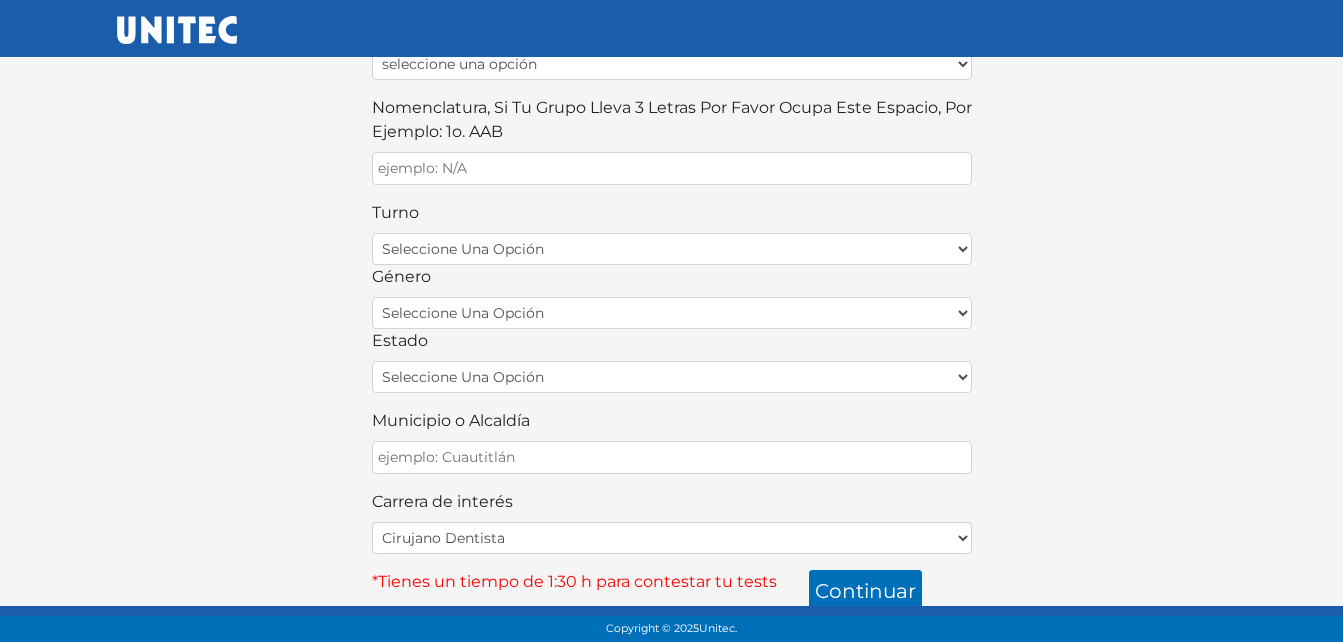 scroll, scrollTop: 652, scrollLeft: 0, axis: vertical 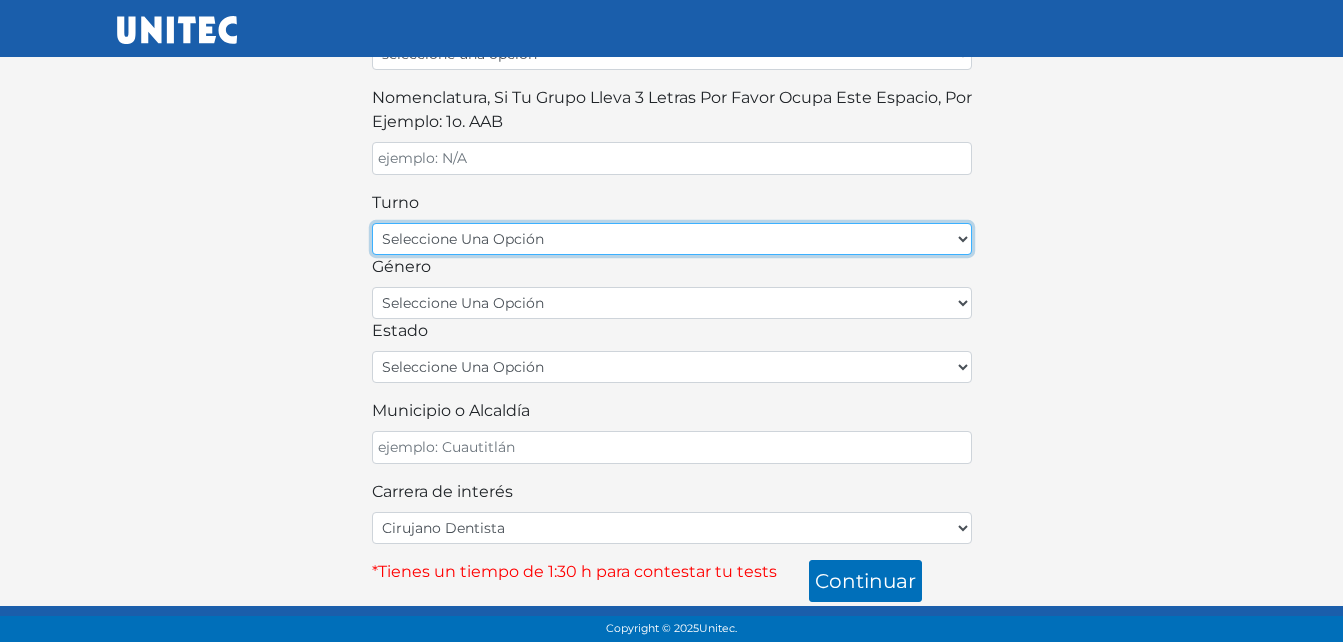 click on "seleccione una opción matutino vespertino" at bounding box center (672, 239) 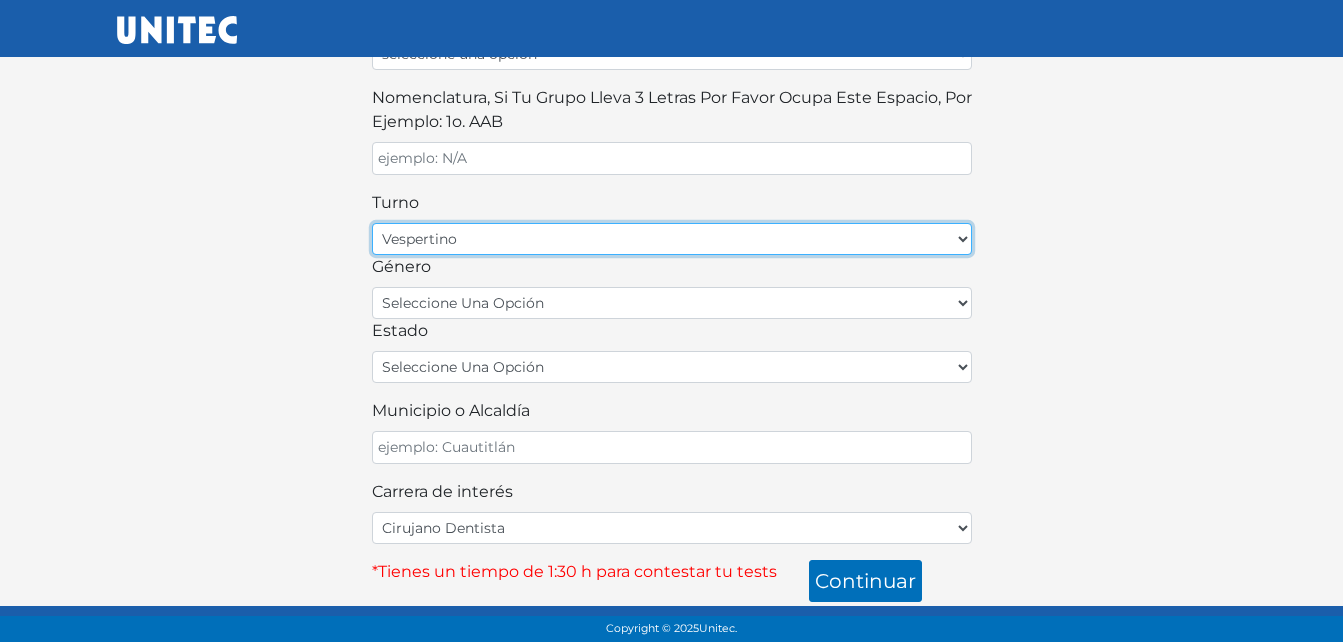 click on "seleccione una opción matutino vespertino" at bounding box center [672, 239] 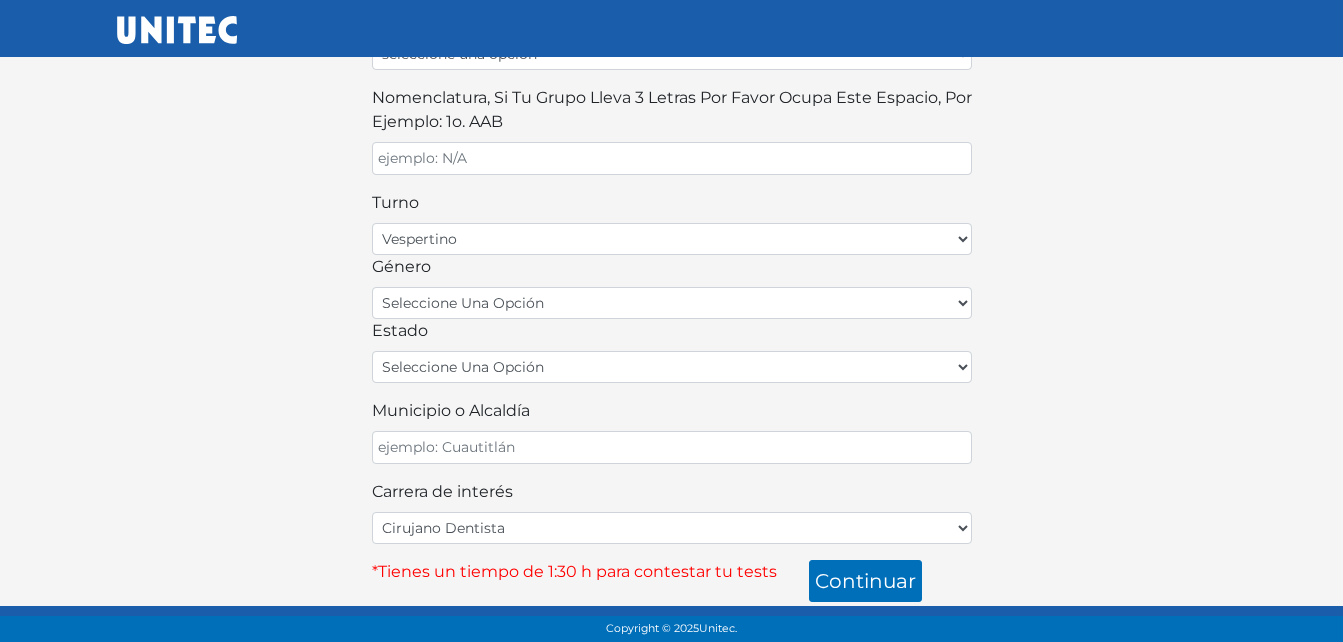 click on "¡Bienvenido alumno!
Para continuar  llena este formulario:
nombre OSCAR ALBERTO apellido paterno RODRIGUEZ apellido materno GARCIA email ORODRIGUEZ.INFO.004.DF@GMAIL.COM teléfono celular 5520299266 Grado seleccione una opción Primer grado Segundo grado Tercer grado Cuarto grado Quinto grado Sexto grado Grupo seleccione una opción A B C D E F G H I J K L M N O P Q R S T U V W X Y Z Nomenclatura, si tu grupo lleva 3 letras por favor ocupa este espacio, por ejemplo: 1o. AAB turno seleccione una opción matutino vespertino género seleccione una opción femenino masculino estado seleccione una opción Aguascalientes Baja California Baja California Sur Campeche Chiapas Chihuahua Ciudad de México Coahuila Colima Durango Guanajuato Guerrero Hidalgo Jalisco México Michoacán Morelos Nayarit Nuevo León Oaxaca Puebla Querétaro Quintana Roo San Luis Potosí Sinaloa Sonora Tabasco Tamaulipas Tlaxcala Veracruz Yucatán Zacatecas Carrera de interés" at bounding box center (672, -5) 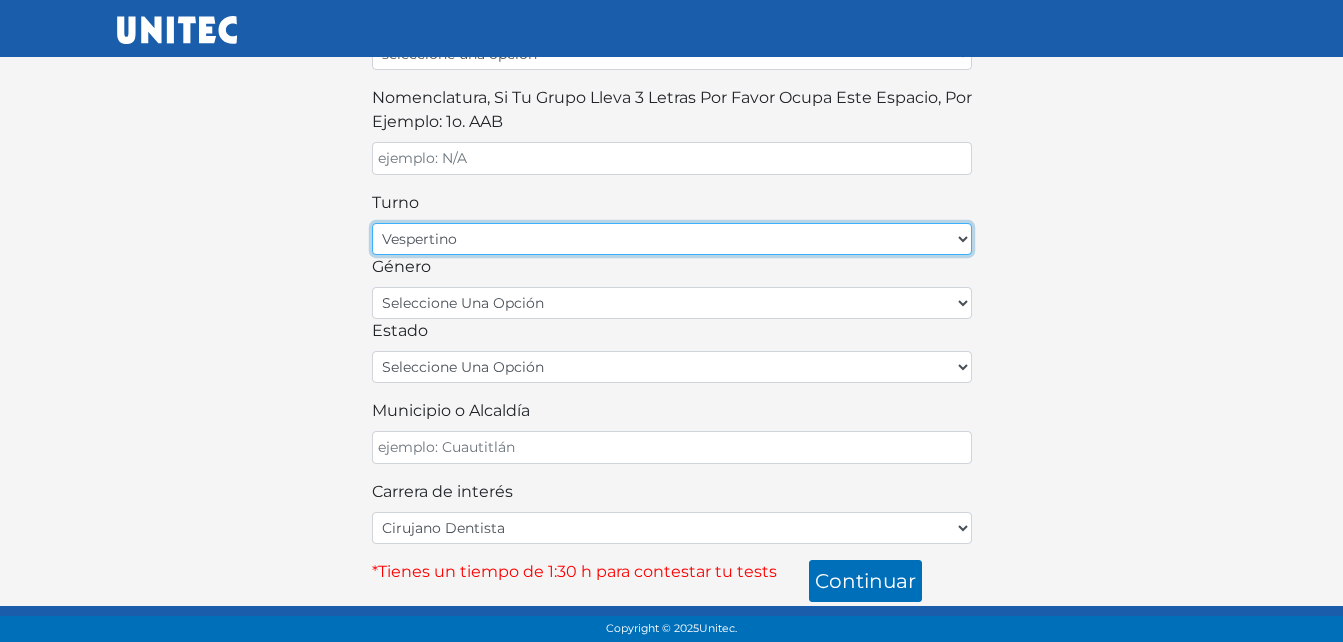 click on "seleccione una opción matutino vespertino" at bounding box center [672, 239] 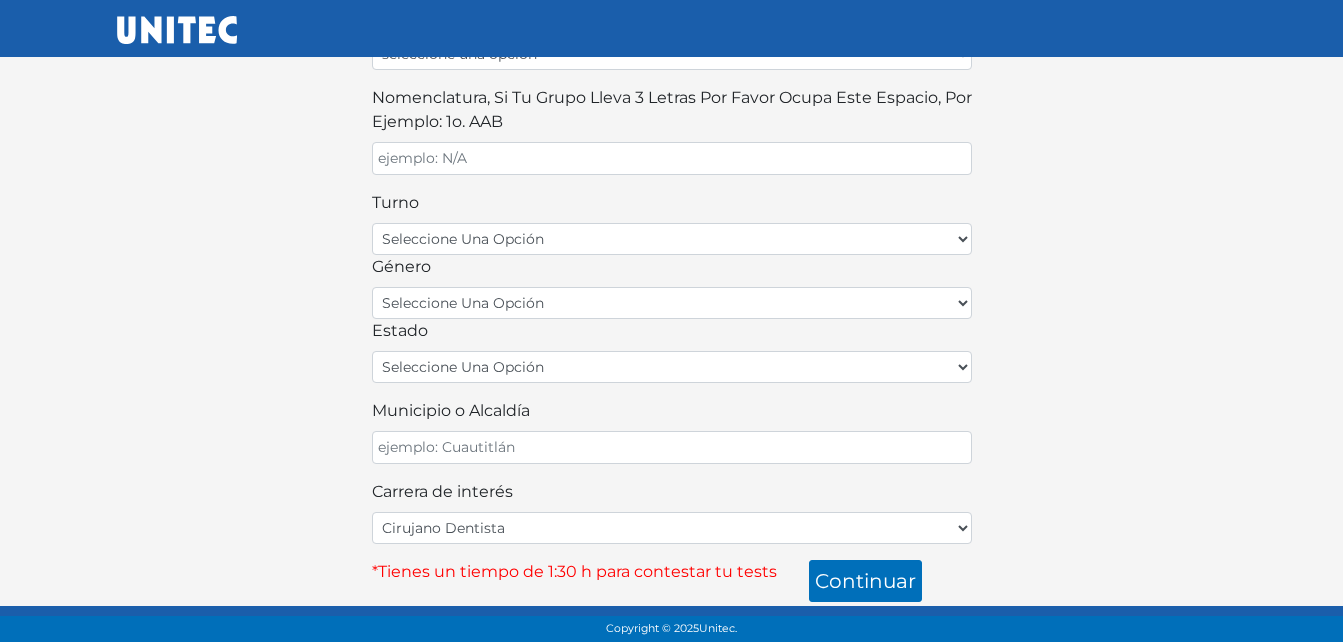 click on "estado seleccione una opción Aguascalientes Baja California Baja California Sur Campeche Chiapas Chihuahua Ciudad de México Coahuila Colima Durango Guanajuato Guerrero Hidalgo Jalisco México Michoacán Morelos Nayarit Nuevo León Oaxaca Puebla Querétaro Quintana Roo San Luis Potosí Sinaloa Sonora Tabasco Tamaulipas Tlaxcala Veracruz Yucatán Zacatecas" at bounding box center [672, 351] 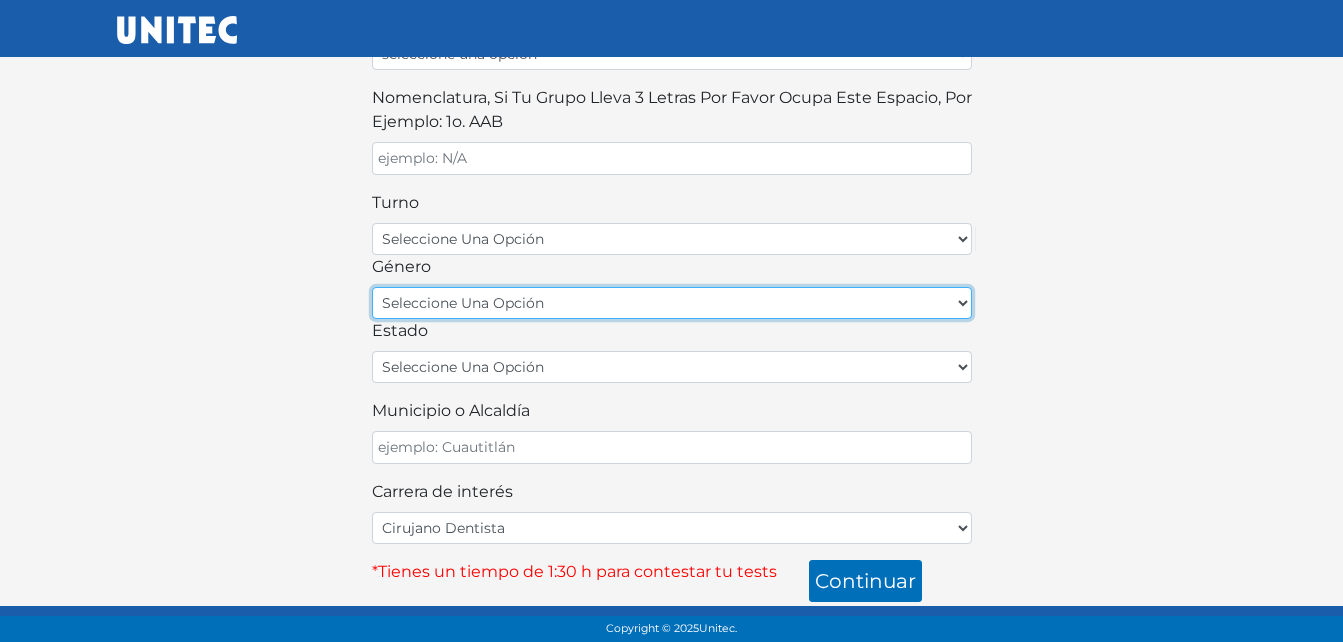 click on "seleccione una opción femenino masculino" at bounding box center [672, 303] 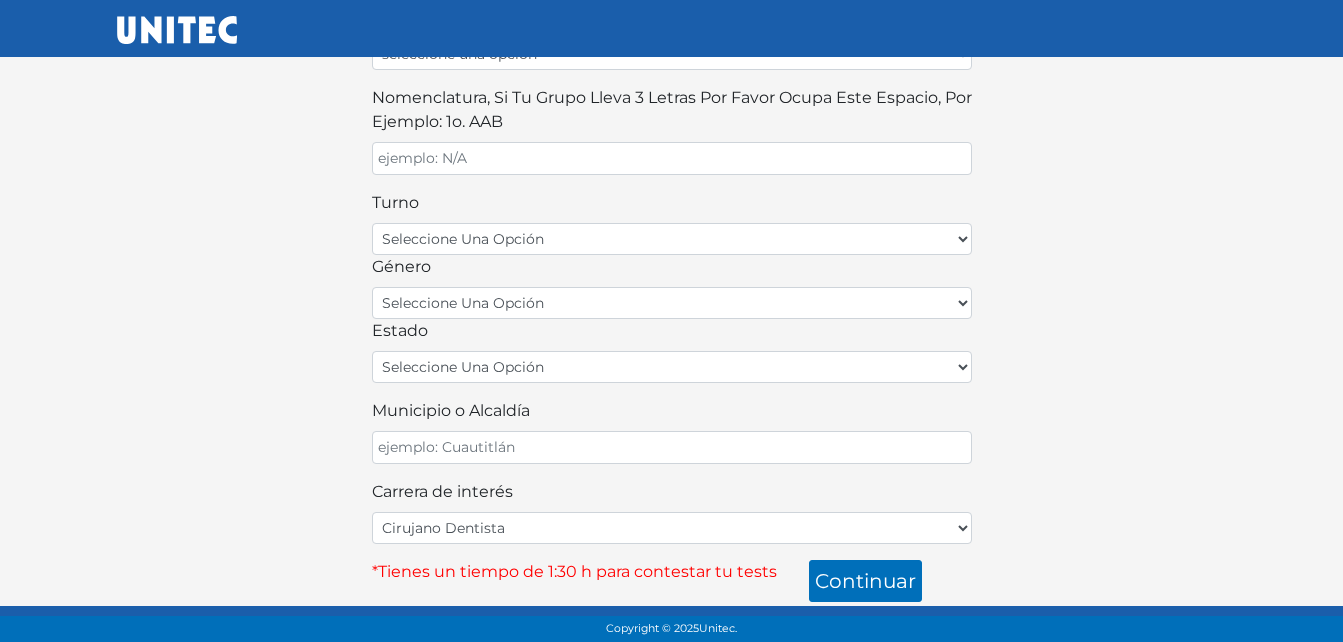 click on "Municipio o Alcaldía" at bounding box center (451, 411) 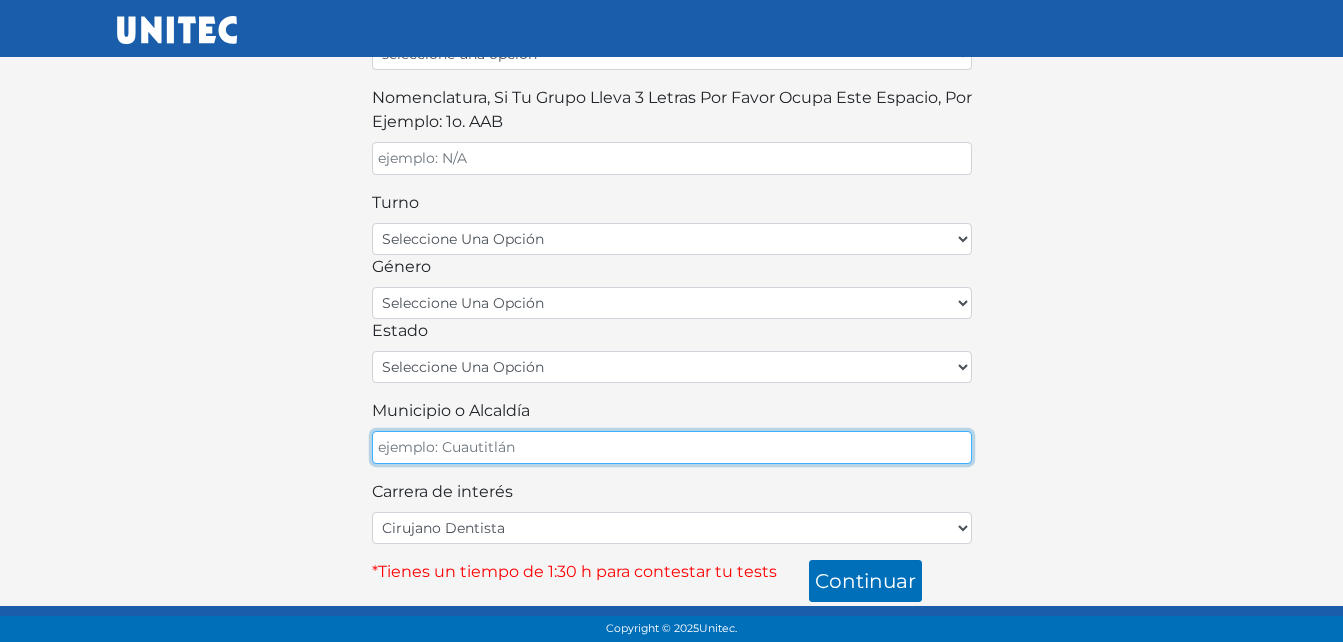 click on "Municipio o Alcaldía" at bounding box center [672, 447] 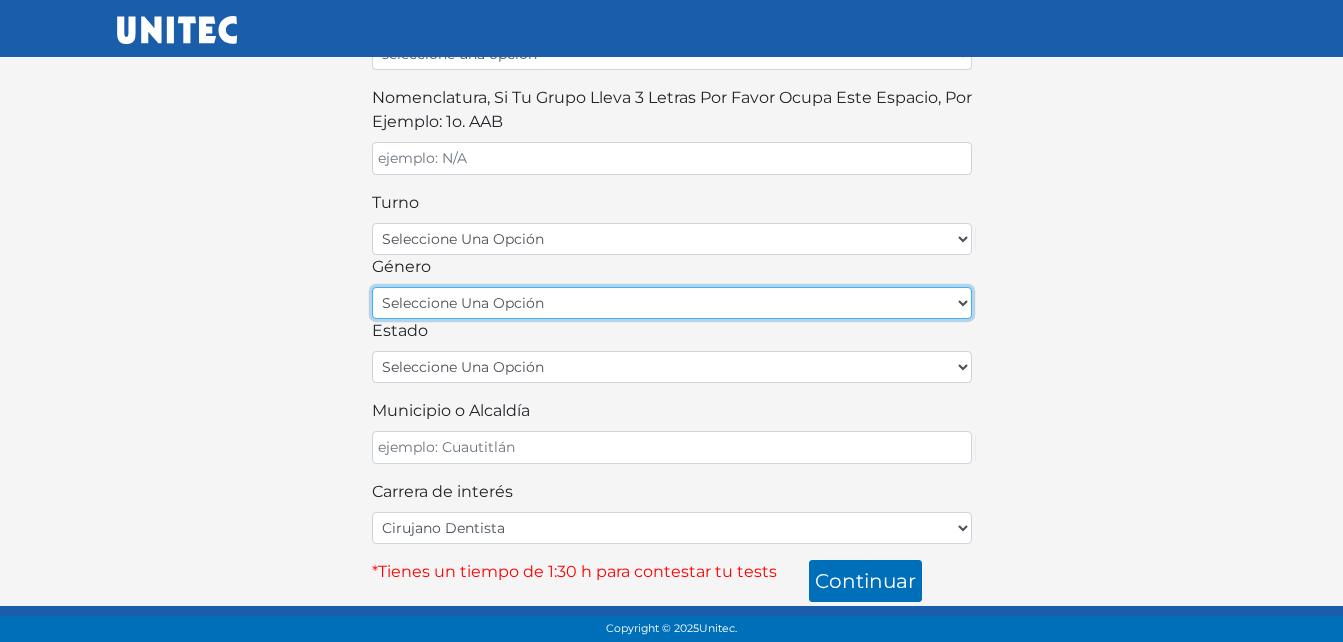 click on "seleccione una opción femenino masculino" at bounding box center (672, 303) 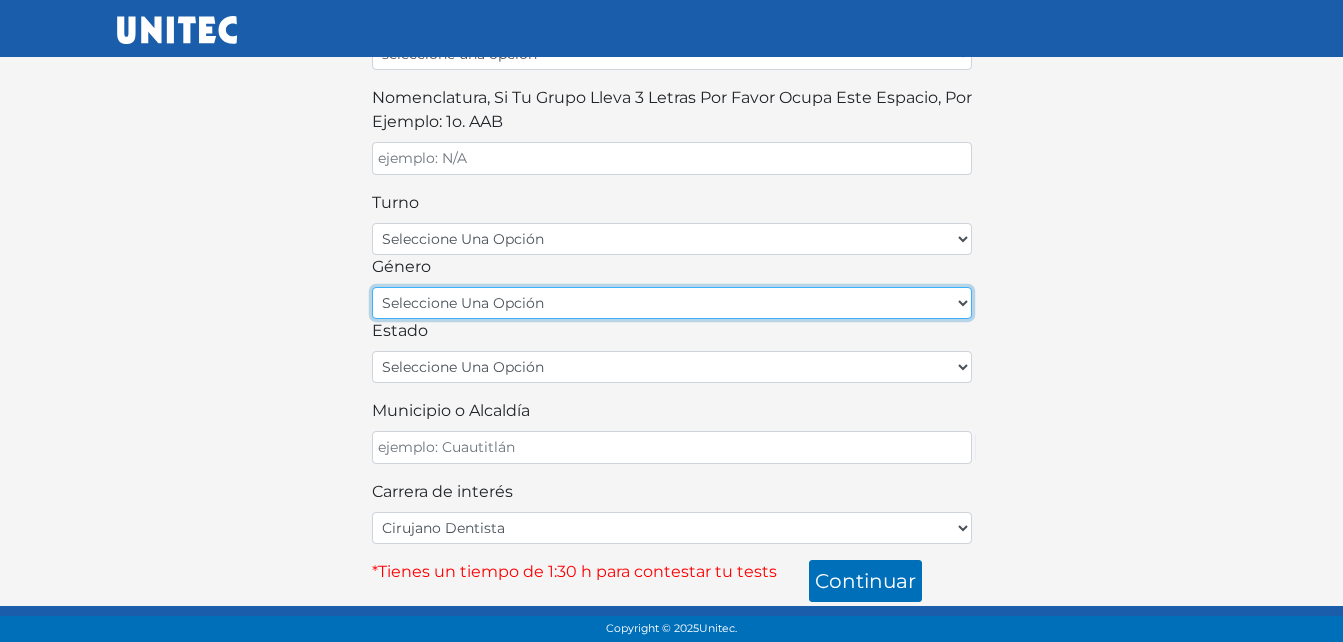 select on "M" 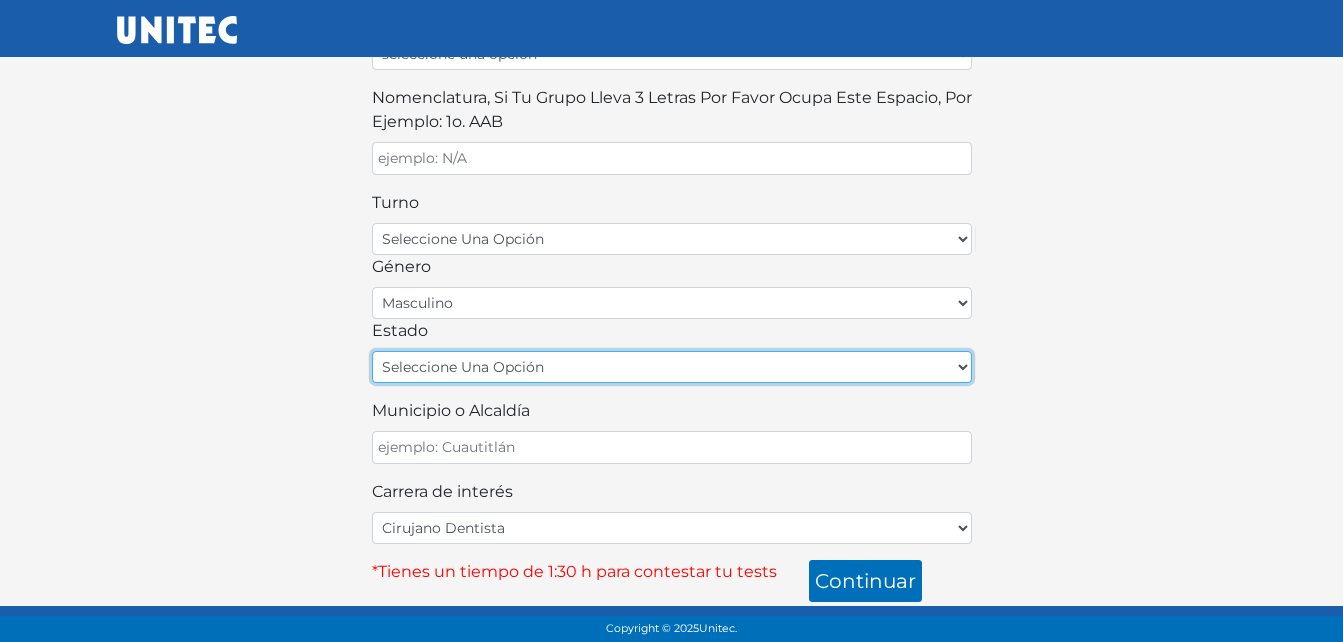 click on "seleccione una opción Aguascalientes Baja California Baja California Sur Campeche Chiapas Chihuahua Ciudad de México Coahuila Colima Durango Guanajuato Guerrero Hidalgo Jalisco México Michoacán Morelos Nayarit Nuevo León Oaxaca Puebla Querétaro Quintana Roo San Luis Potosí Sinaloa Sonora Tabasco Tamaulipas Tlaxcala Veracruz Yucatán Zacatecas" at bounding box center (672, 367) 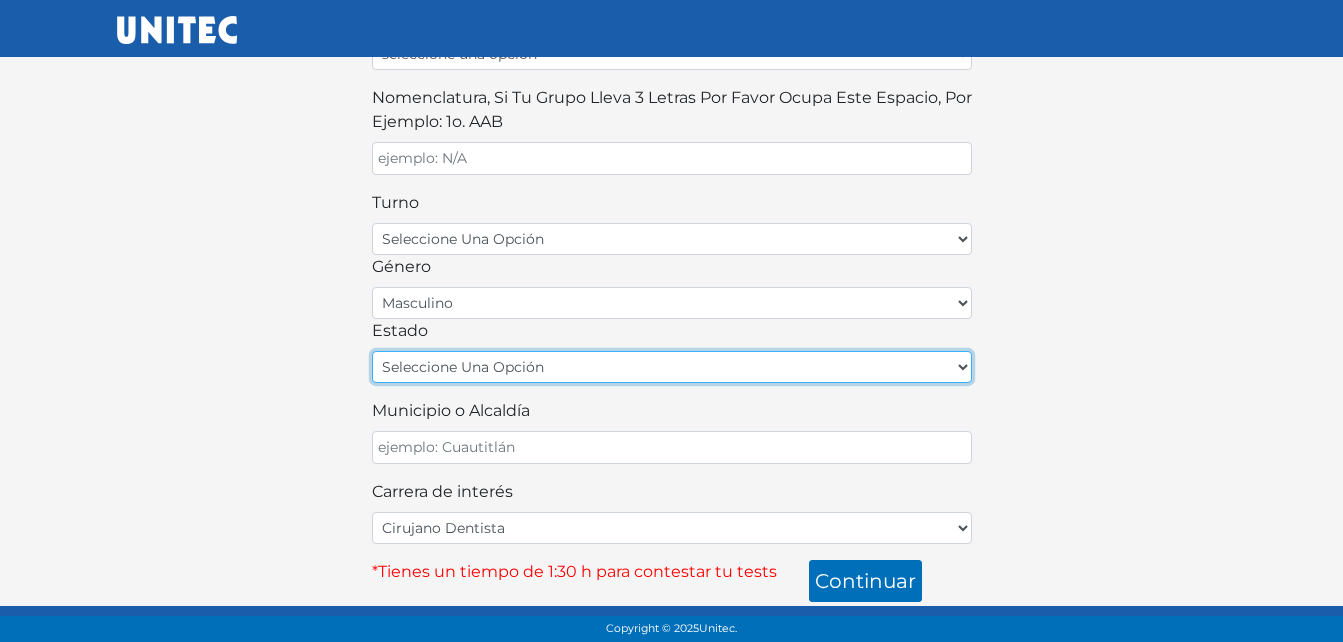 select on "CMX3​" 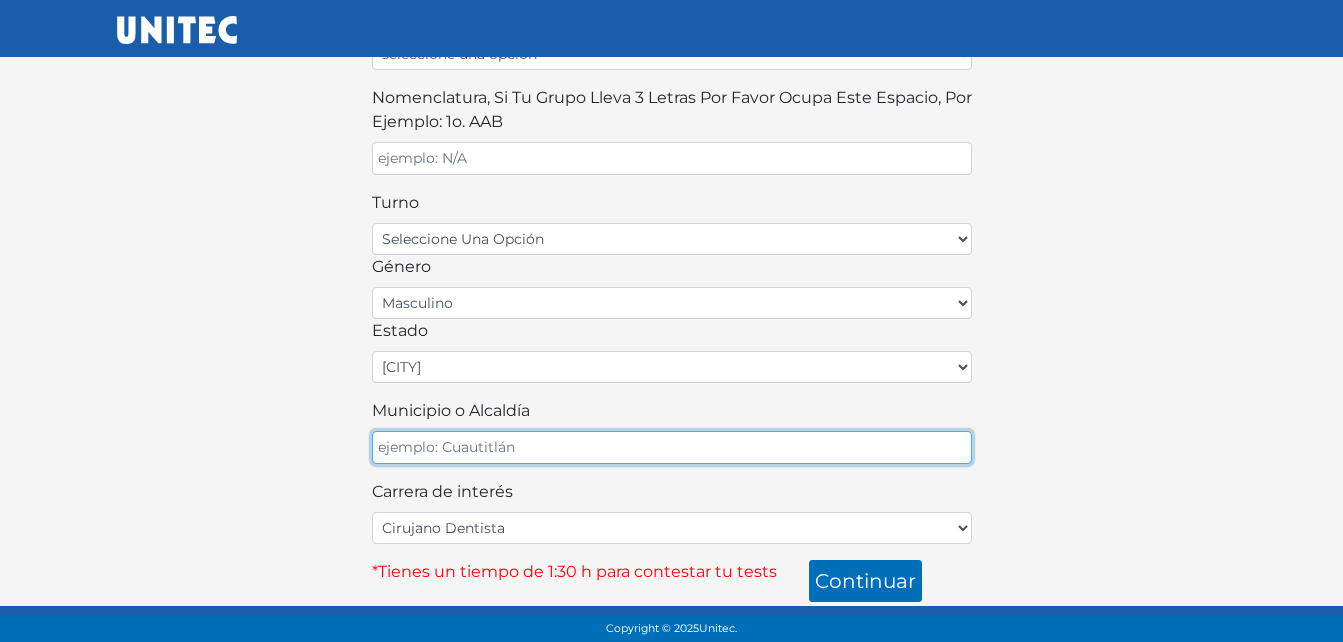 click on "Municipio o Alcaldía" at bounding box center (672, 447) 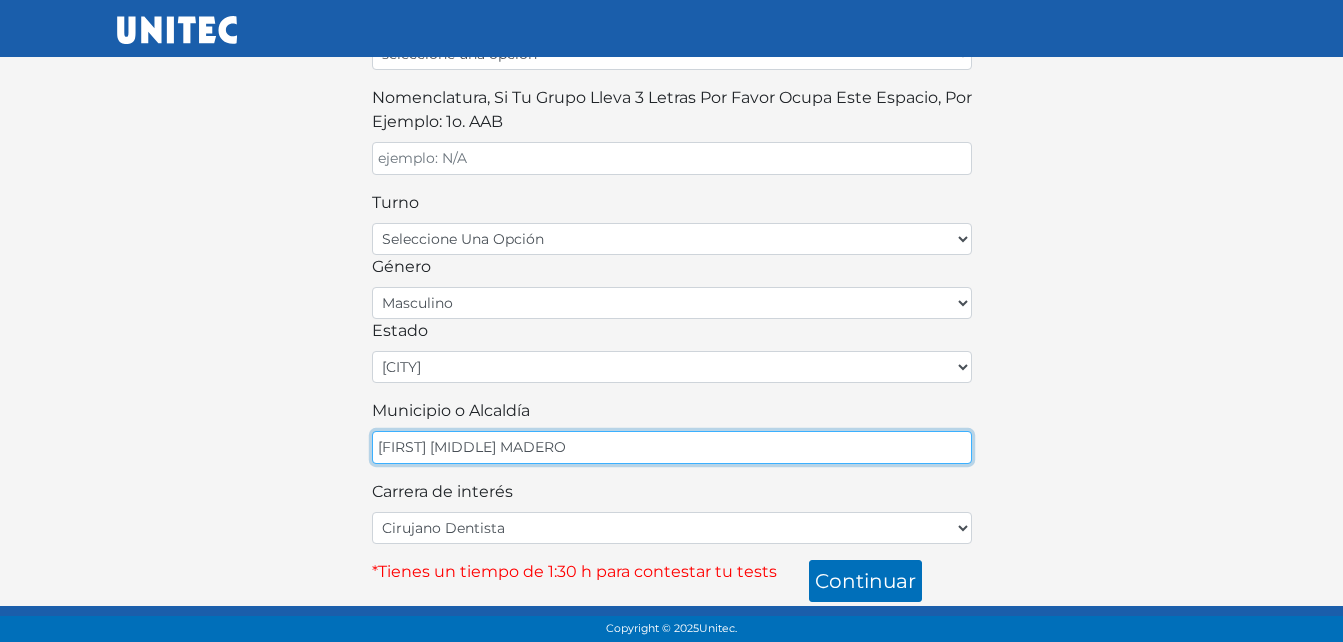type on "GUSTAVO A MADERO" 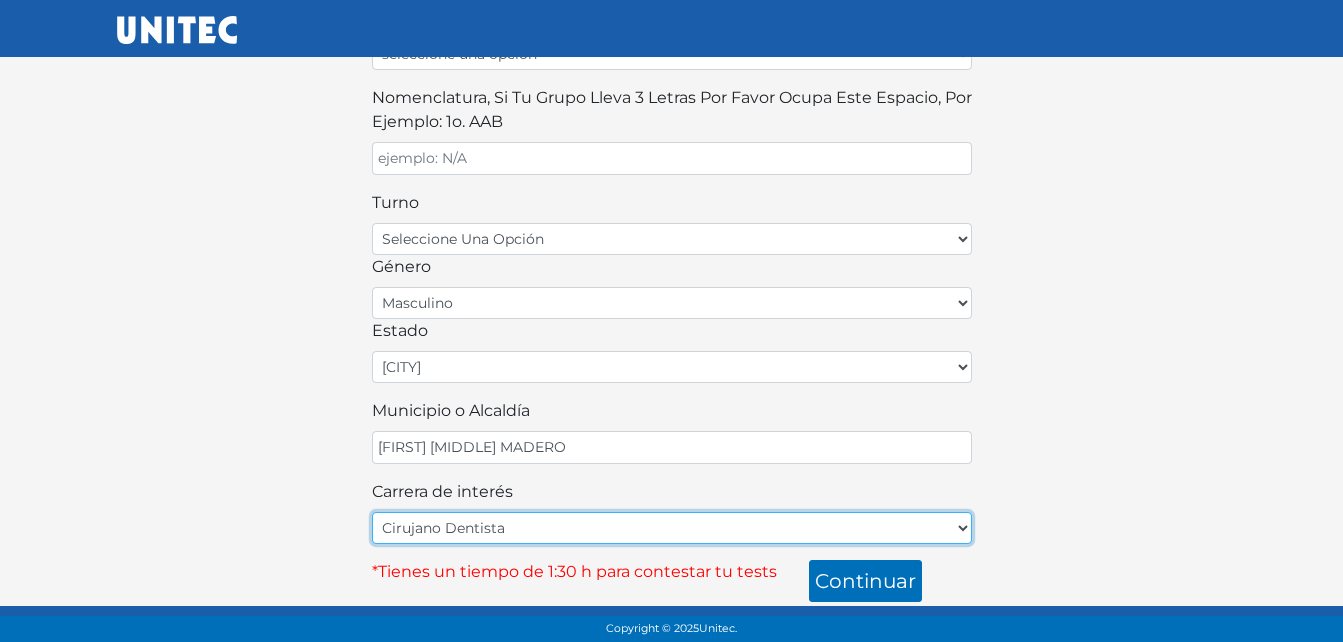 click on "Cirujano Dentista Cultura Física y Deportes Enfermería (5 materias) Enfermería (6 materias) Fisioterapia (4 materias) Fisioterapia (5 materias) Nutrición (4 materias) Nutrición (5 materias) Ing. Ambiental y Sustentabilidad Ing. Civil Ing. en Gestión de Negocios Ing. en Sistemas Computacionales Ing. en Sistemas Computacionales Ing. en Sistemas Digitales y Robótica Ing. en Telecomunicaciones y Electrónica Ing. en Industrial y de Sistemas Ing. en Industrial y de Sistemas Ing. Mecánica Ing. Mecatrónica Ing. Química Administración de Empresas Administración de Empresas de Entretenimiento y Comunicación Administración de Tecnologías de la Información Administración Financiera Arquitectura Ciencias de la Comunicación Comercio Internacional Contaduría Pública Contaduría Pública y Finanzas Criminología Derecho Diseño de Modas Diseño Gráfico Diseño Industrial Diseño, Animación y Arte Digital Economía Finanzas Gastronomía Internacional en Turismo y Reuniones (5 materias) Mercadotecnia" at bounding box center (672, 528) 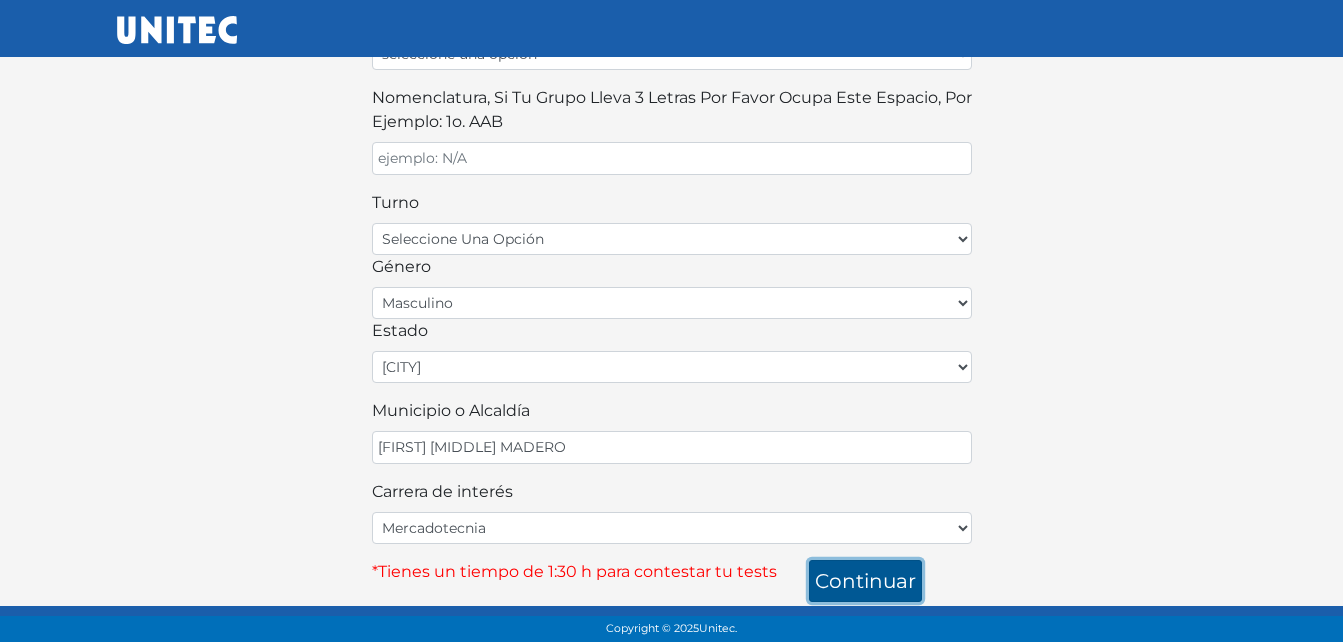 click on "continuar" at bounding box center (865, 581) 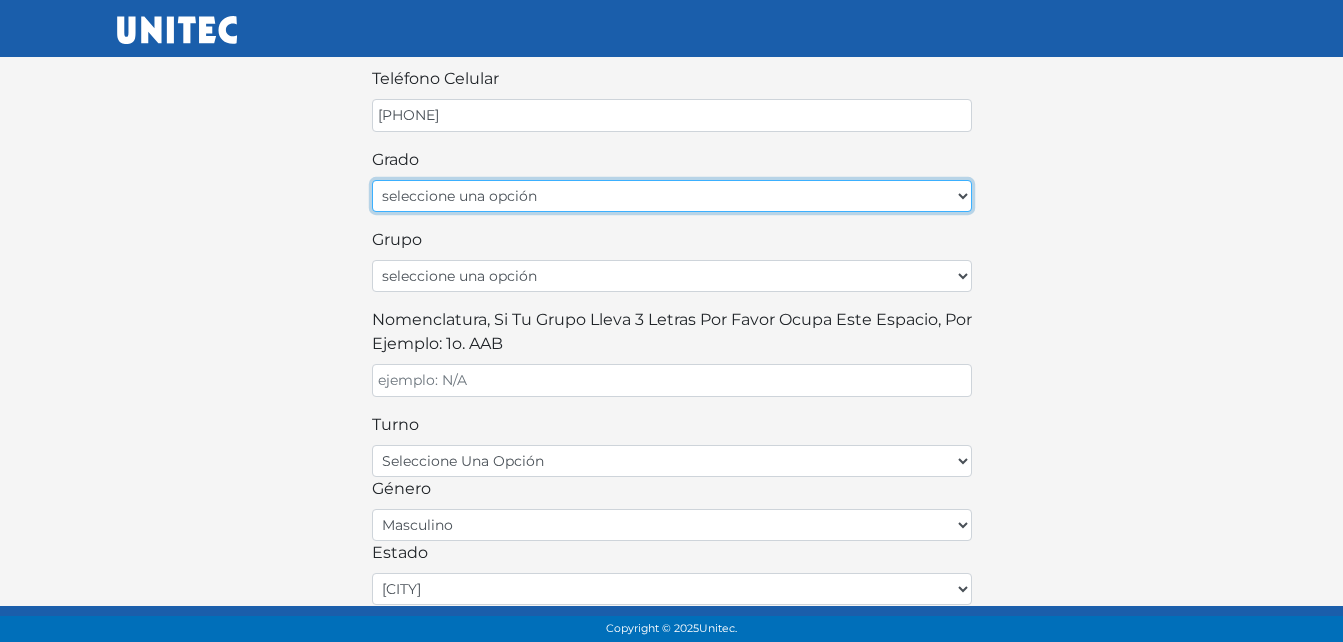 scroll, scrollTop: 427, scrollLeft: 0, axis: vertical 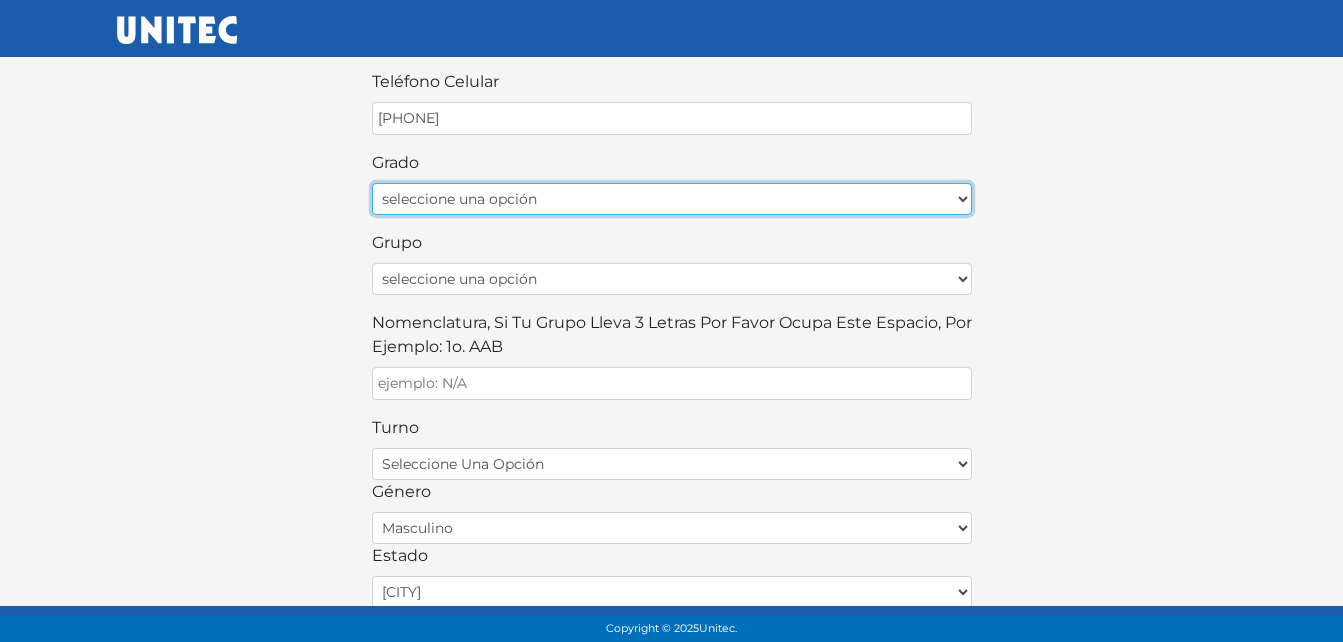 click on "seleccione una opción Primer grado Segundo grado Tercer grado Cuarto grado Quinto grado Sexto grado" at bounding box center (672, 199) 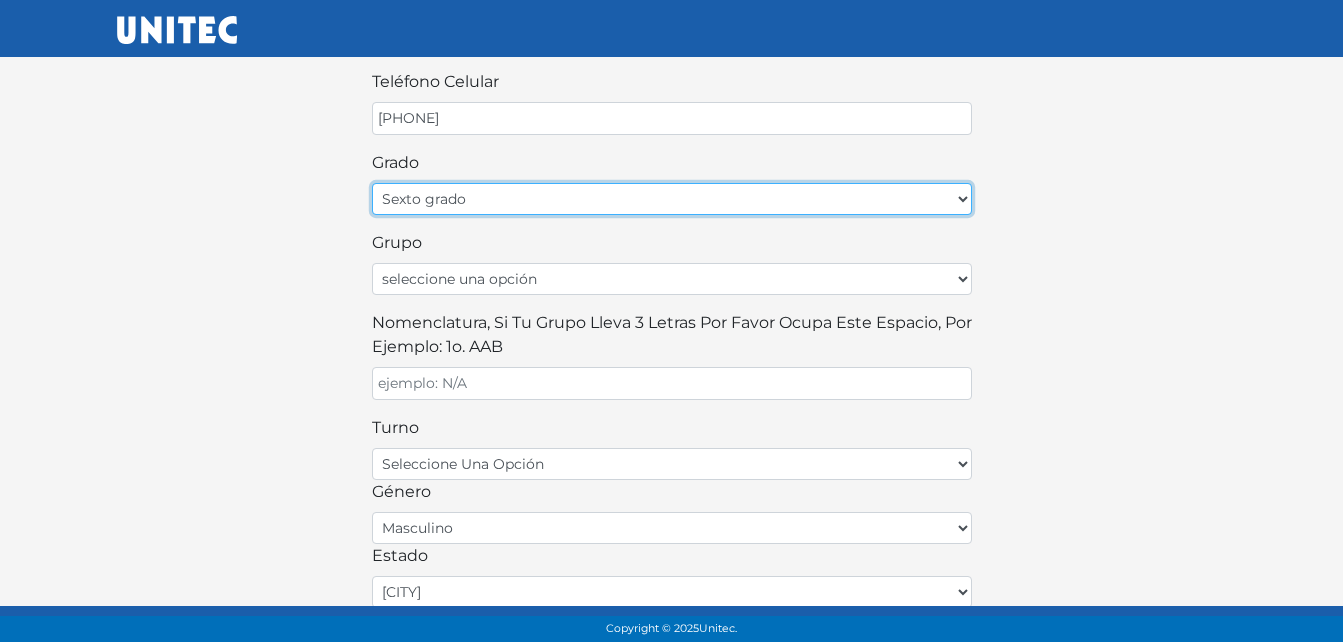scroll, scrollTop: 652, scrollLeft: 0, axis: vertical 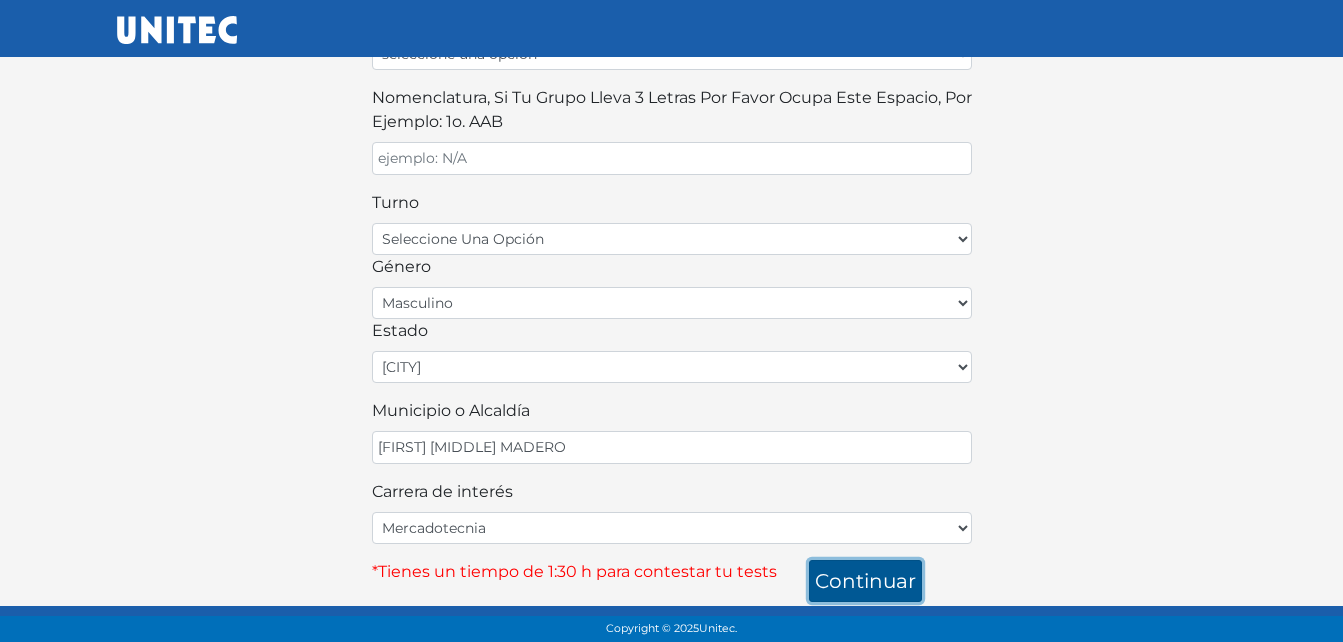 click on "continuar" at bounding box center [865, 581] 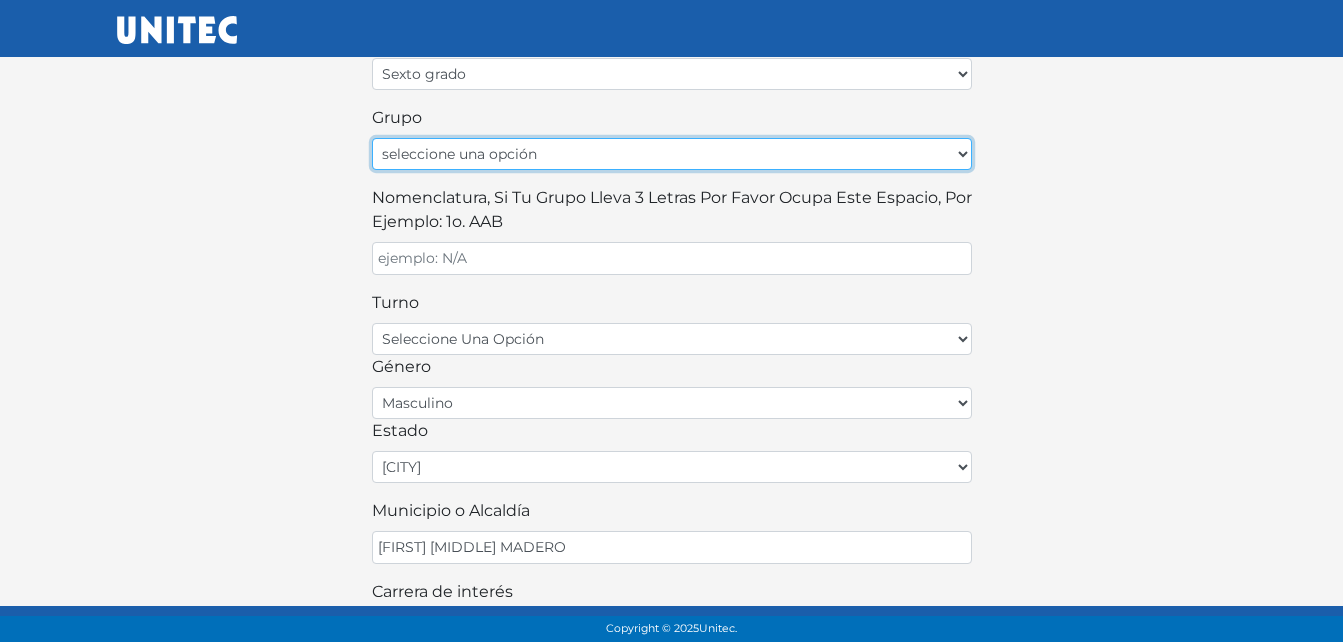 scroll, scrollTop: 544, scrollLeft: 0, axis: vertical 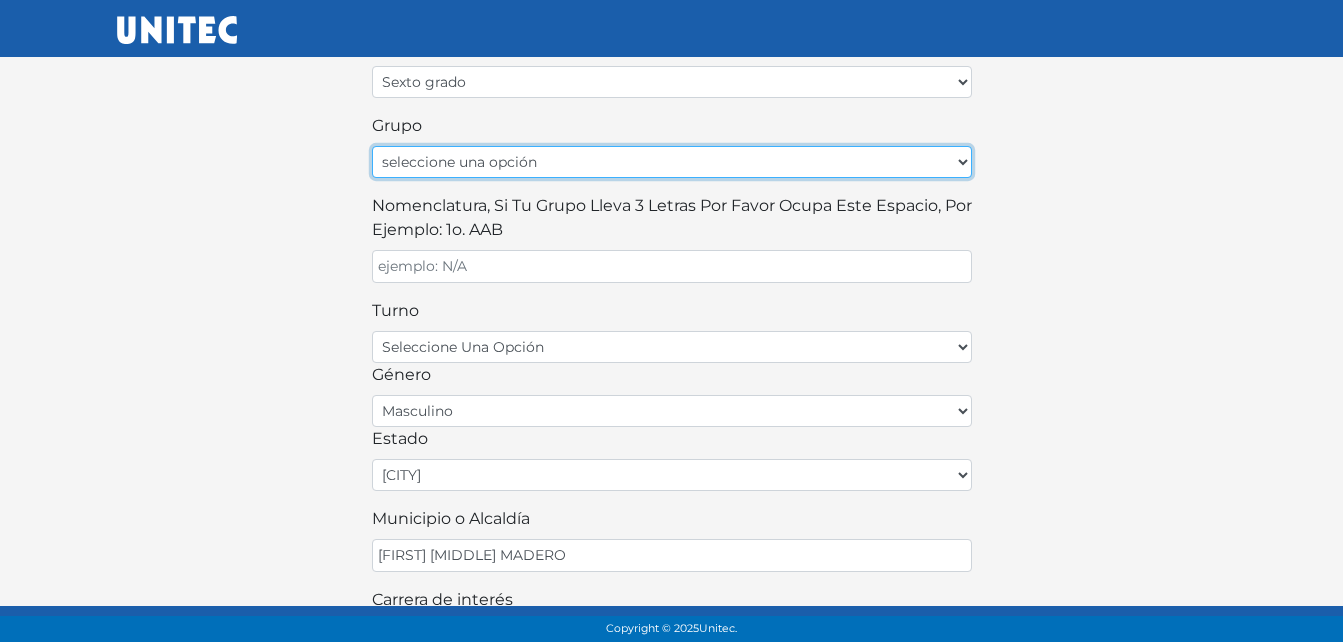 click on "seleccione una opción A B C D E F G H I J K L M N O P Q R S T U V W X Y Z" at bounding box center (672, 162) 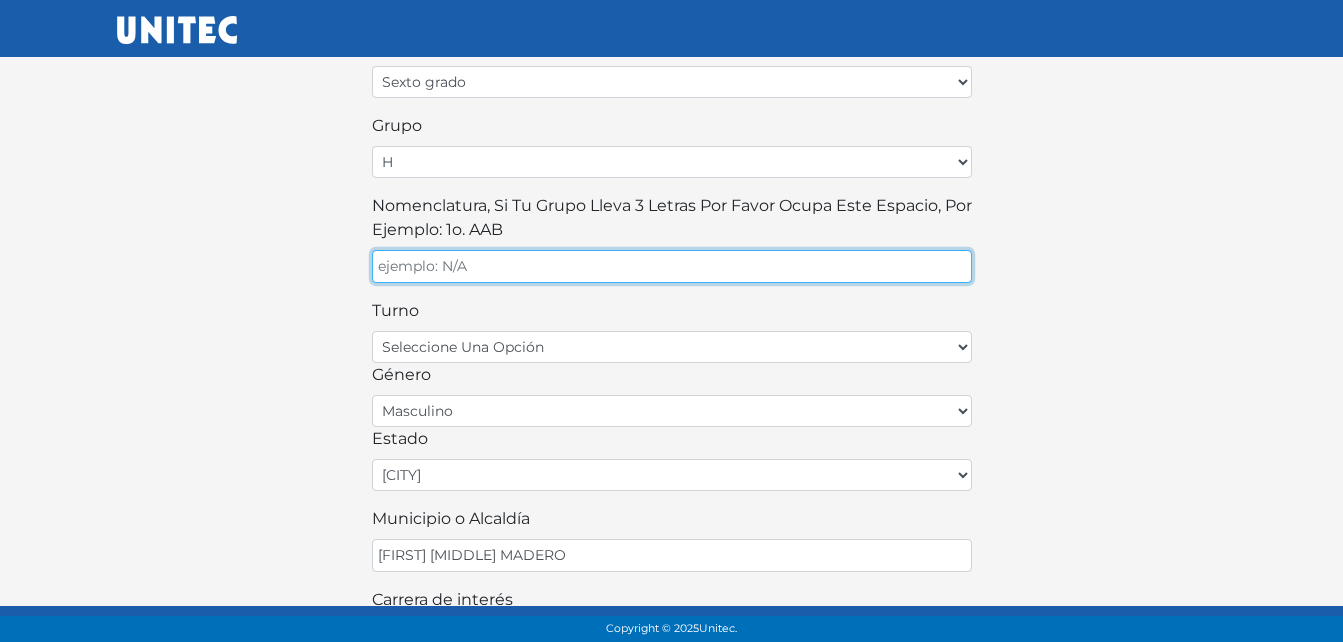 click on "Nomenclatura, si tu grupo lleva 3 letras por favor ocupa este espacio, por ejemplo: 1o. AAB" at bounding box center (672, 266) 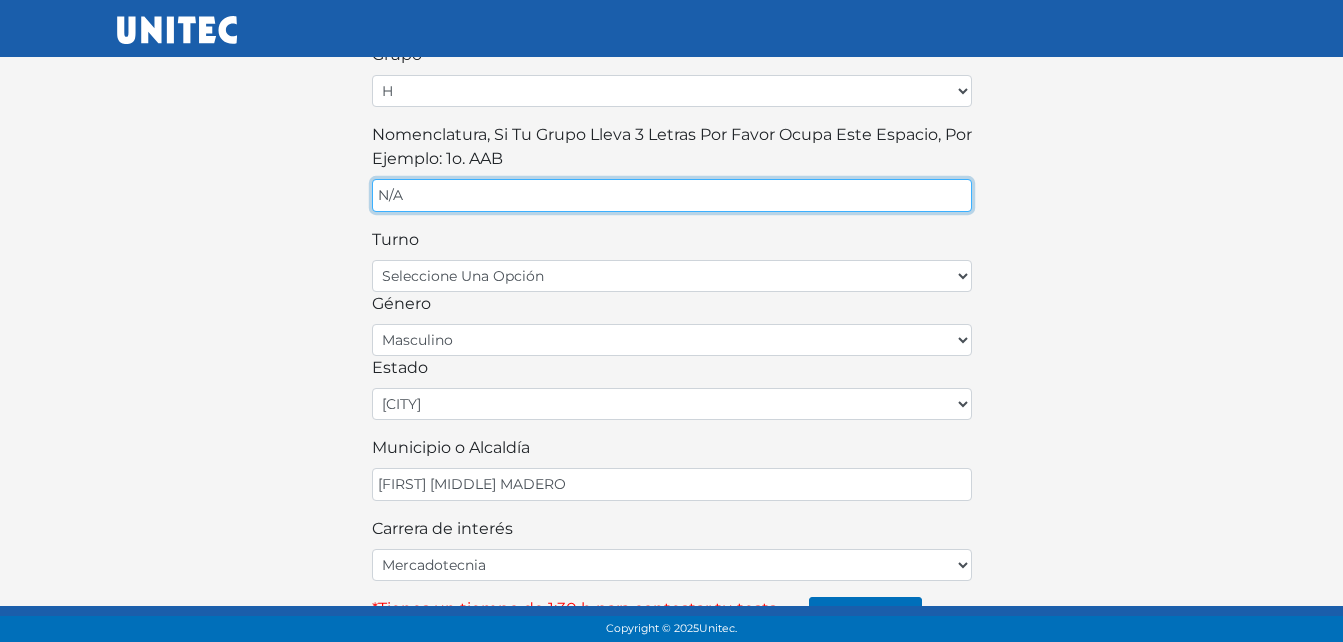 scroll, scrollTop: 652, scrollLeft: 0, axis: vertical 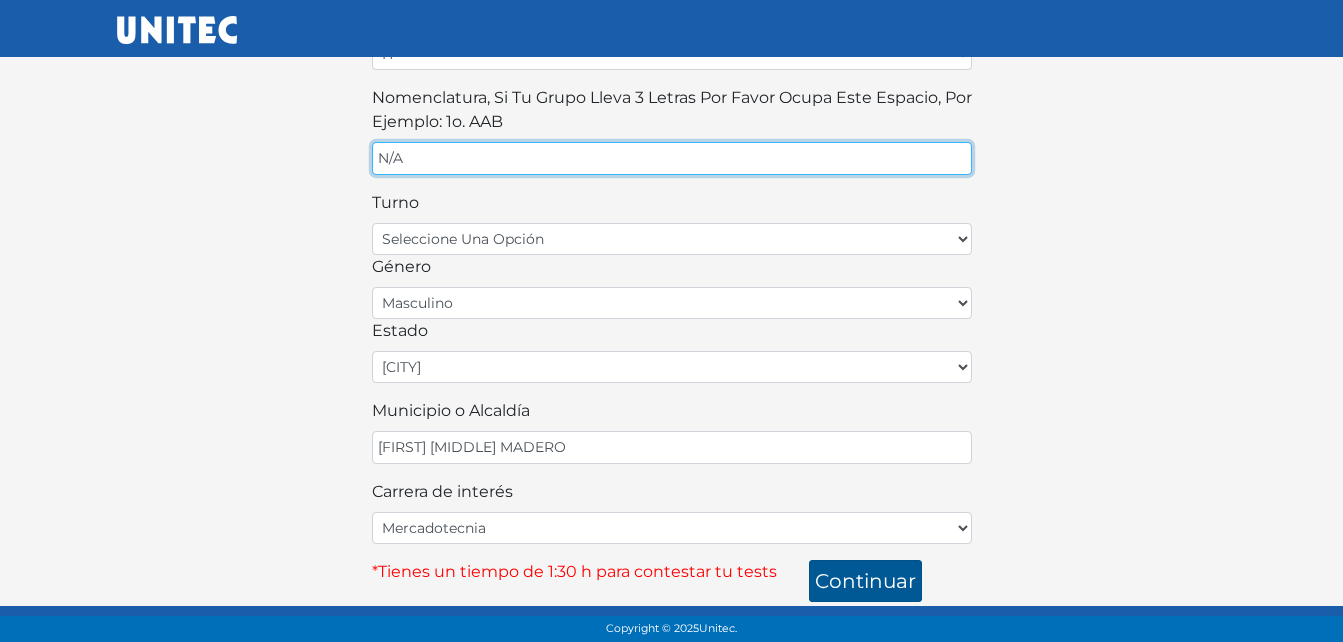 type on "N/A" 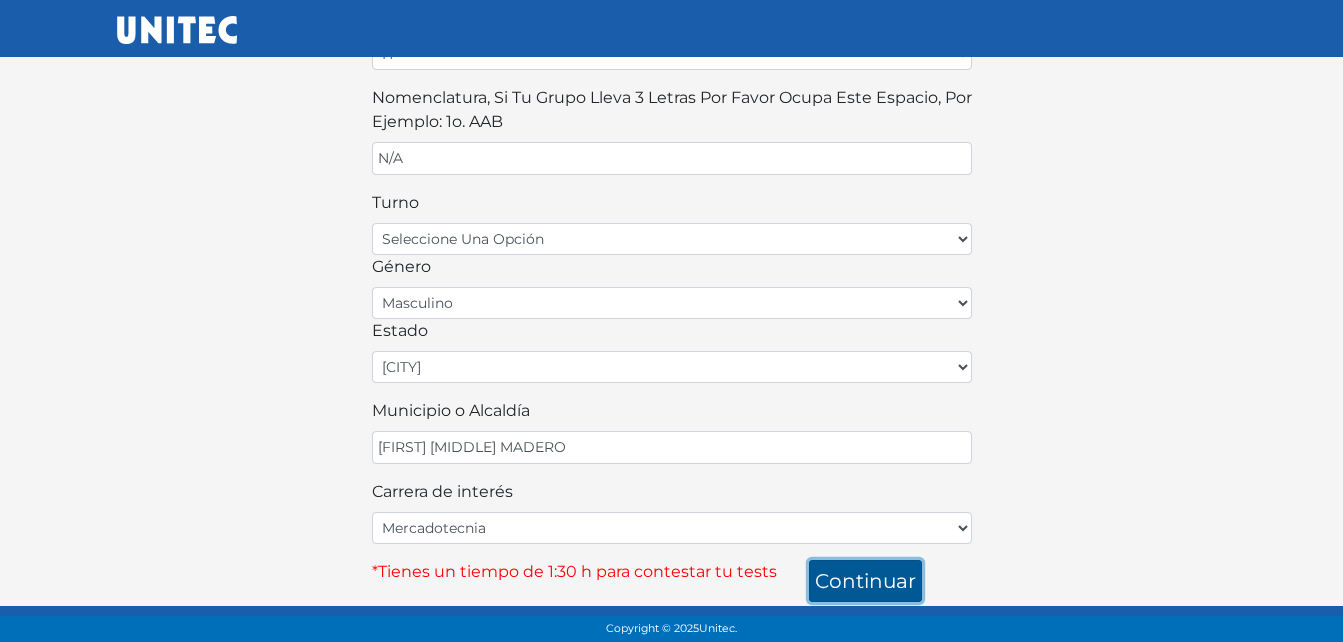click on "continuar" at bounding box center (865, 581) 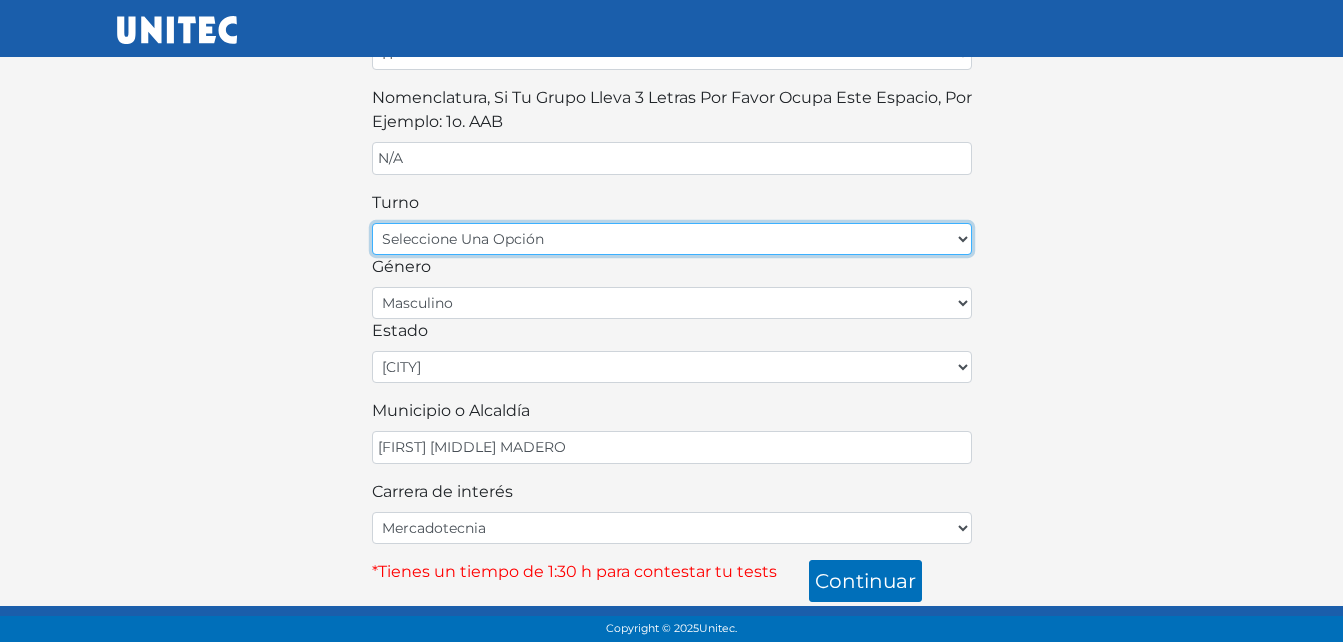 click on "seleccione una opción matutino vespertino" at bounding box center (672, 239) 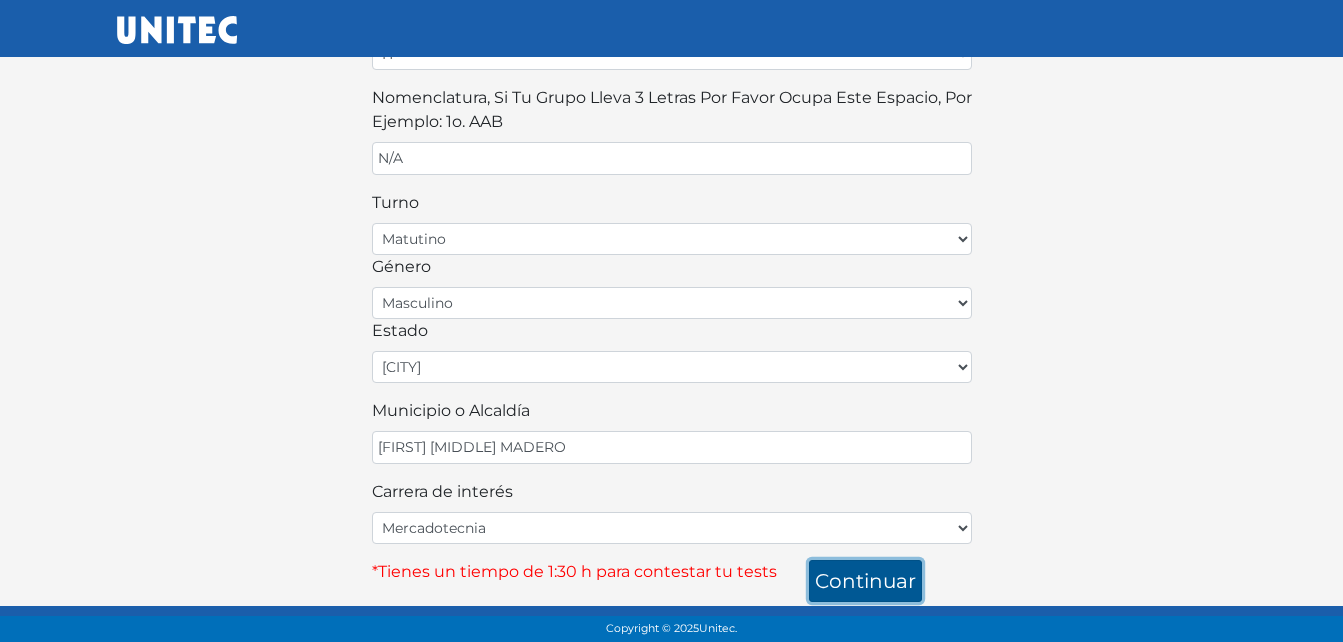 click on "continuar" at bounding box center [865, 581] 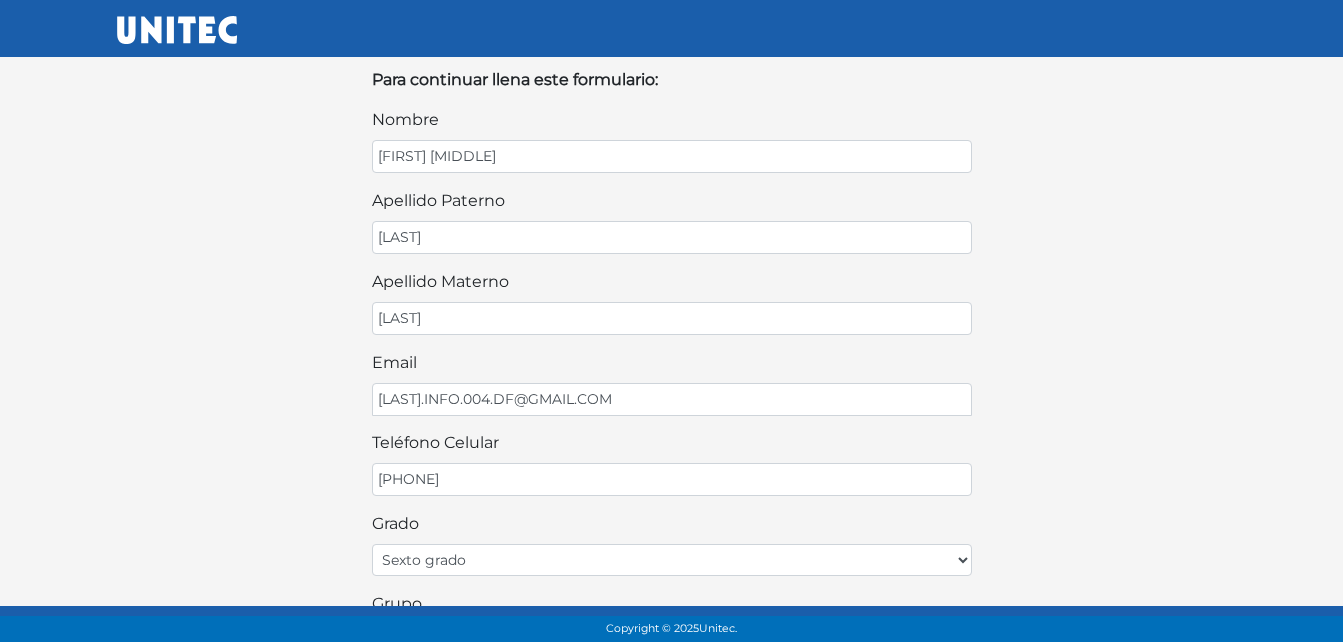 scroll, scrollTop: 0, scrollLeft: 0, axis: both 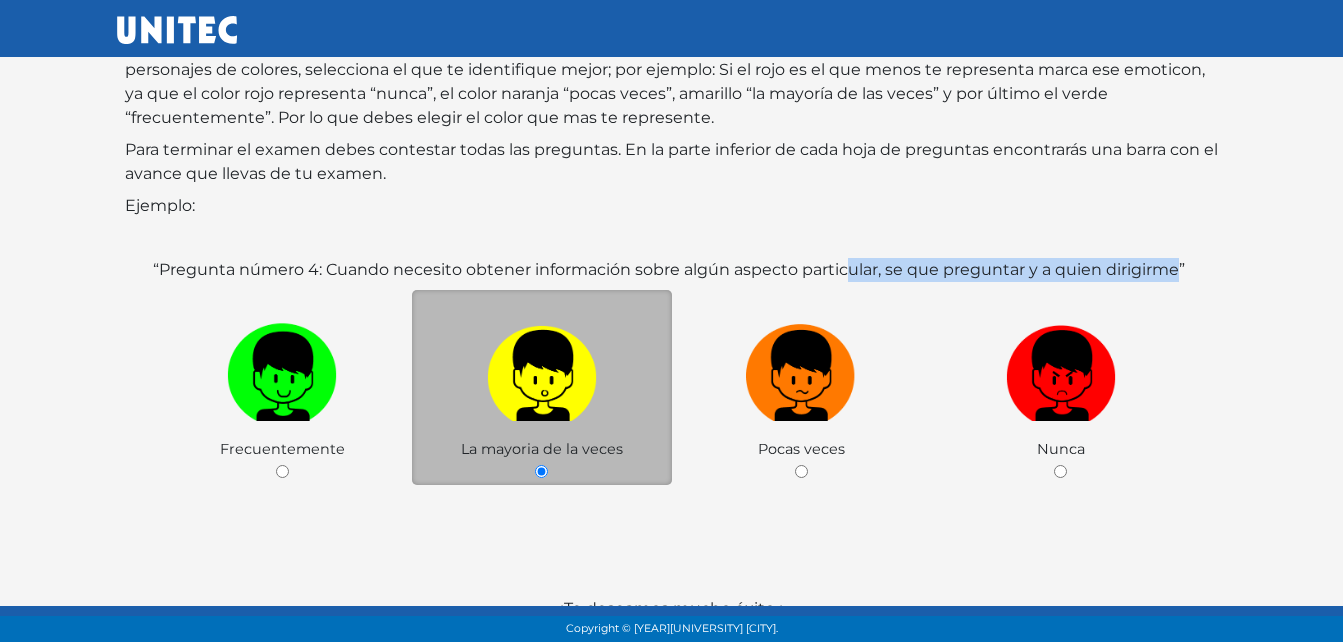 drag, startPoint x: 883, startPoint y: 265, endPoint x: 1178, endPoint y: 271, distance: 295.061 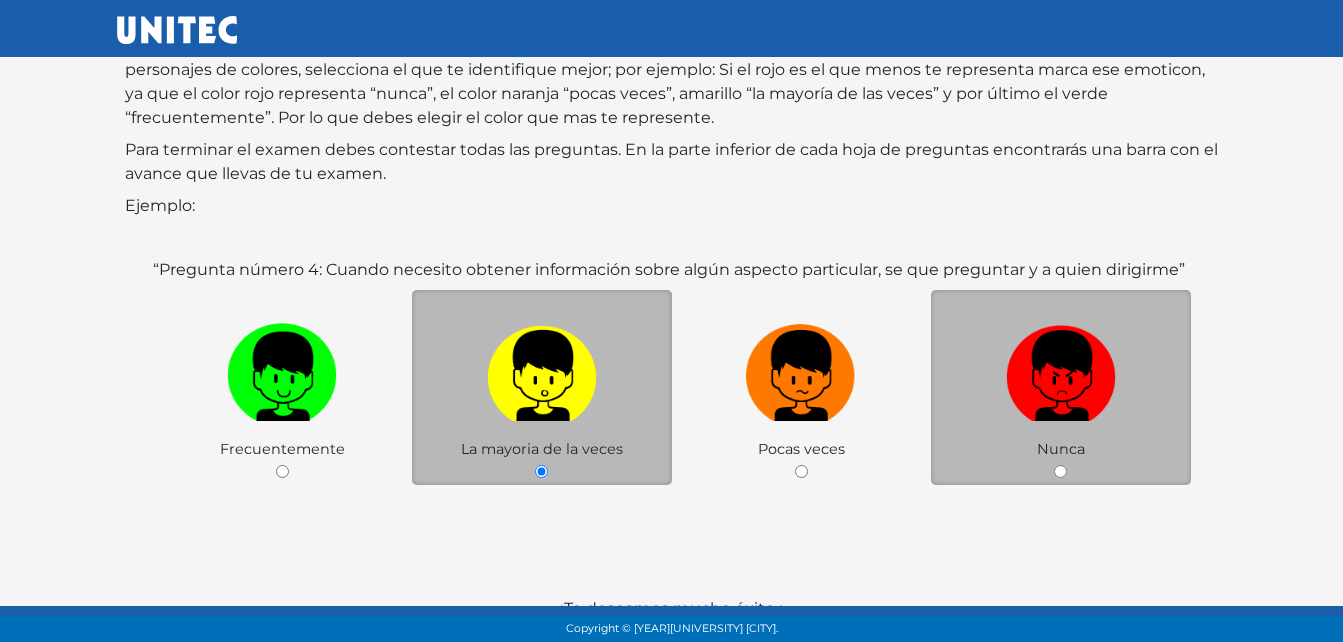 drag, startPoint x: 1178, startPoint y: 271, endPoint x: 931, endPoint y: 454, distance: 307.40527 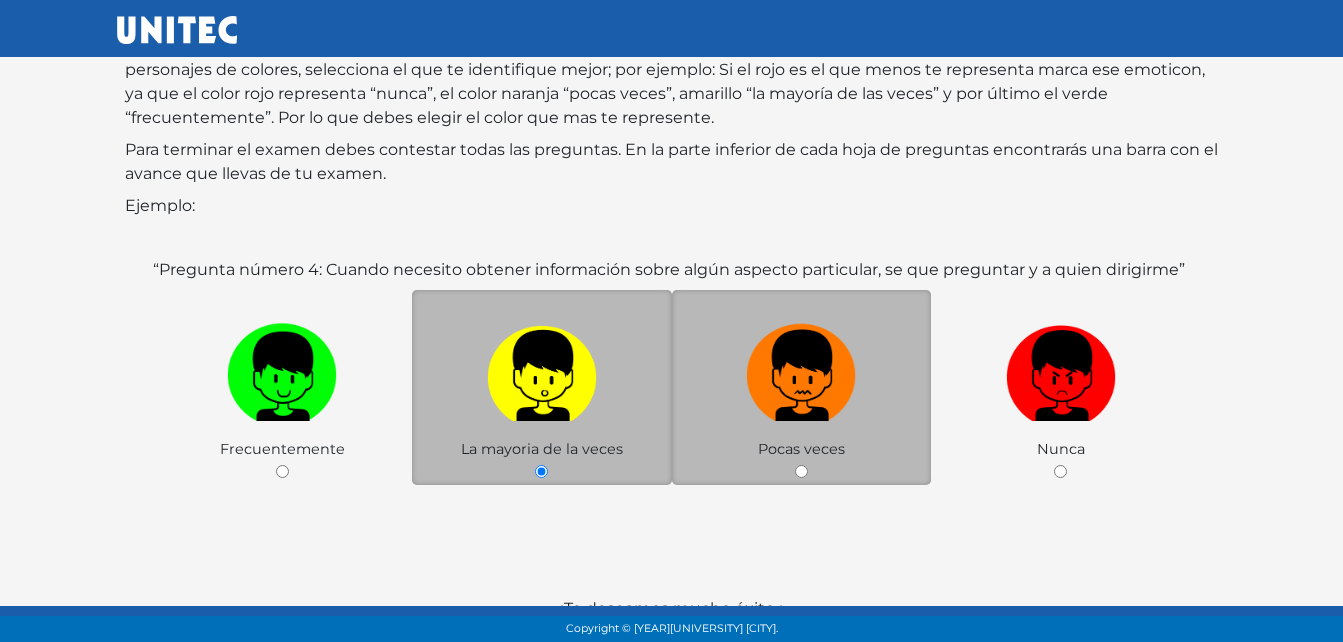 click at bounding box center [801, 368] 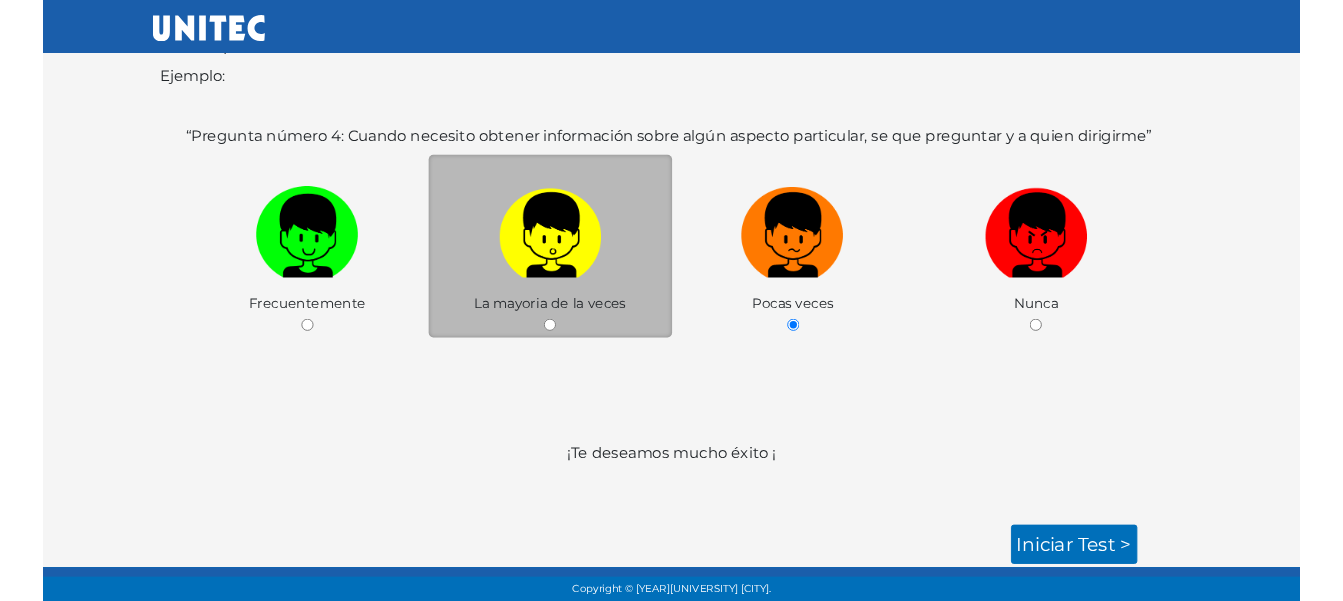scroll, scrollTop: 0, scrollLeft: 0, axis: both 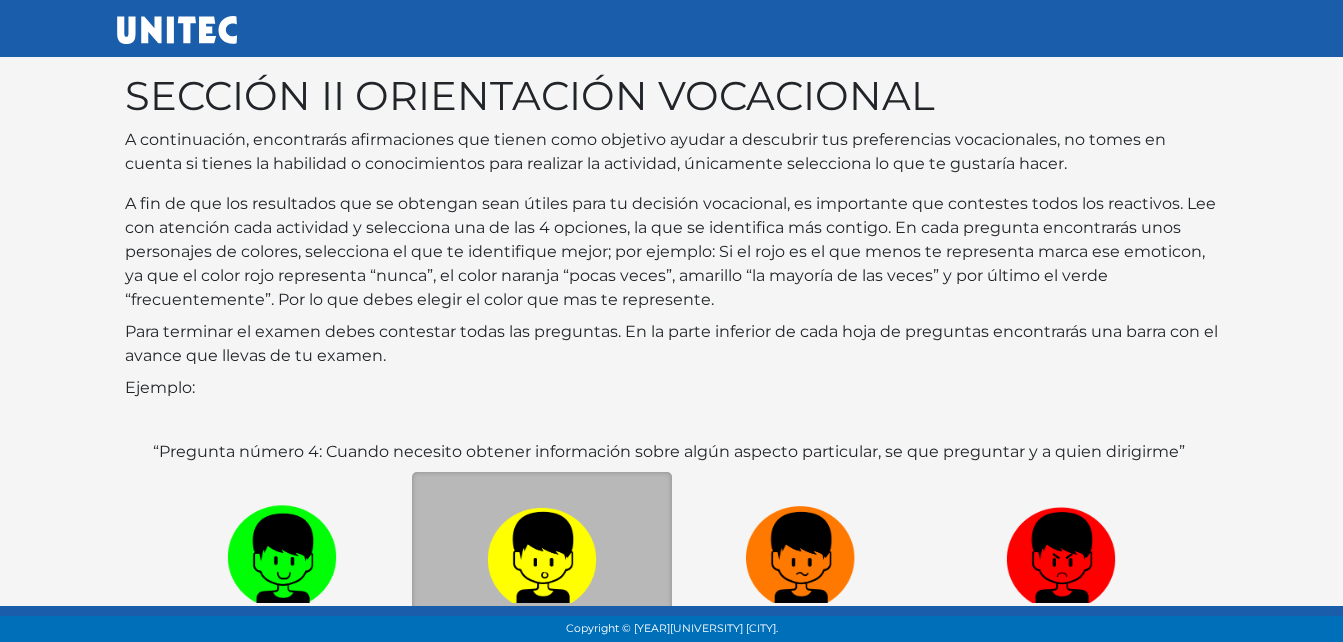 click on "Ejemplo:" at bounding box center (672, 388) 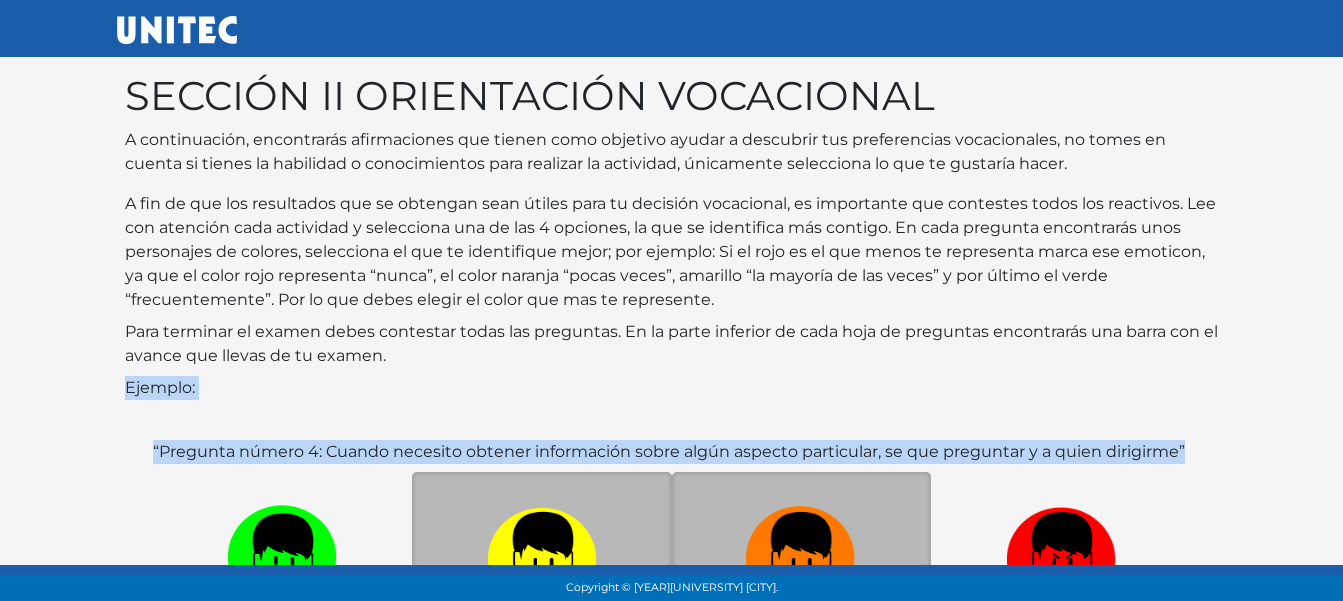 drag, startPoint x: 704, startPoint y: 360, endPoint x: 692, endPoint y: 477, distance: 117.61378 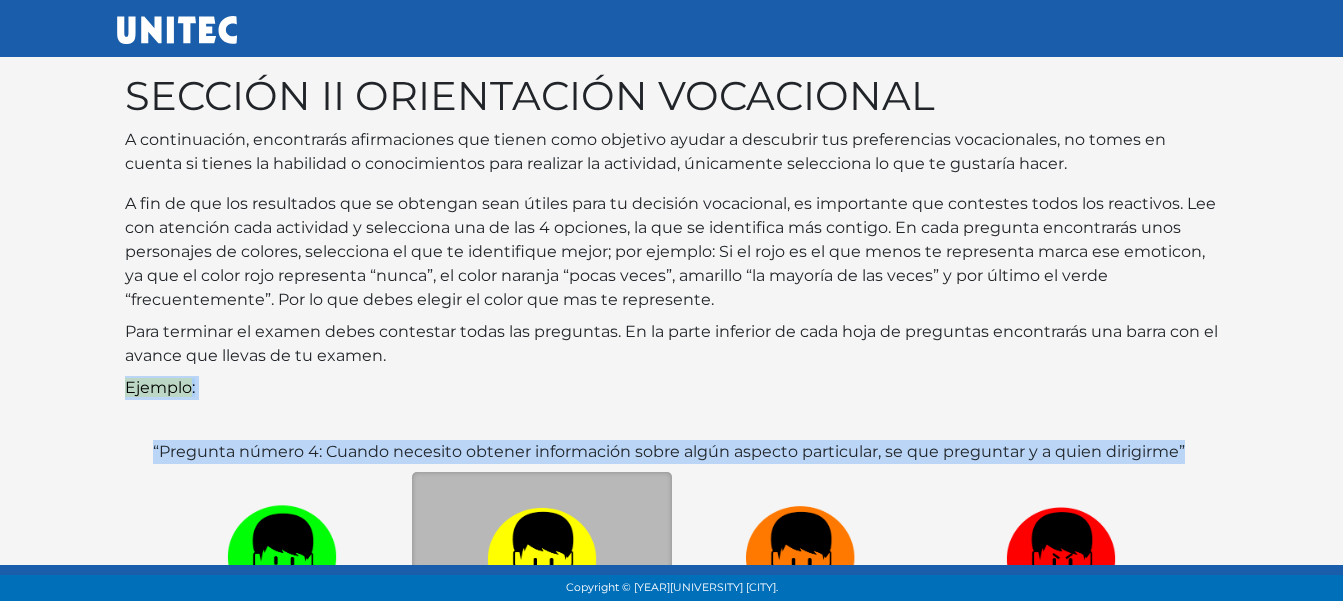 drag, startPoint x: 692, startPoint y: 477, endPoint x: 669, endPoint y: 410, distance: 70.837845 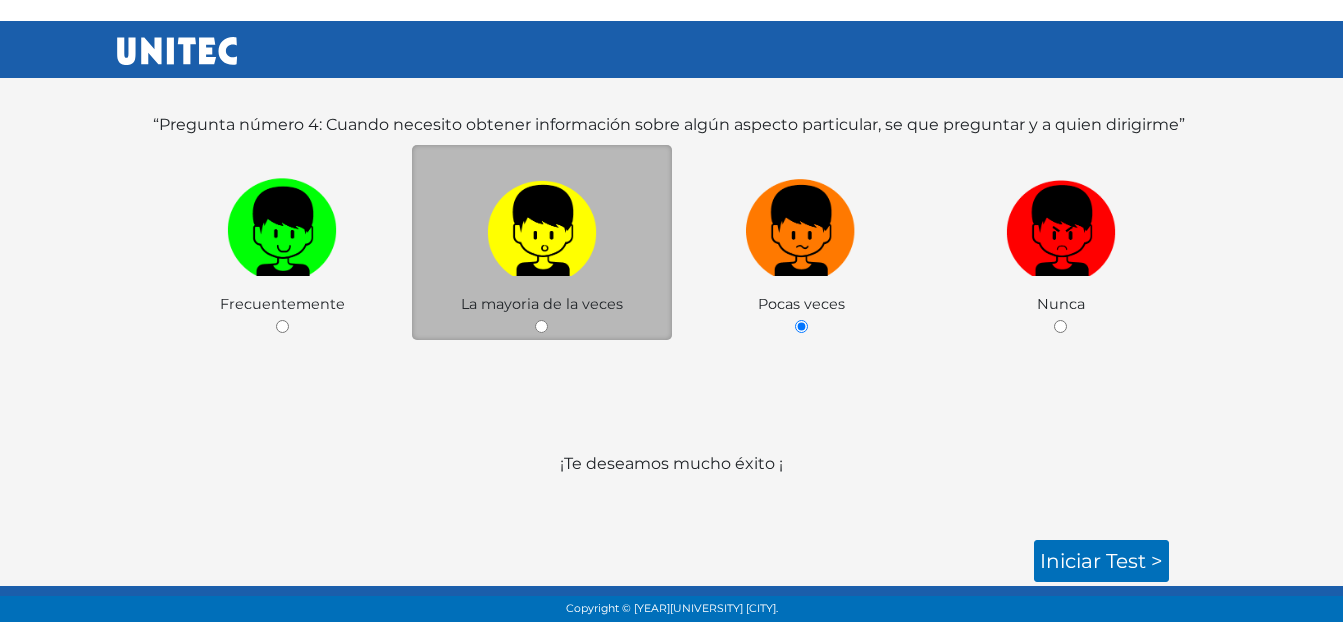 scroll, scrollTop: 307, scrollLeft: 0, axis: vertical 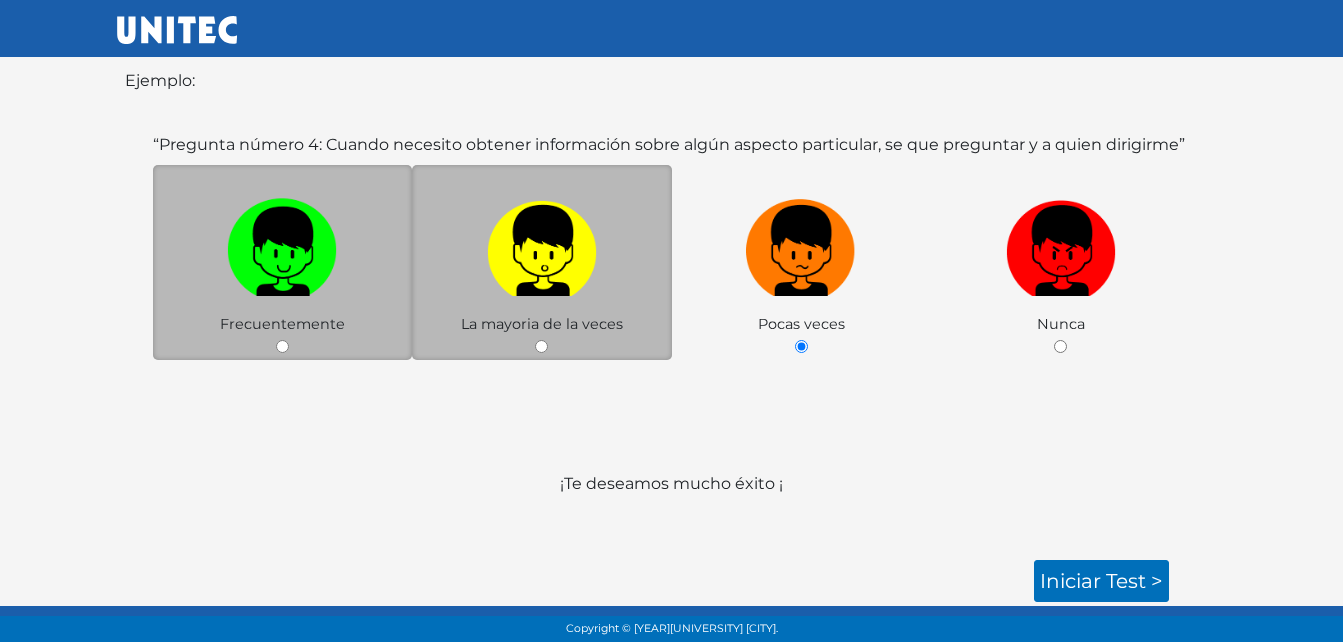 click on "Frecuentemente" at bounding box center (283, 262) 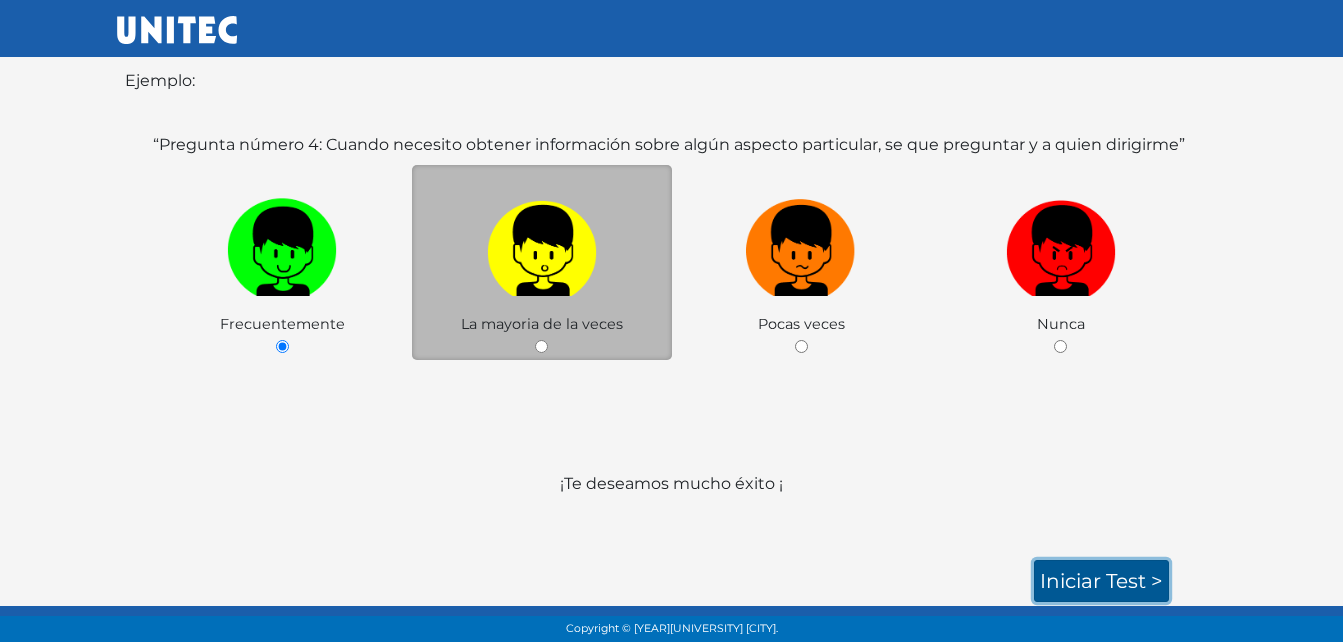 click on "Iniciar test >" at bounding box center (1101, 581) 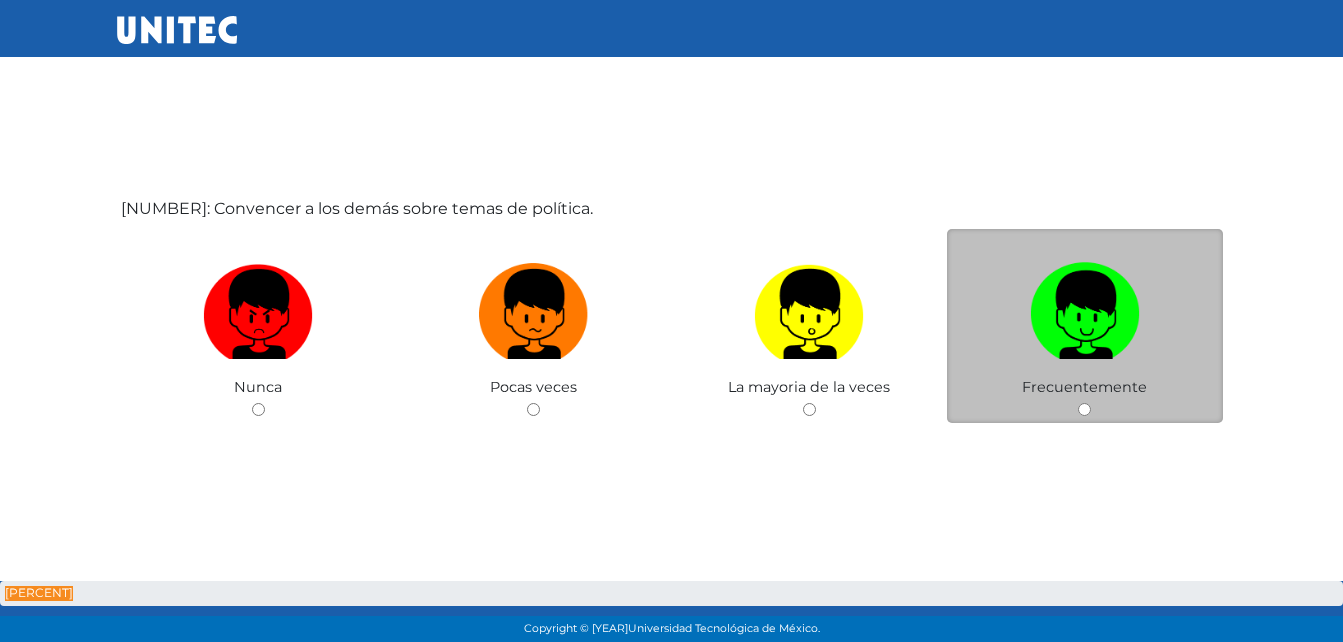 scroll, scrollTop: 100, scrollLeft: 0, axis: vertical 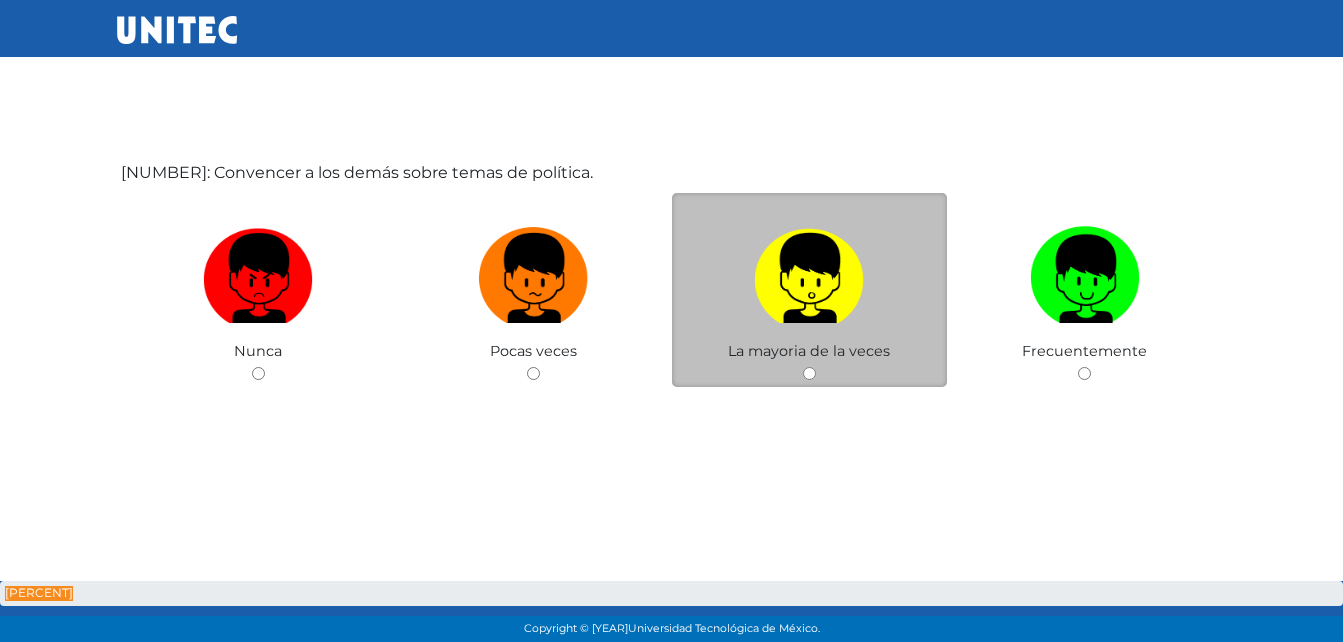 click at bounding box center [809, 373] 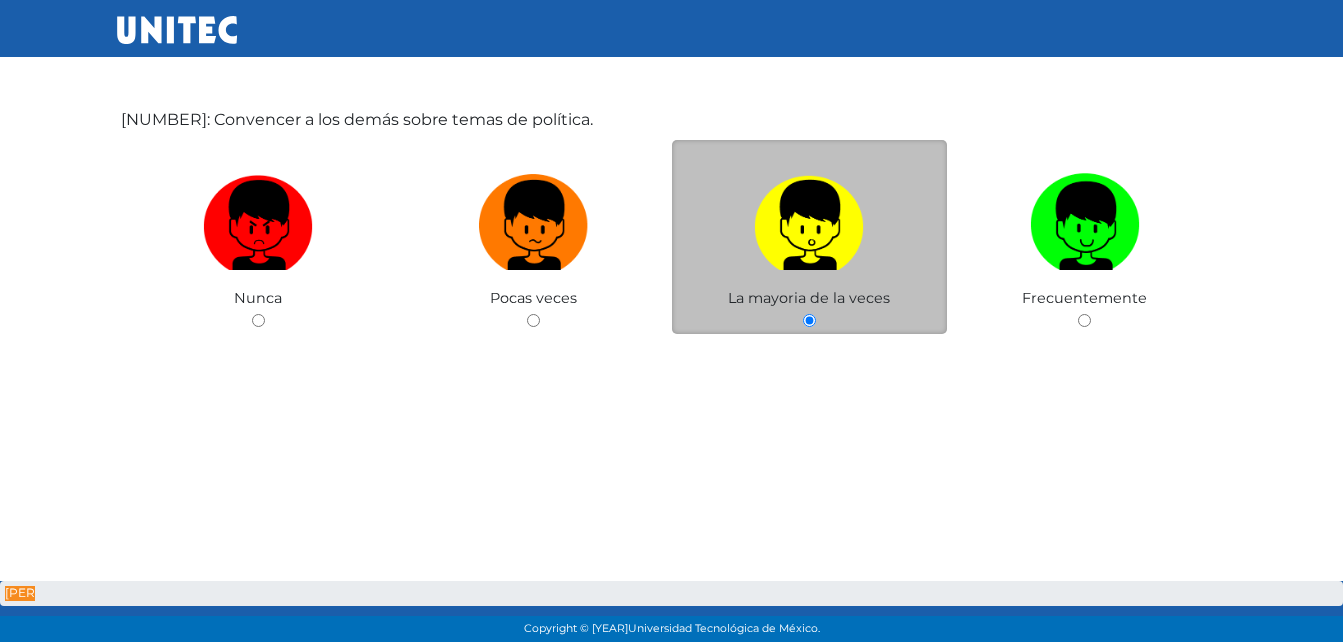 scroll, scrollTop: 171, scrollLeft: 0, axis: vertical 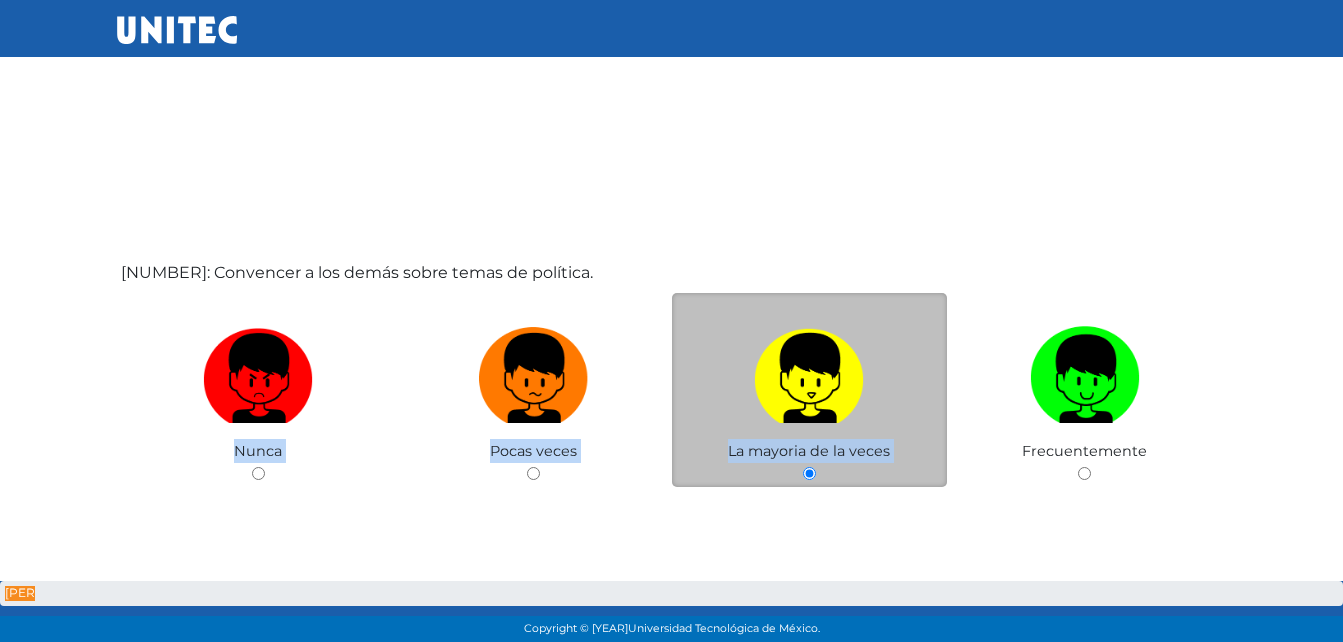 drag, startPoint x: 838, startPoint y: 369, endPoint x: 852, endPoint y: 482, distance: 113.86395 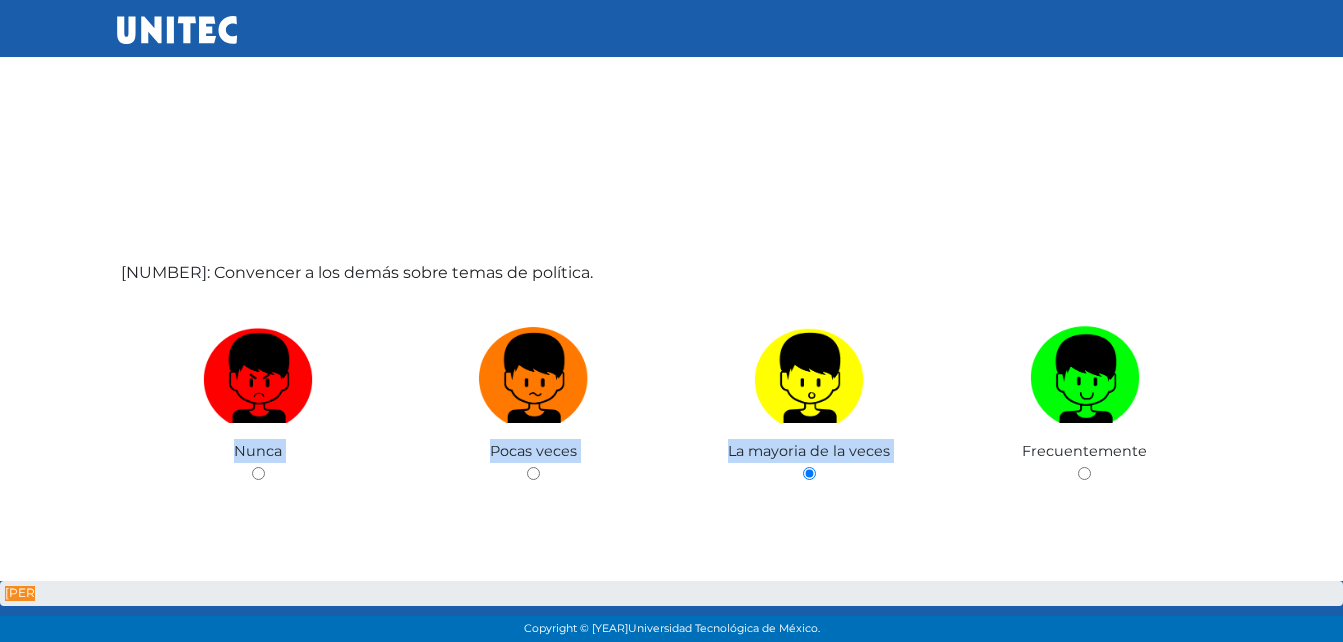 drag, startPoint x: 852, startPoint y: 482, endPoint x: 861, endPoint y: 550, distance: 68.593 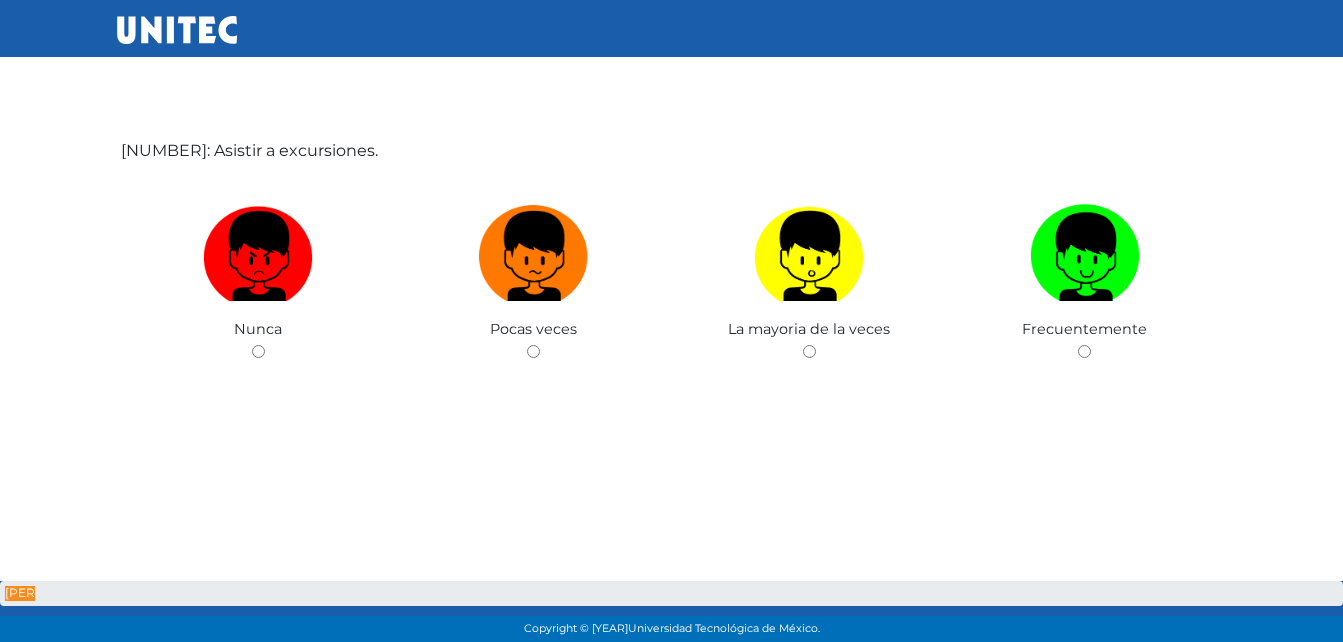 scroll, scrollTop: 1407, scrollLeft: 0, axis: vertical 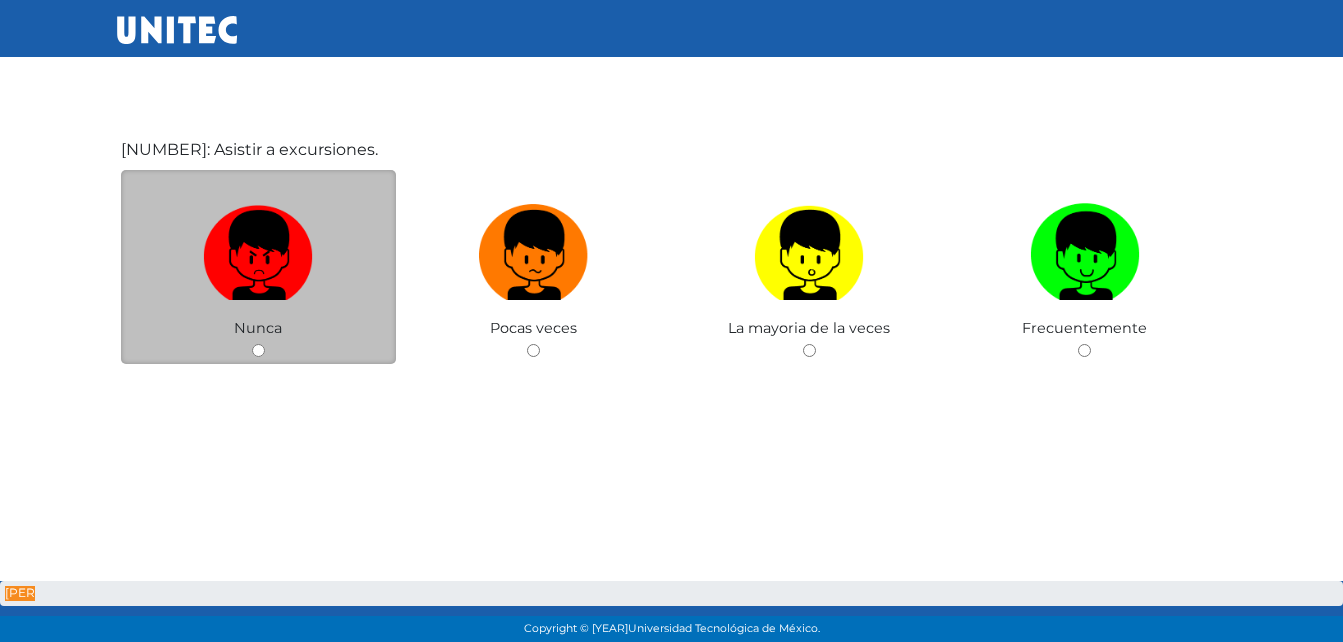 click at bounding box center [258, 350] 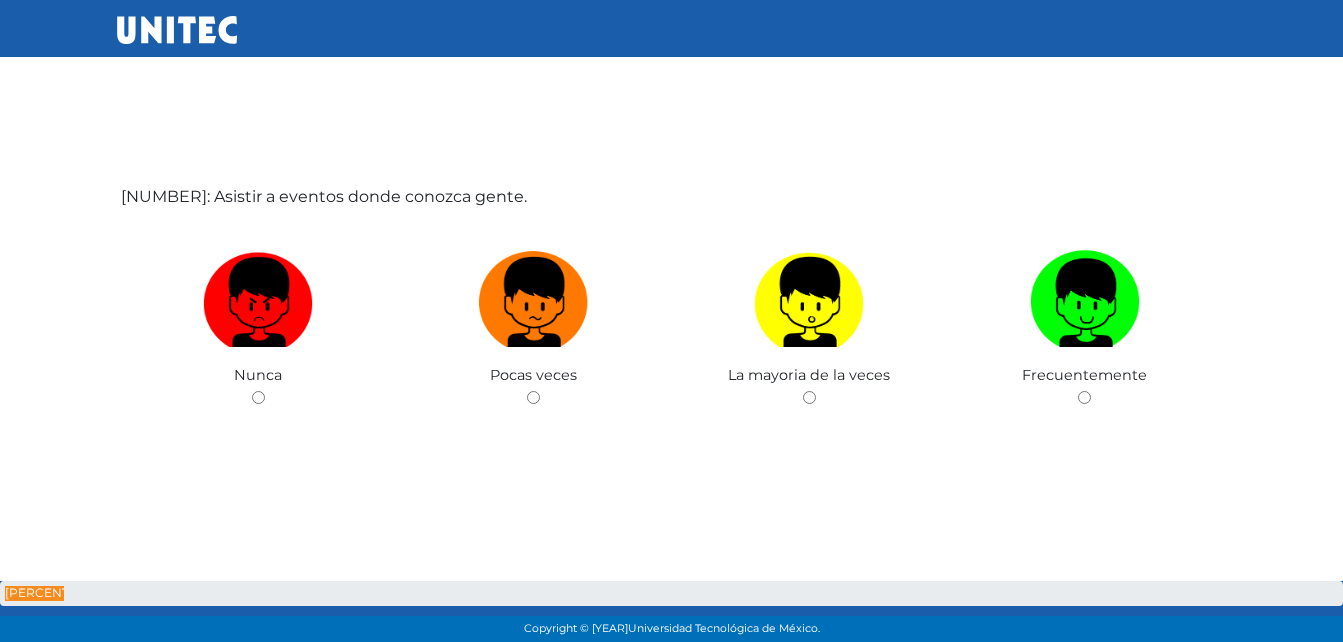 scroll, scrollTop: 2026, scrollLeft: 0, axis: vertical 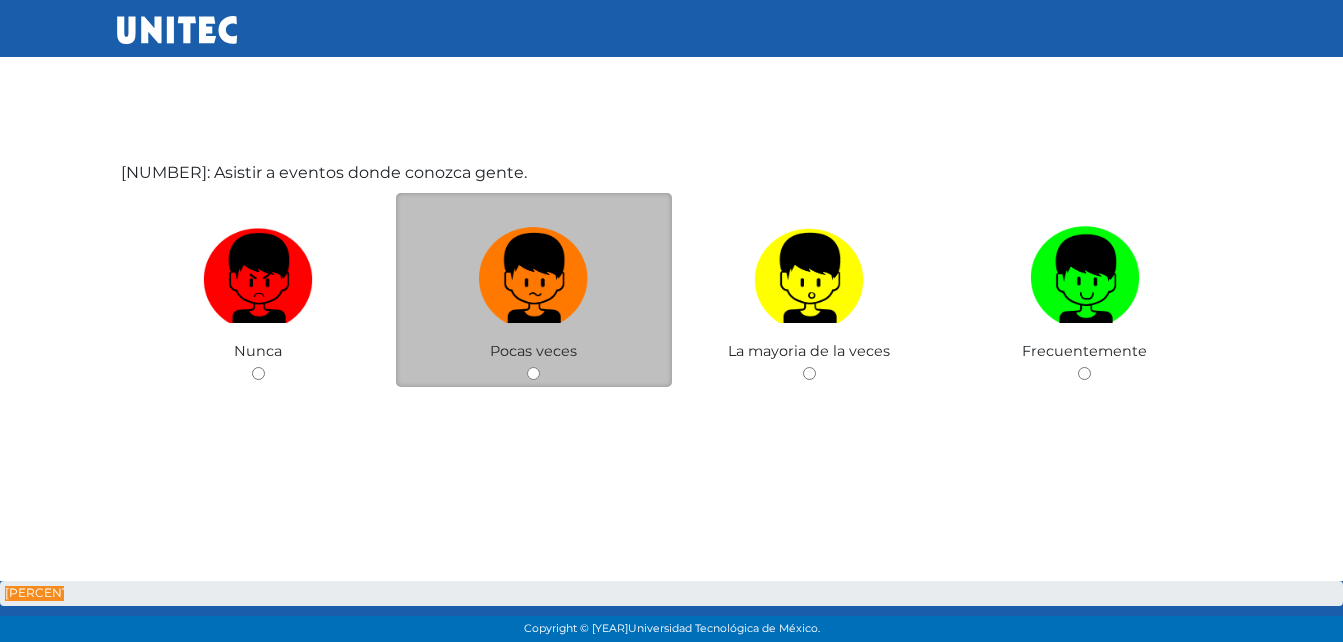 click at bounding box center (533, 373) 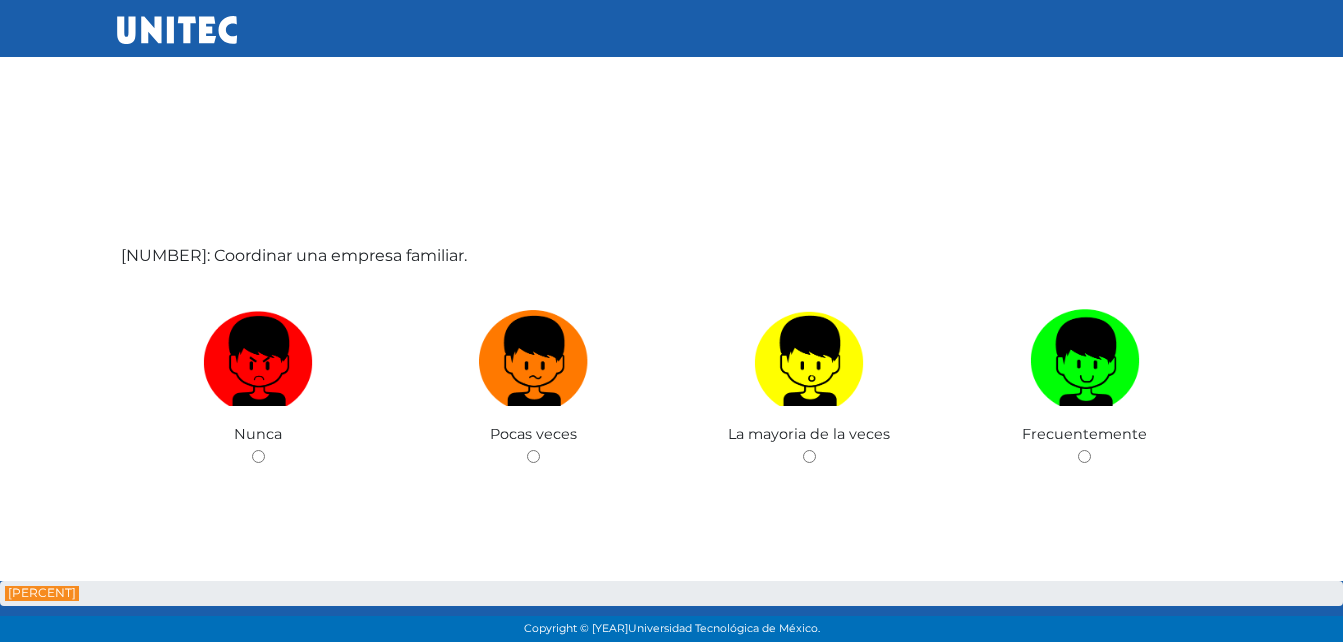 scroll, scrollTop: 2668, scrollLeft: 0, axis: vertical 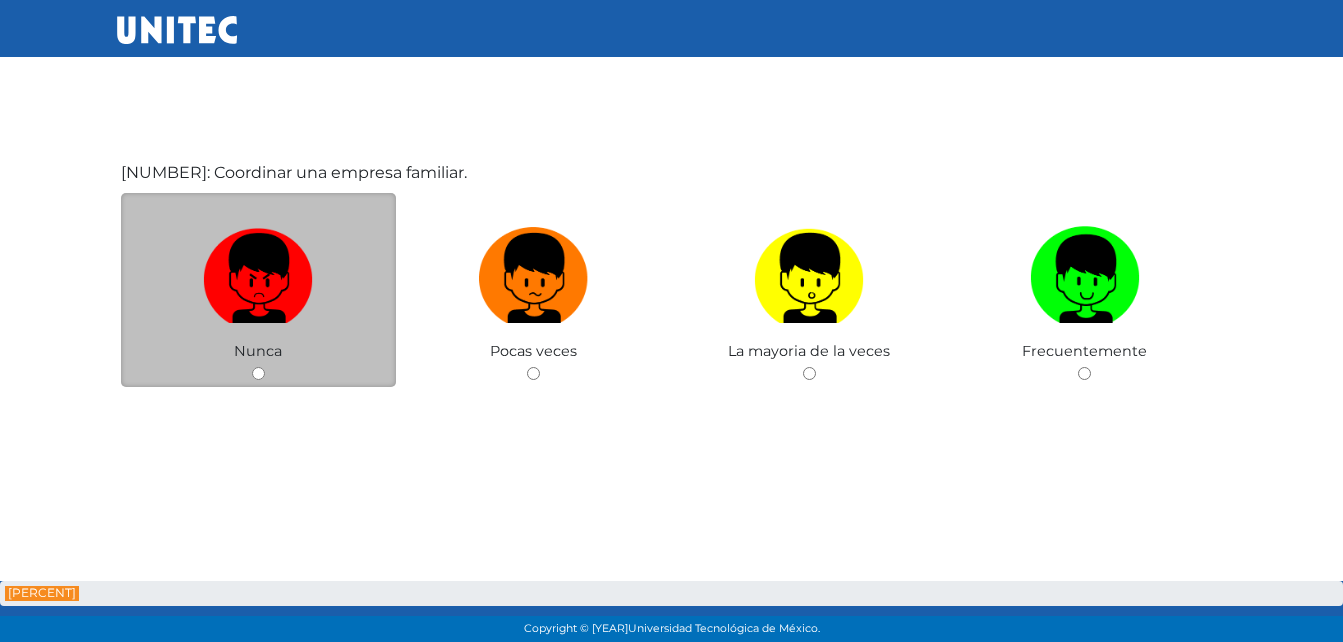 click at bounding box center (258, 373) 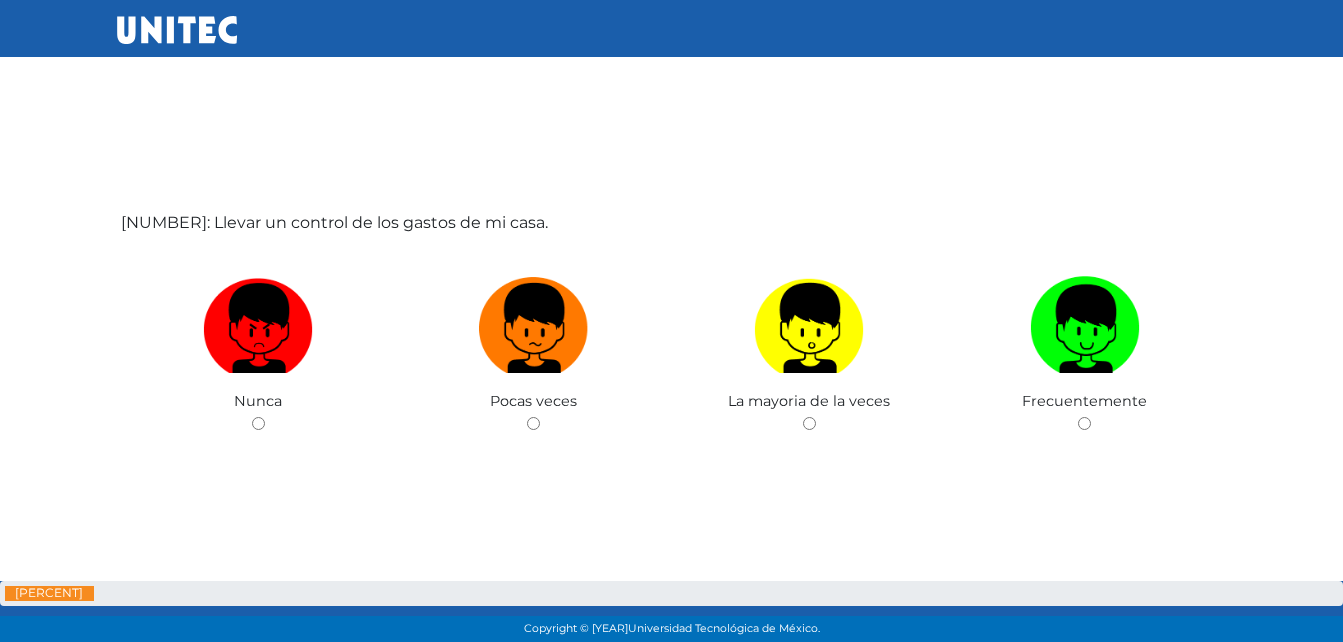 scroll, scrollTop: 3310, scrollLeft: 0, axis: vertical 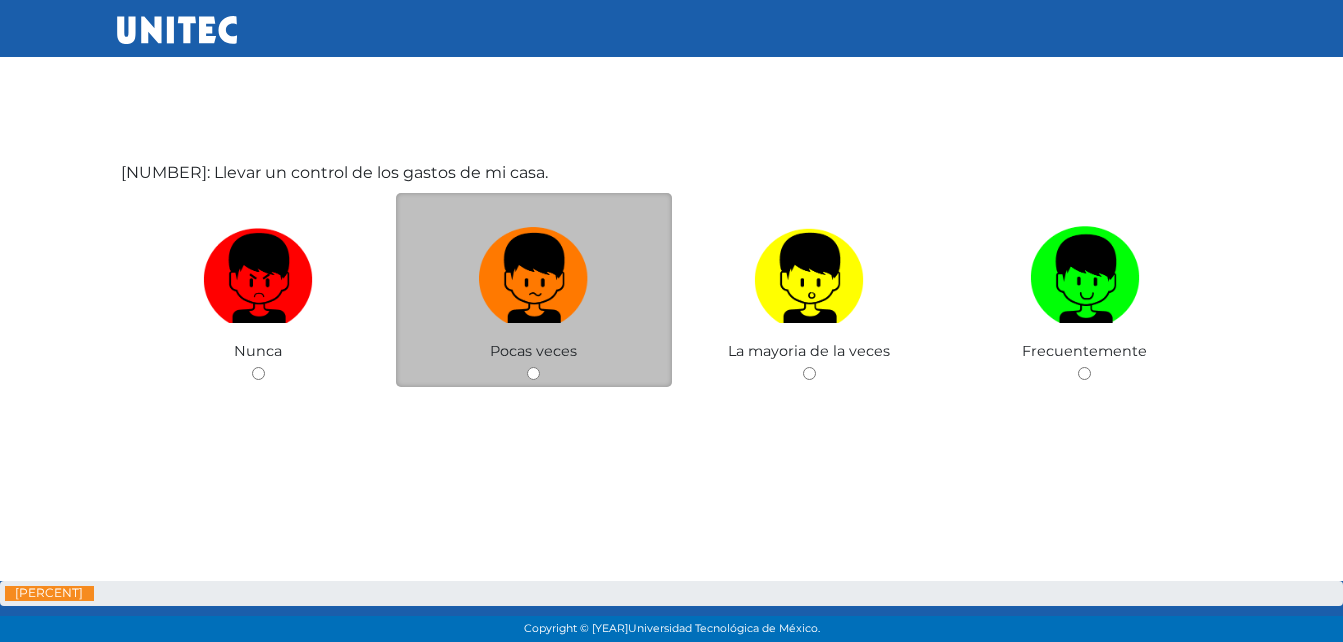 click at bounding box center (533, 373) 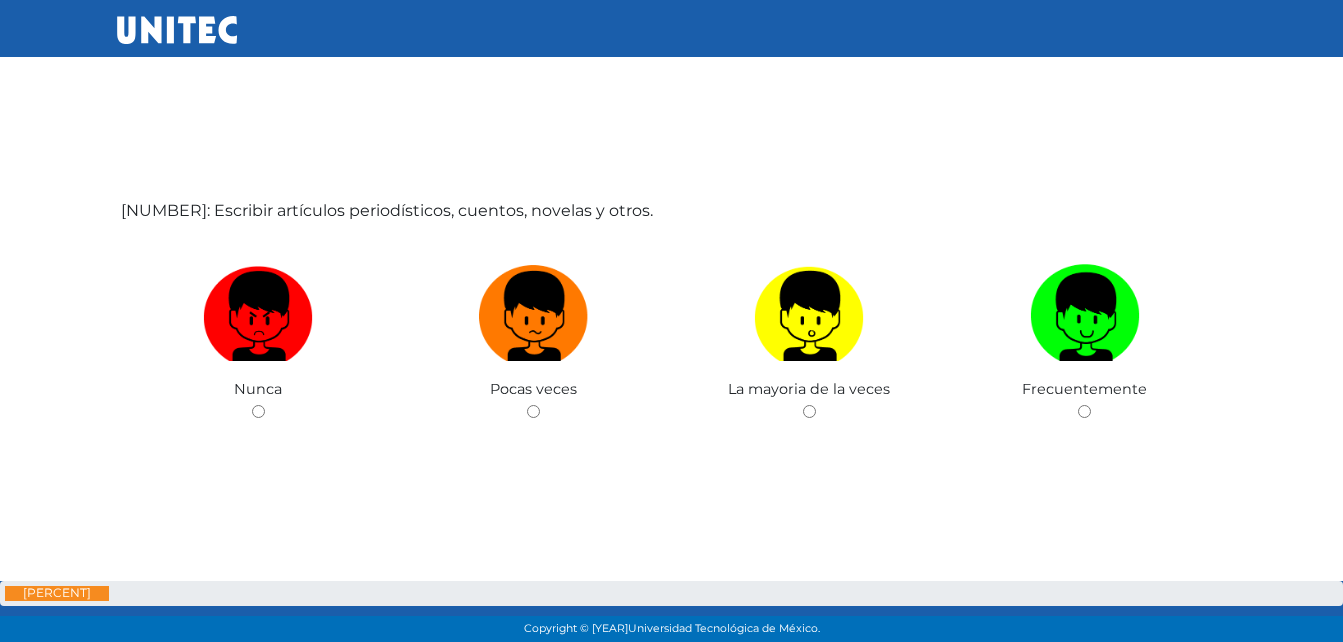scroll, scrollTop: 3952, scrollLeft: 0, axis: vertical 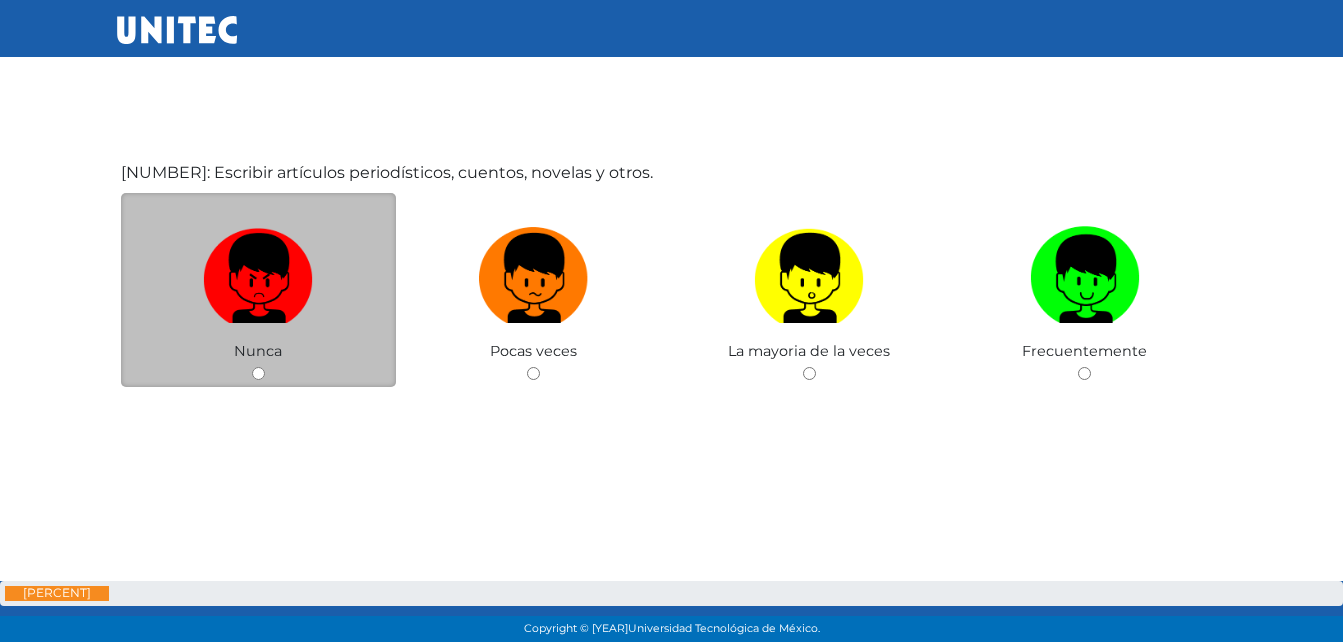 click at bounding box center [258, 373] 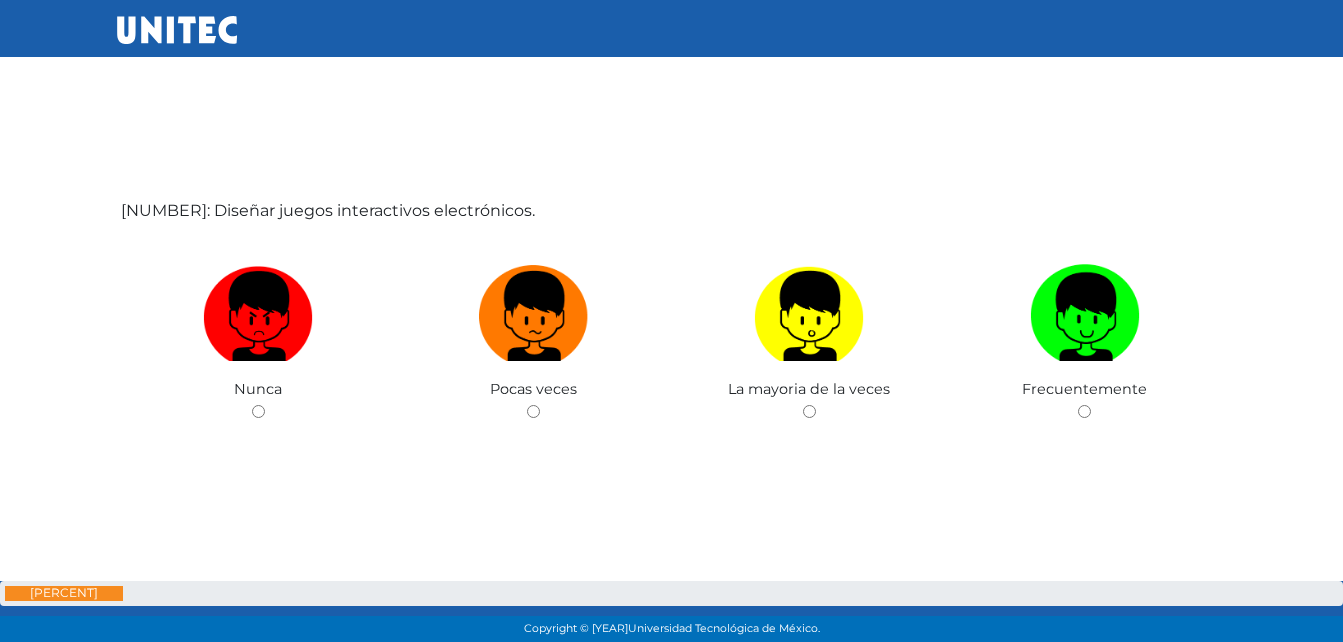 scroll, scrollTop: 4594, scrollLeft: 0, axis: vertical 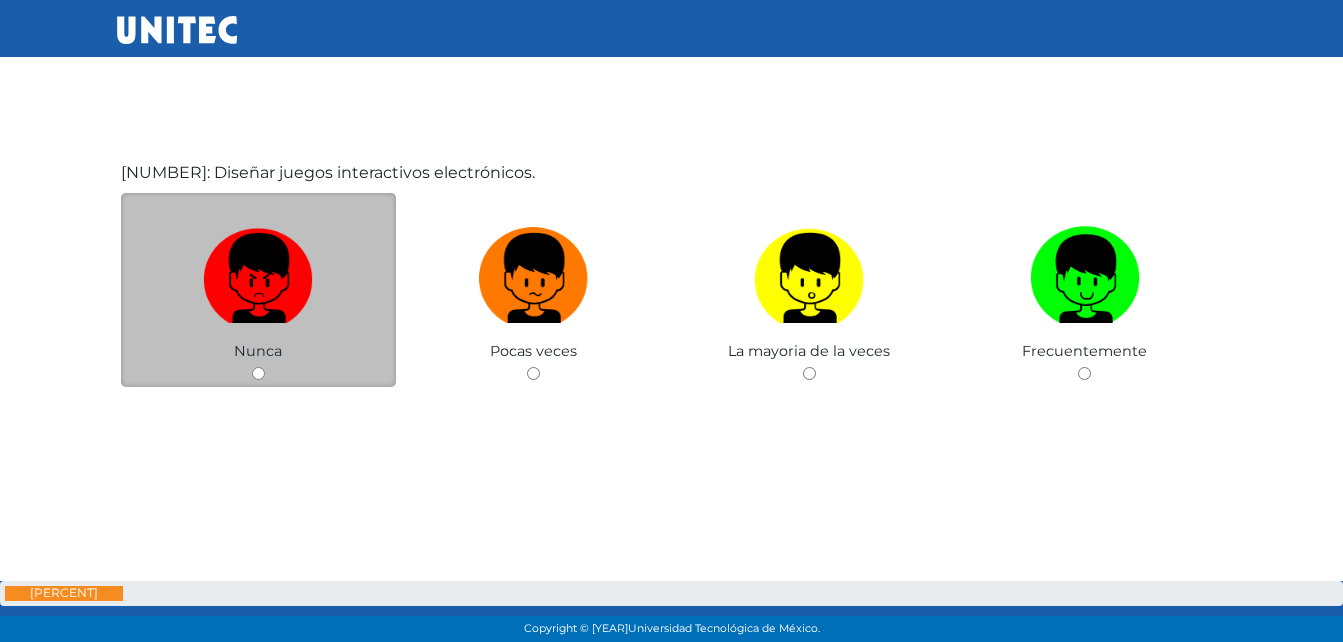 click at bounding box center (258, 373) 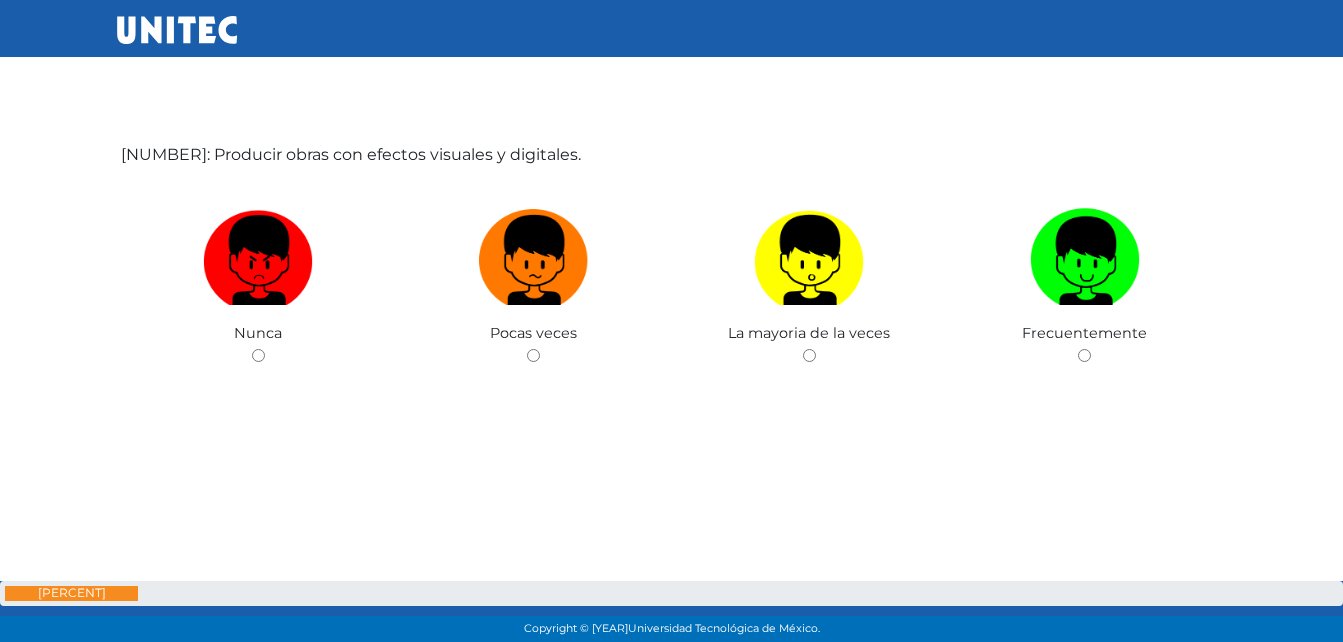 scroll, scrollTop: 5255, scrollLeft: 0, axis: vertical 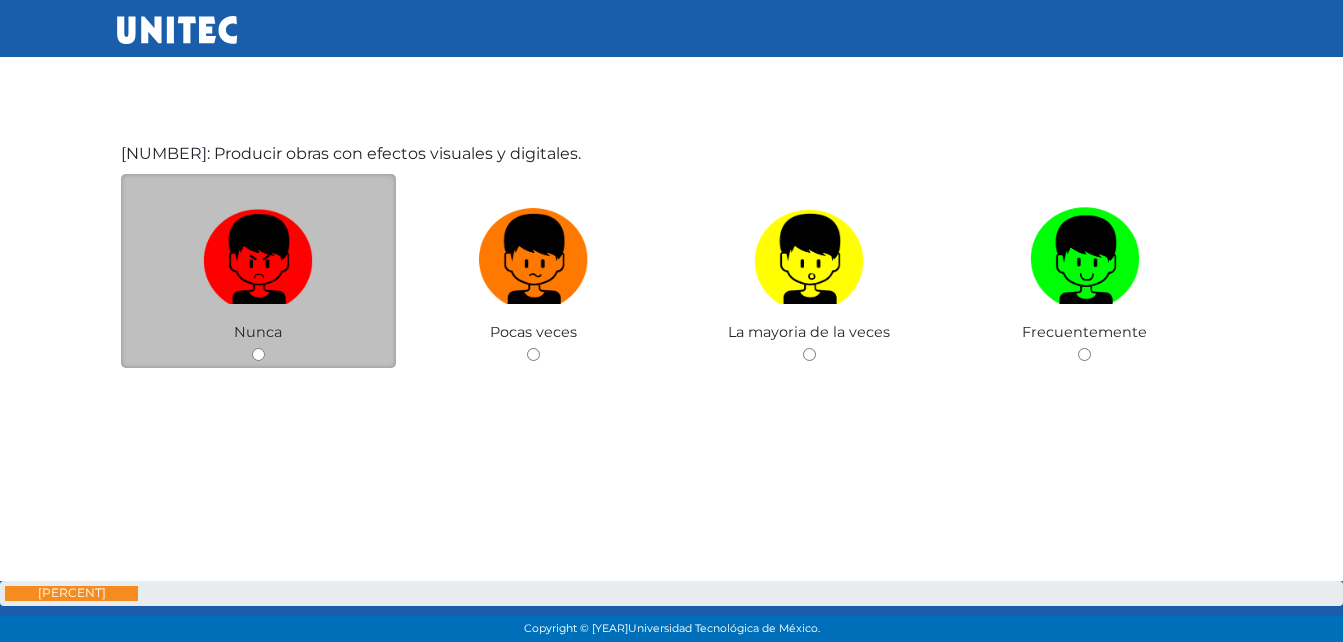 click at bounding box center (258, 354) 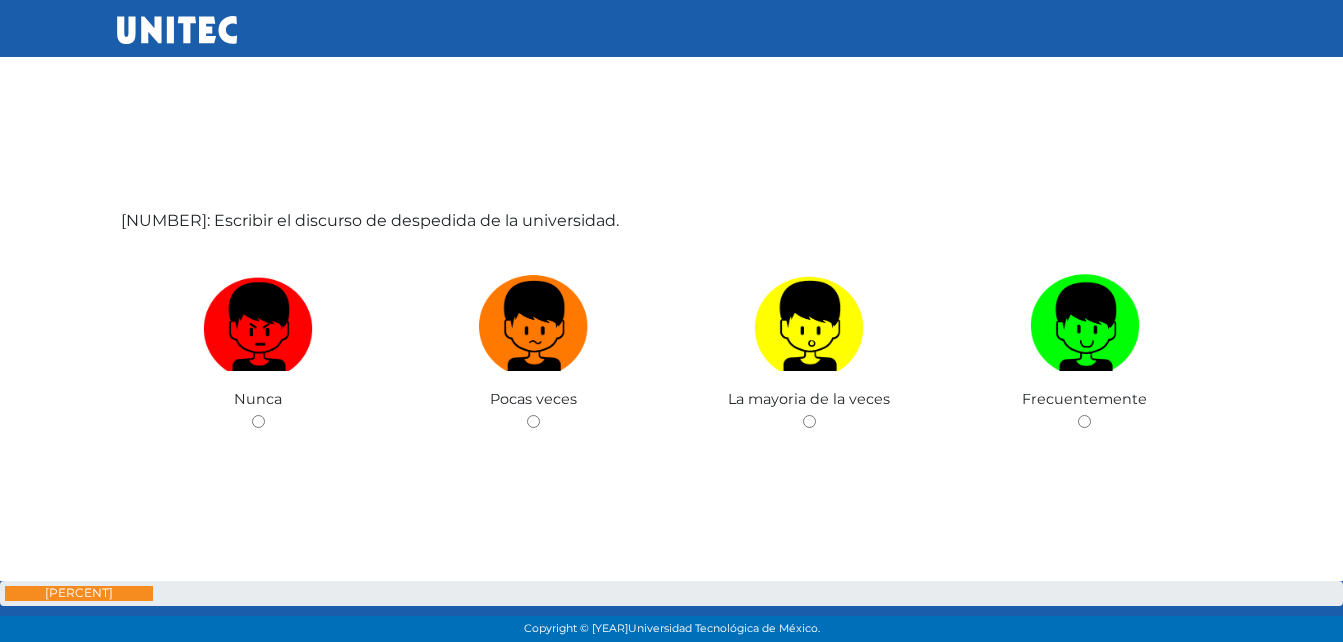 scroll, scrollTop: 5831, scrollLeft: 0, axis: vertical 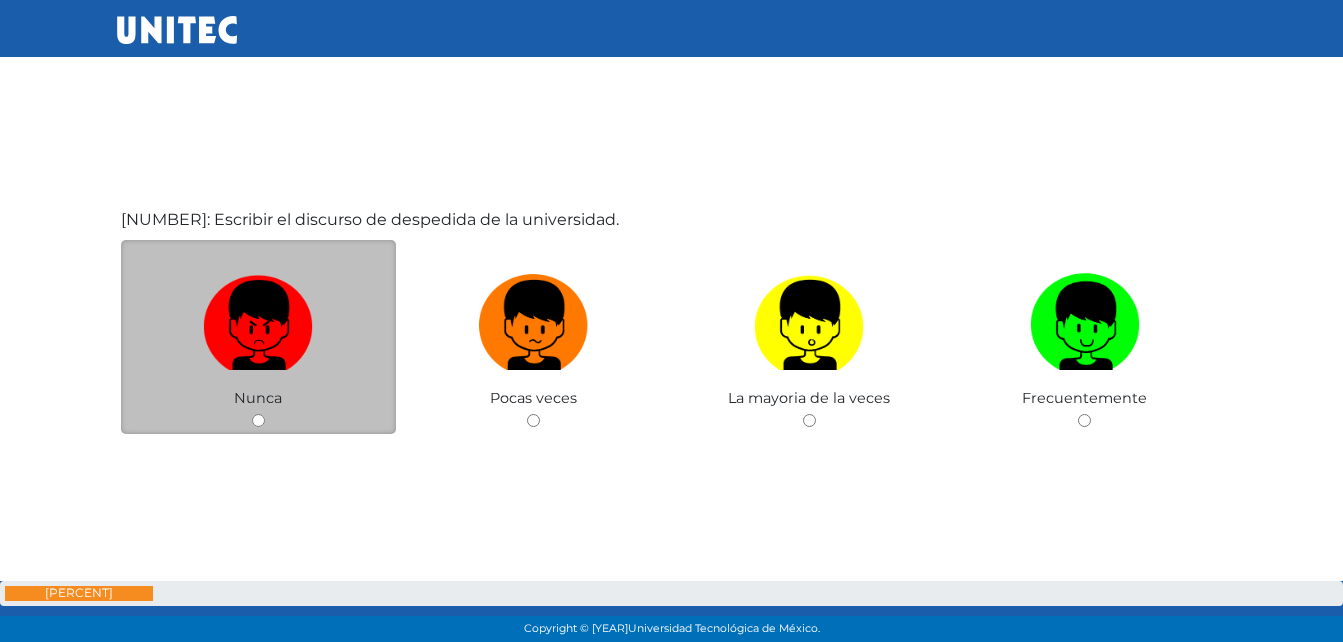 click at bounding box center [258, 420] 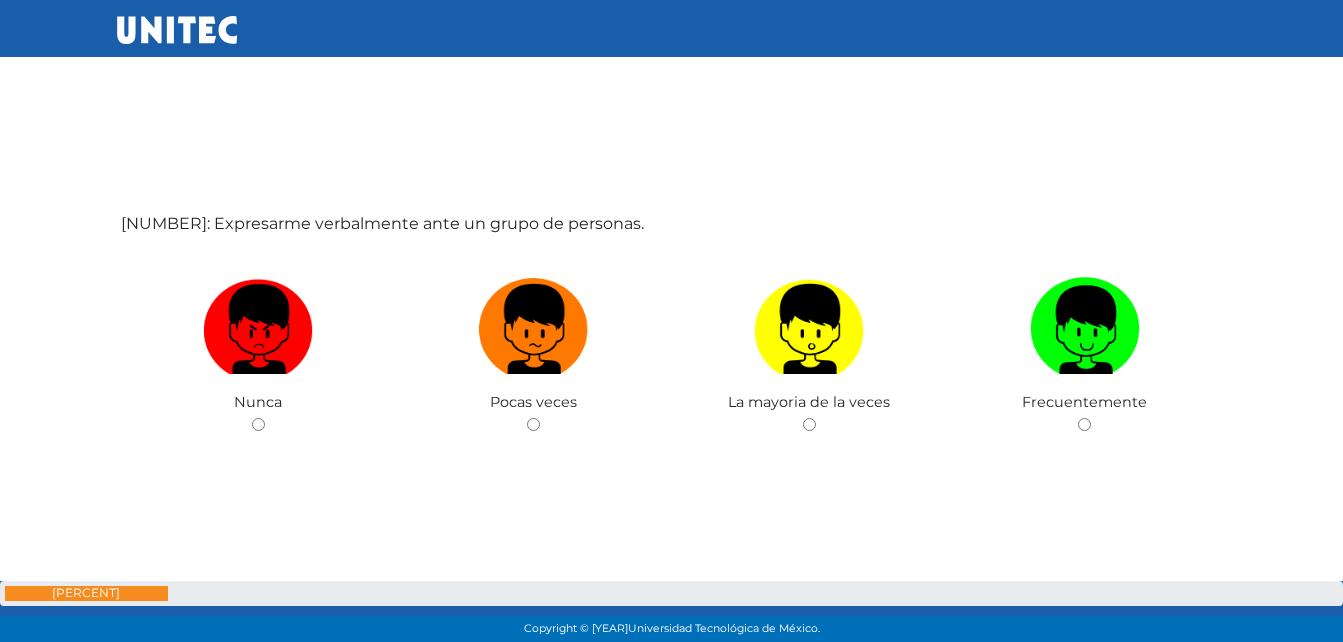 scroll, scrollTop: 6471, scrollLeft: 0, axis: vertical 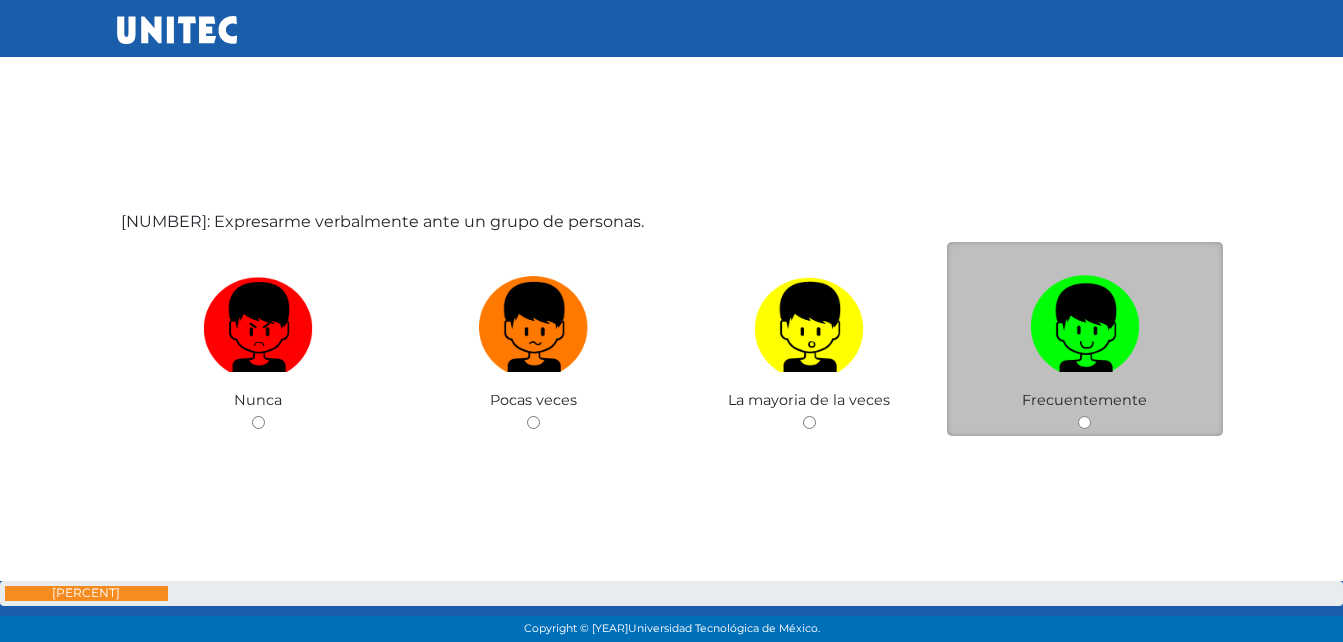 click at bounding box center [1084, 422] 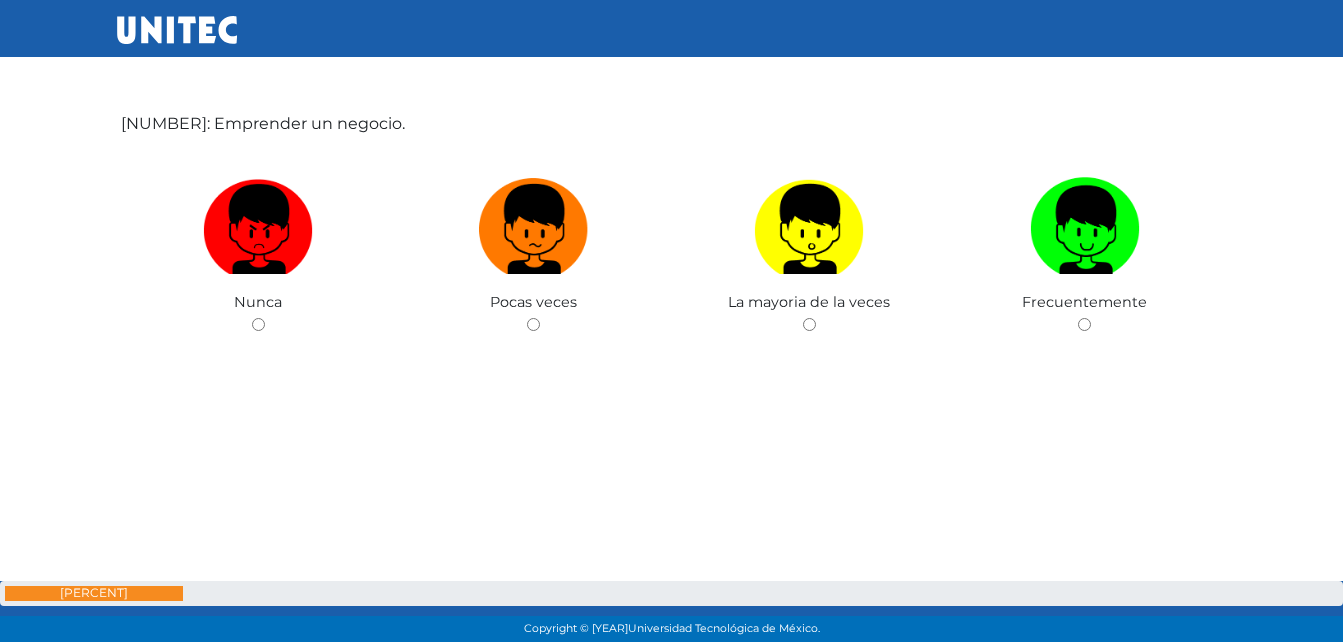 scroll, scrollTop: 7212, scrollLeft: 0, axis: vertical 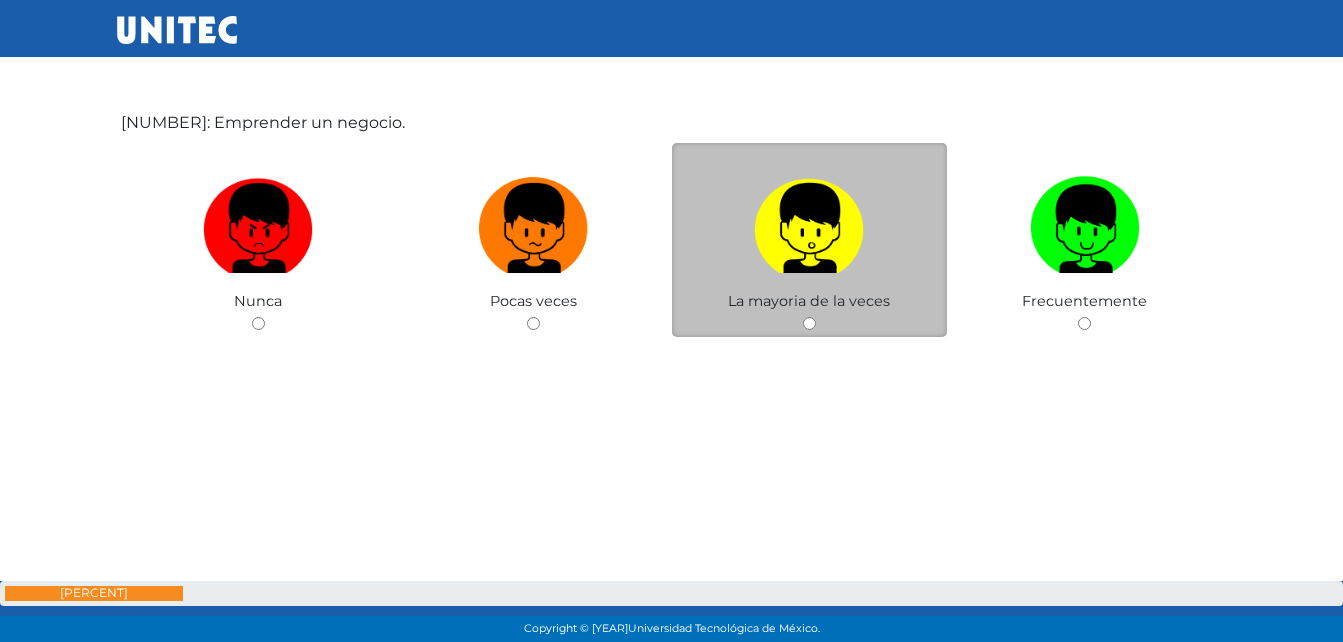 click on "La mayoria de la veces" at bounding box center [810, 240] 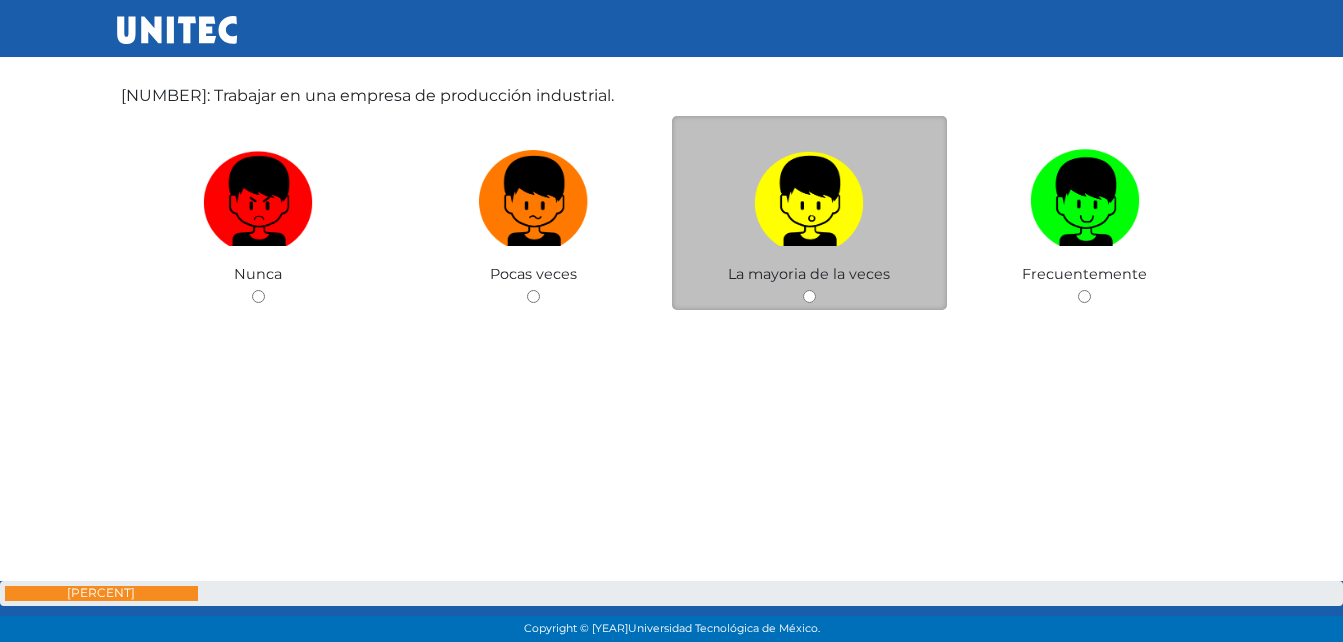 scroll, scrollTop: 7880, scrollLeft: 0, axis: vertical 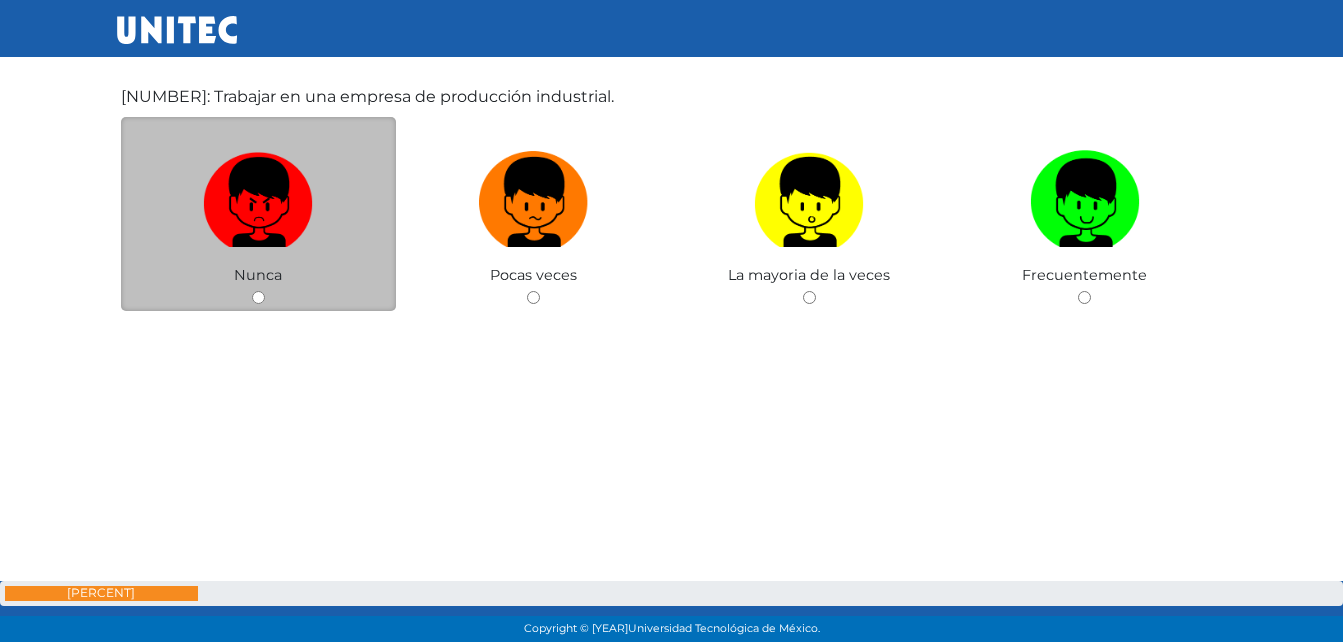 click at bounding box center (258, 297) 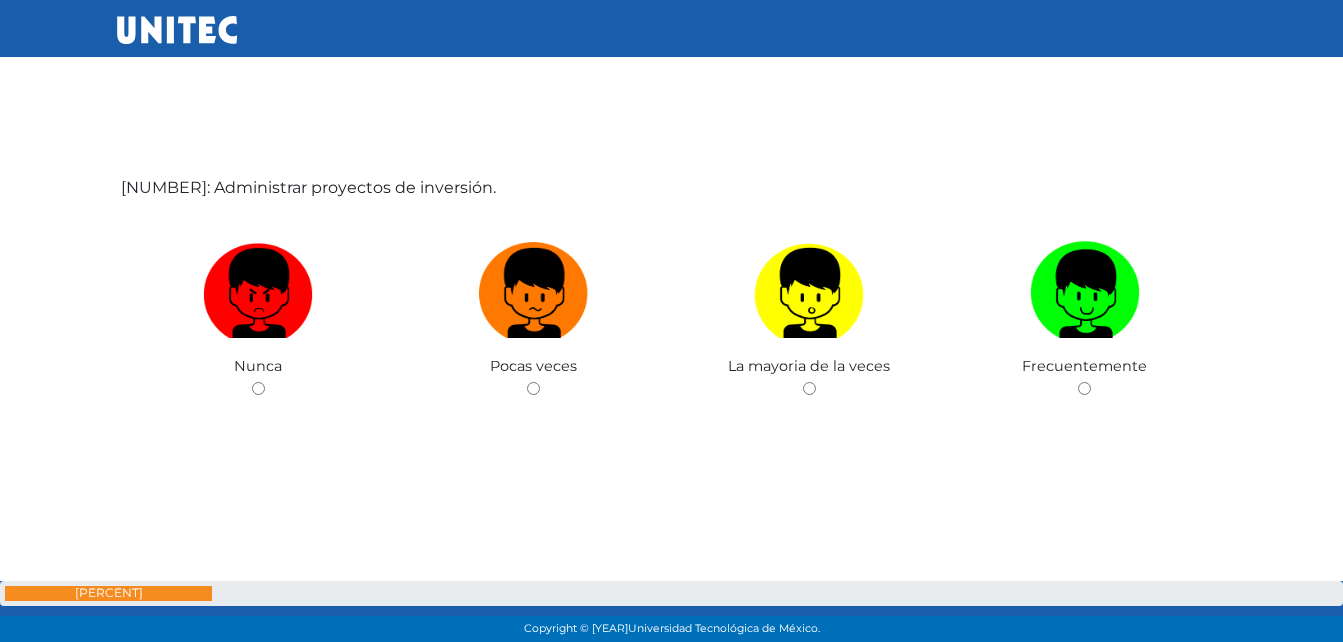 scroll, scrollTop: 8446, scrollLeft: 0, axis: vertical 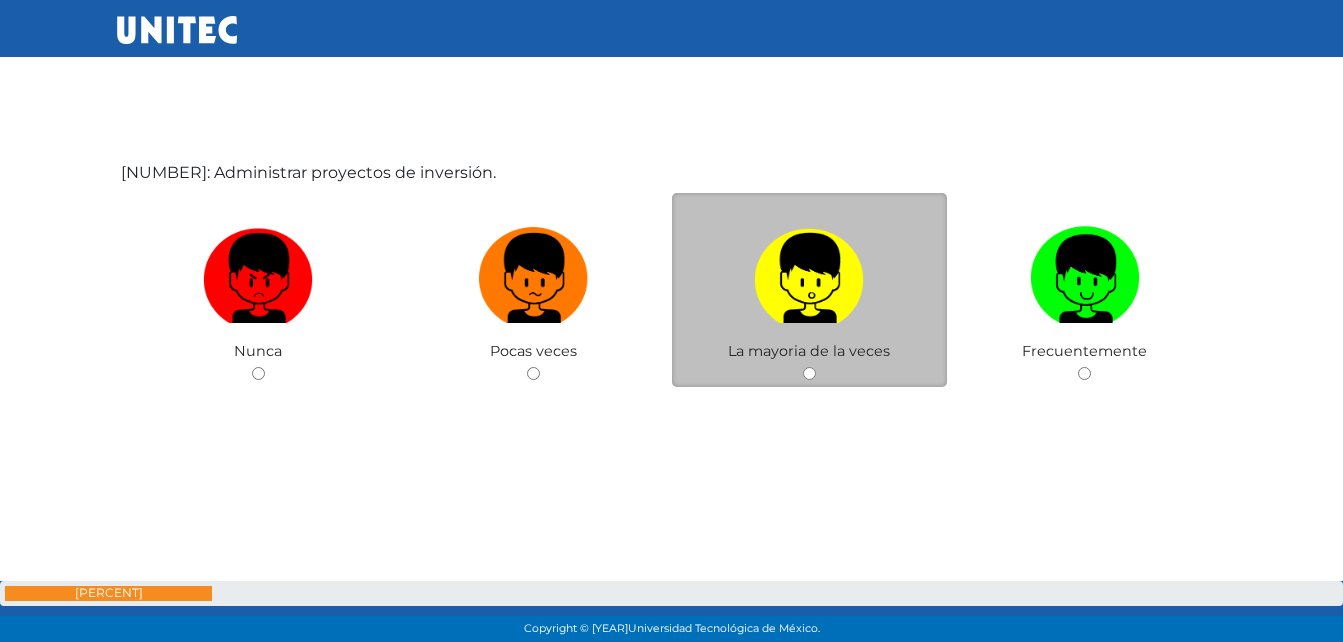 click at bounding box center (809, 373) 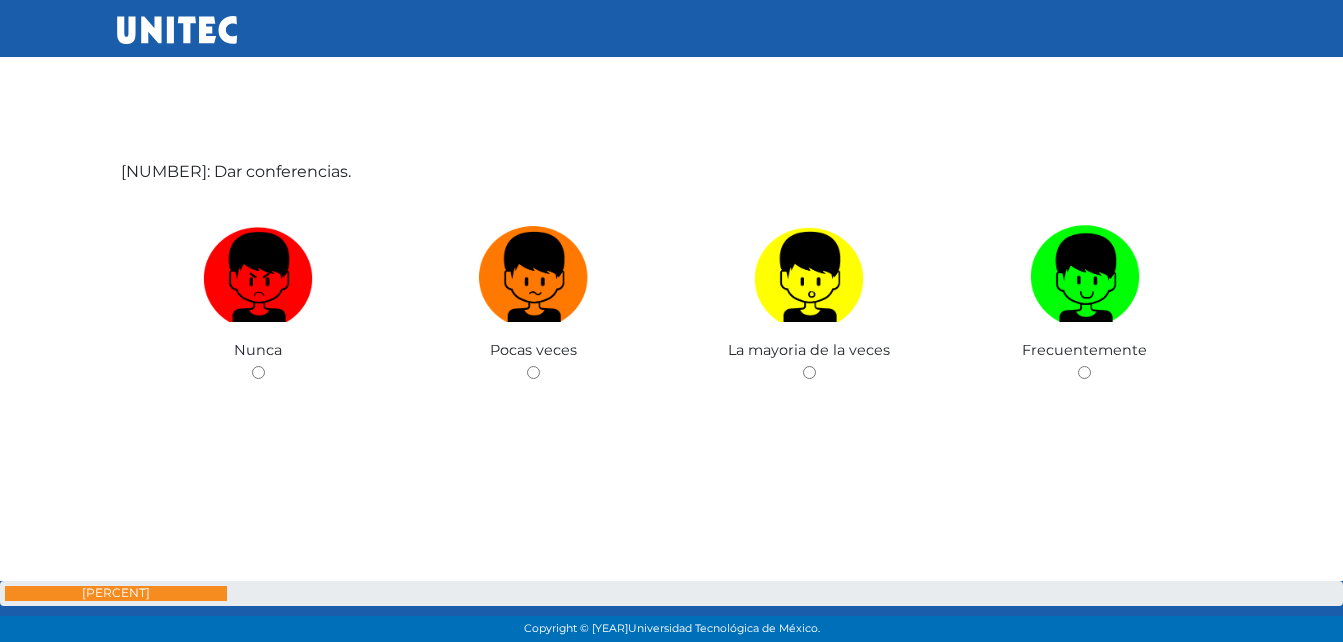 scroll, scrollTop: 9092, scrollLeft: 0, axis: vertical 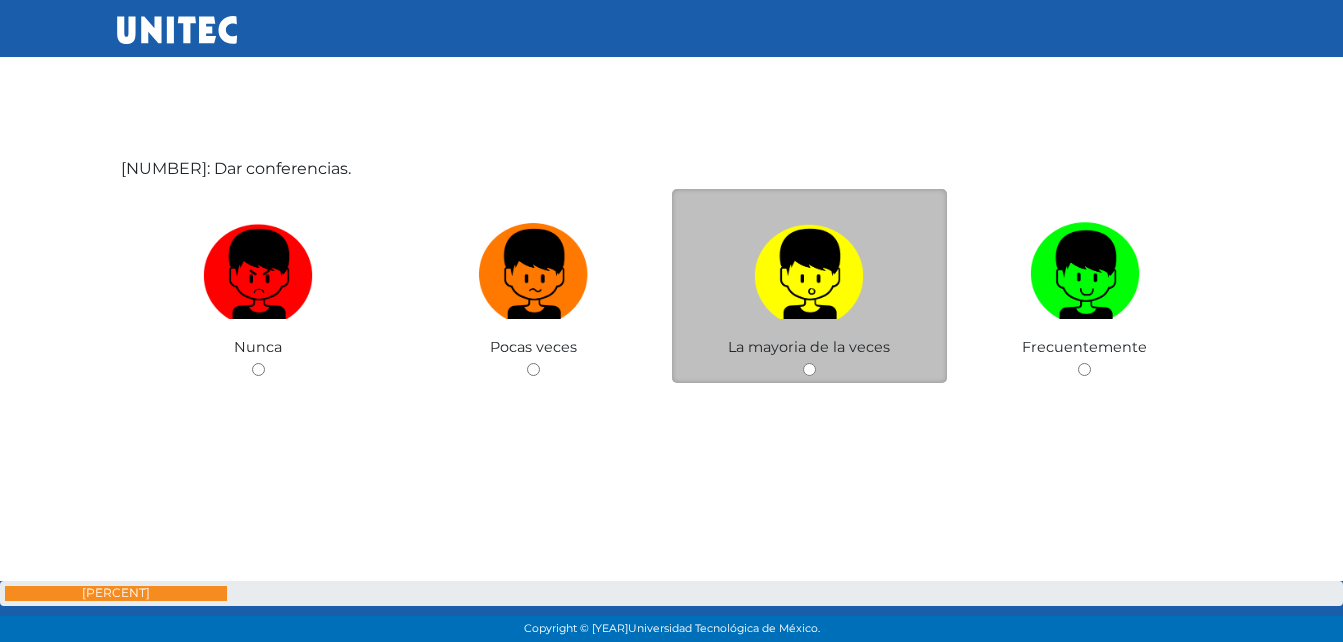 click at bounding box center (809, 369) 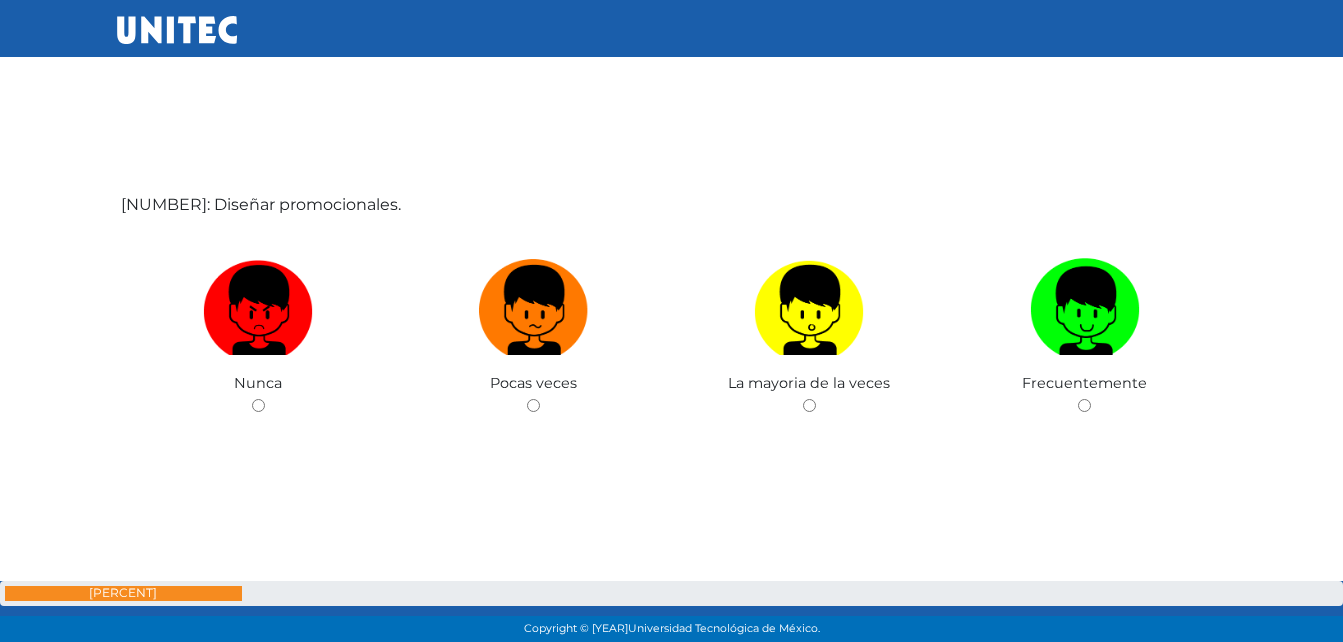 scroll, scrollTop: 9711, scrollLeft: 0, axis: vertical 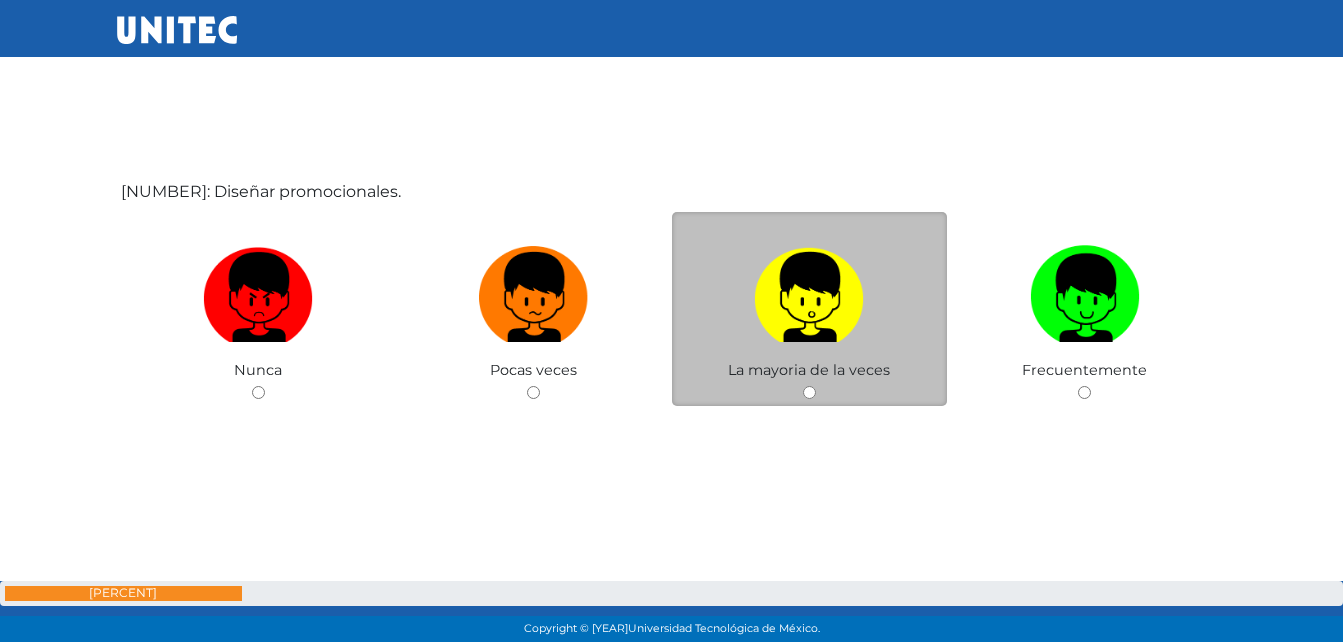 click on "La mayoria de la veces" at bounding box center [810, 309] 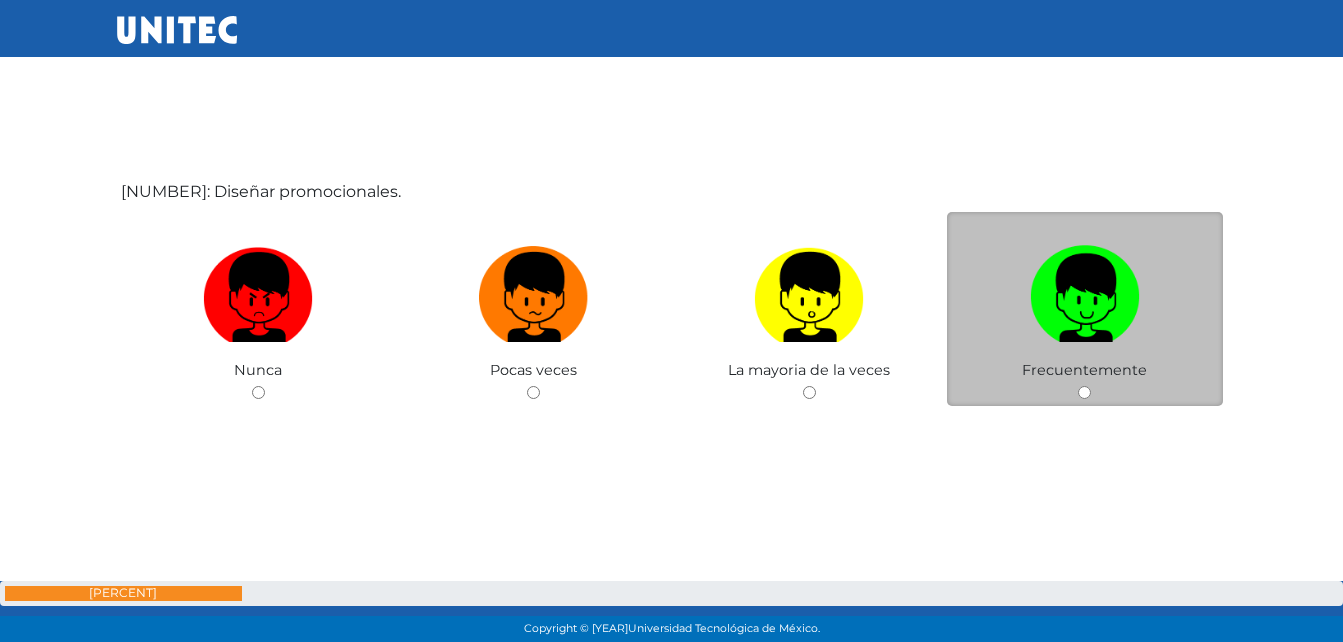 click at bounding box center (1084, 392) 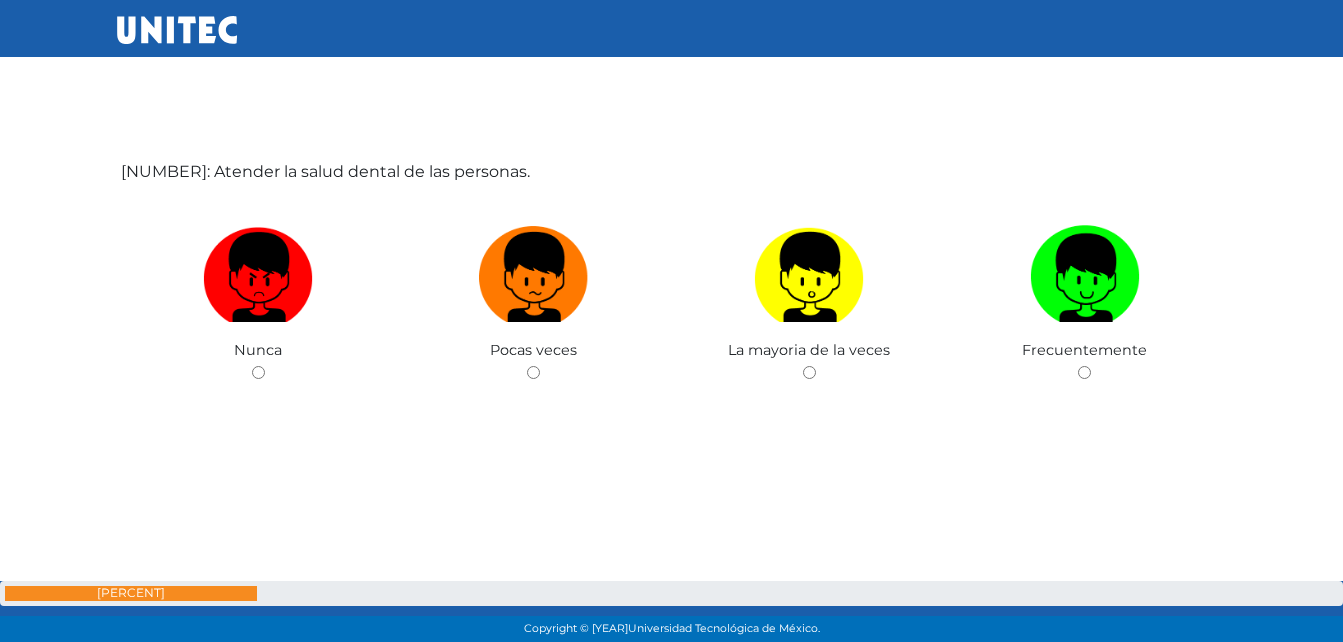 scroll, scrollTop: 10374, scrollLeft: 0, axis: vertical 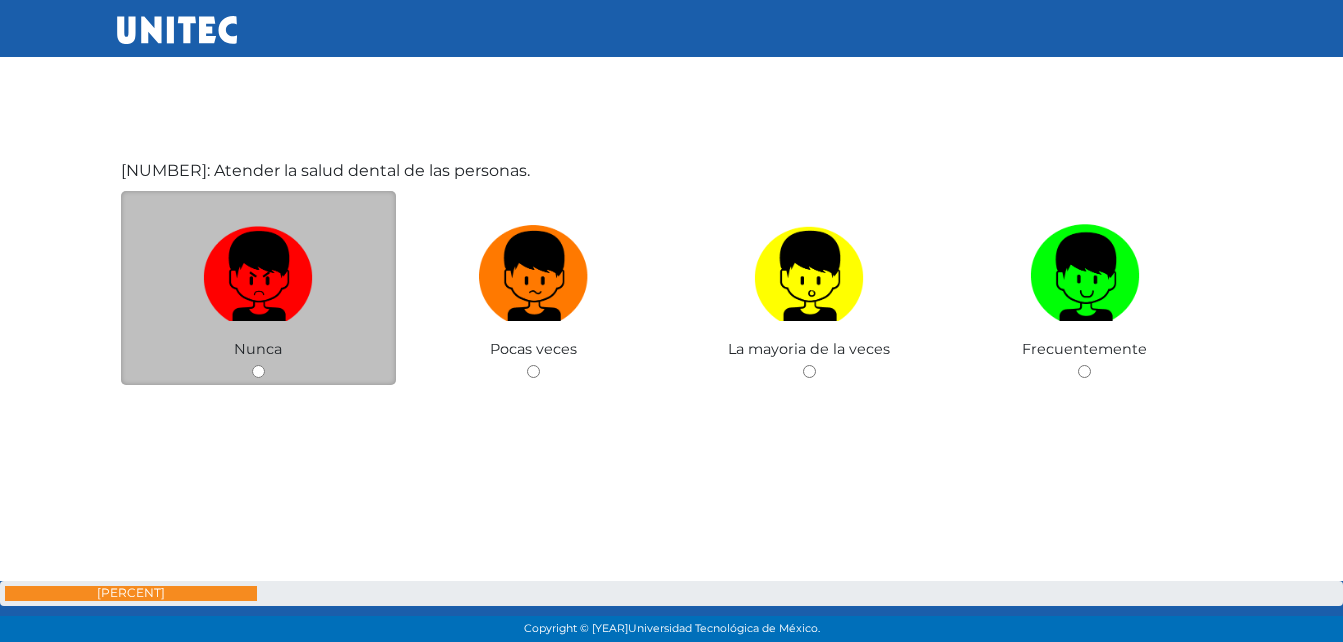 click at bounding box center (258, 371) 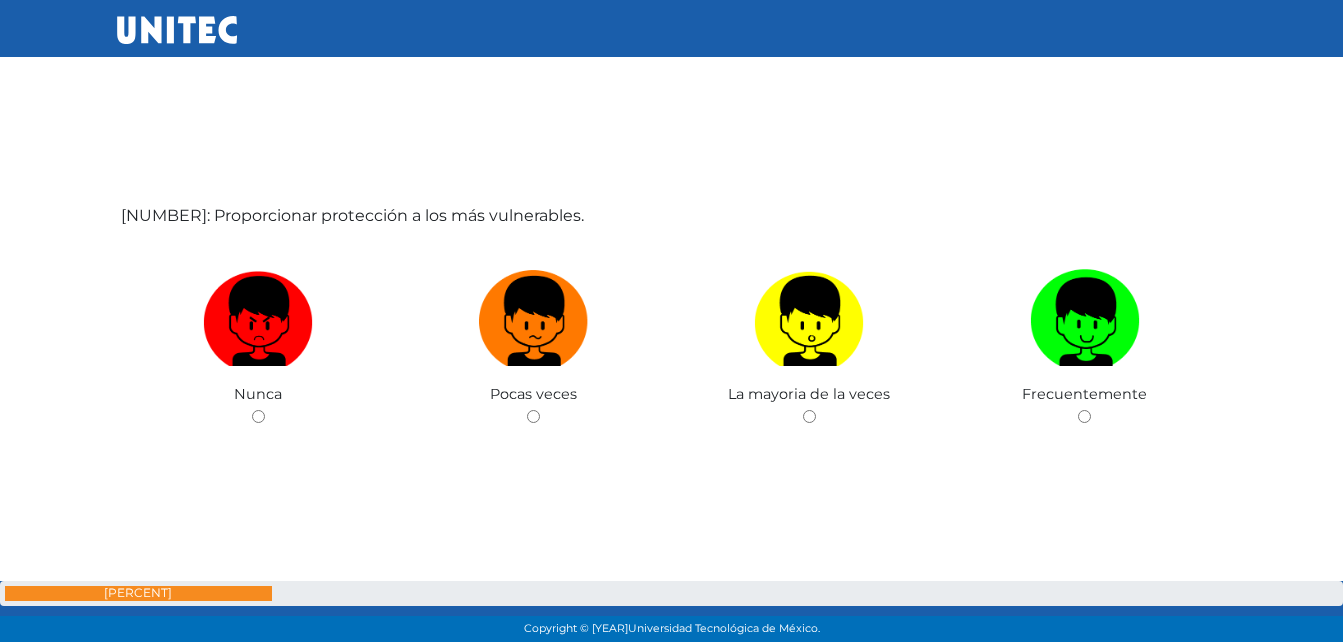 scroll, scrollTop: 10976, scrollLeft: 0, axis: vertical 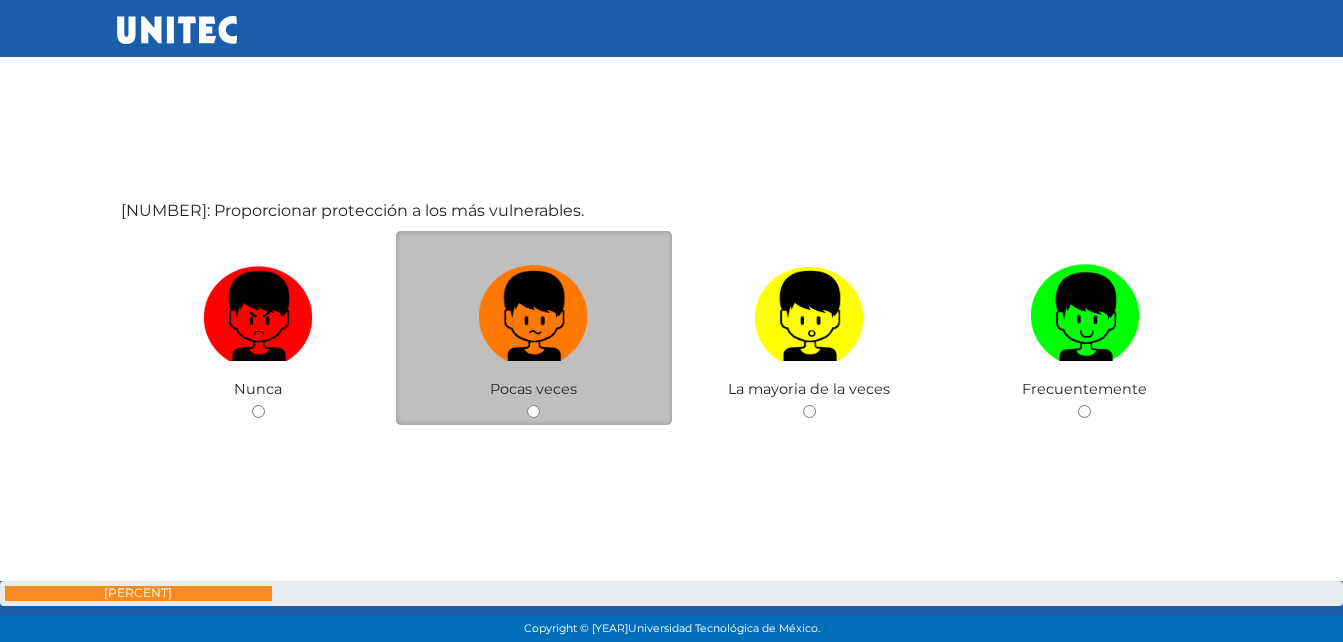 click on "Pocas veces" at bounding box center (533, 389) 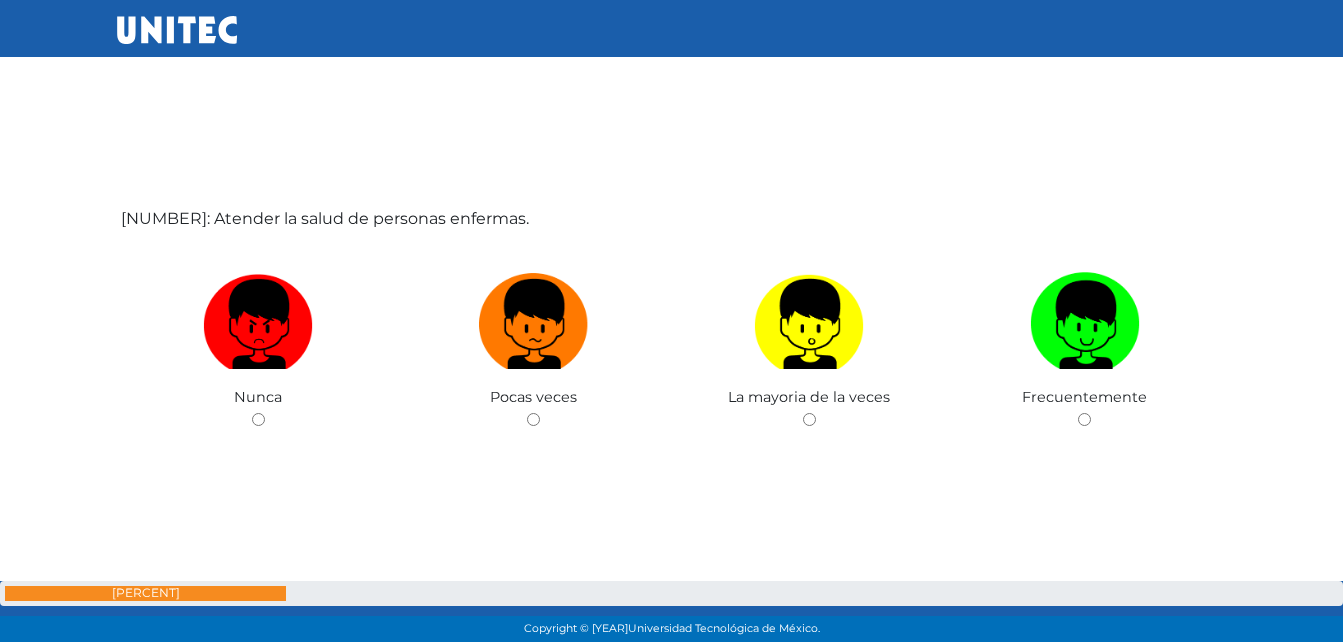 scroll, scrollTop: 11656, scrollLeft: 0, axis: vertical 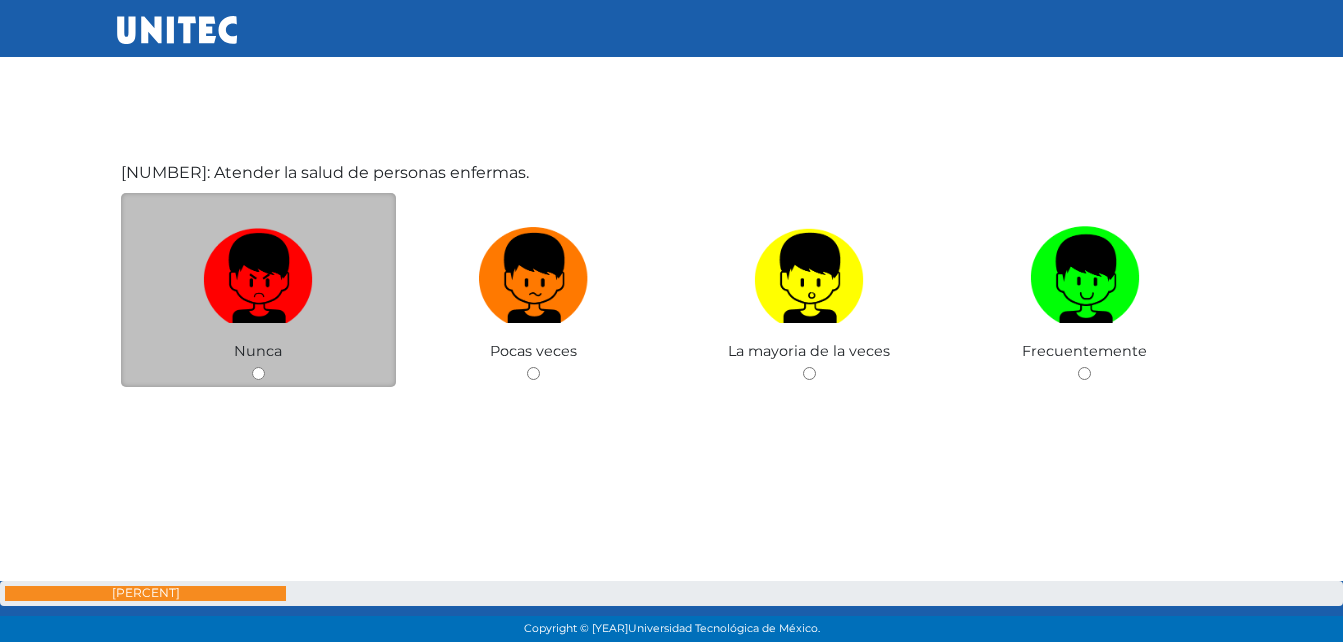 click at bounding box center [258, 373] 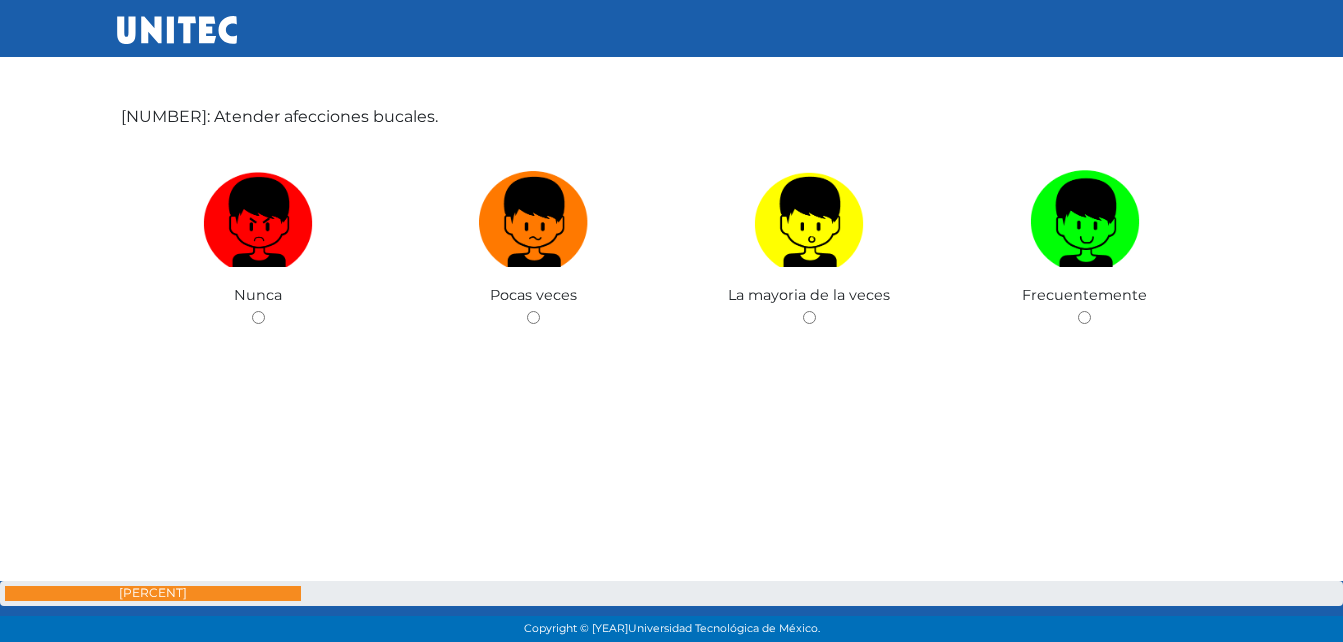 scroll, scrollTop: 12360, scrollLeft: 0, axis: vertical 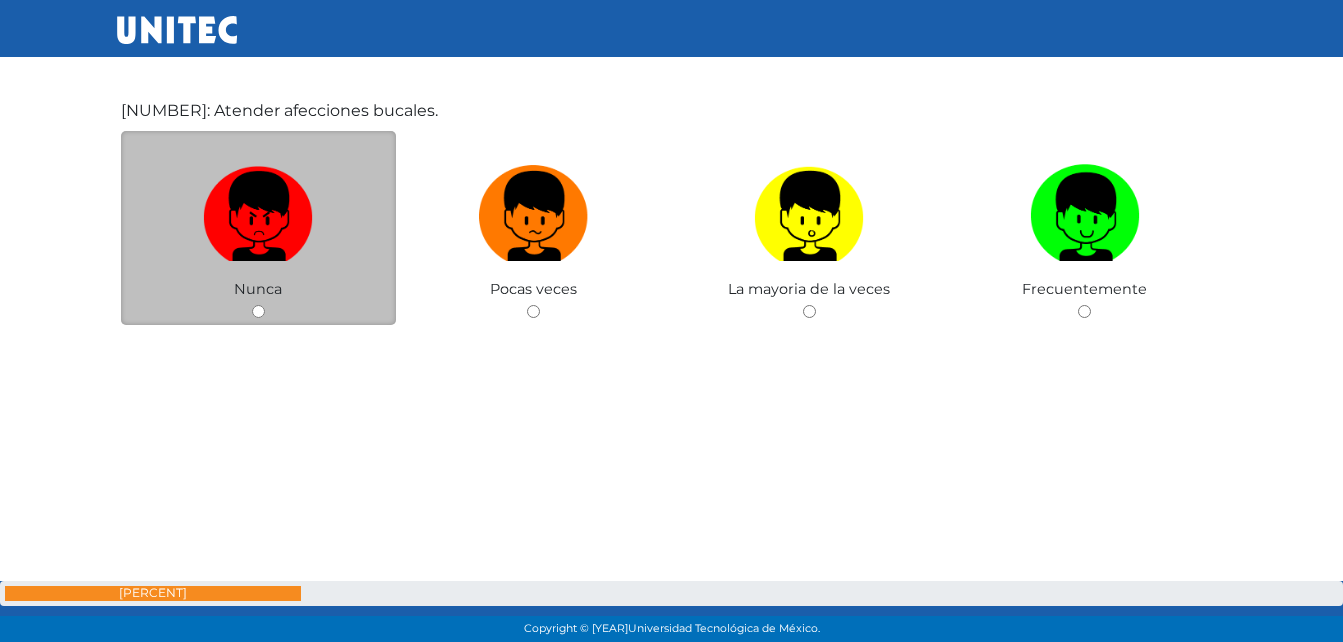 click at bounding box center [258, 311] 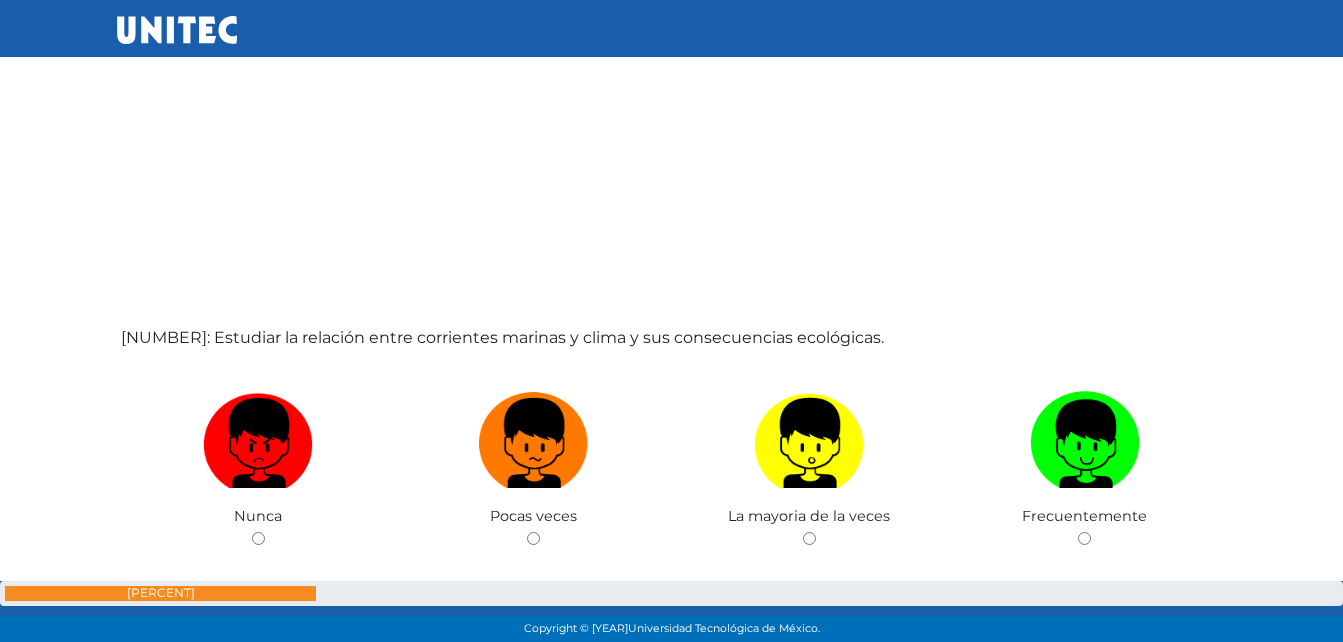 scroll, scrollTop: 12778, scrollLeft: 0, axis: vertical 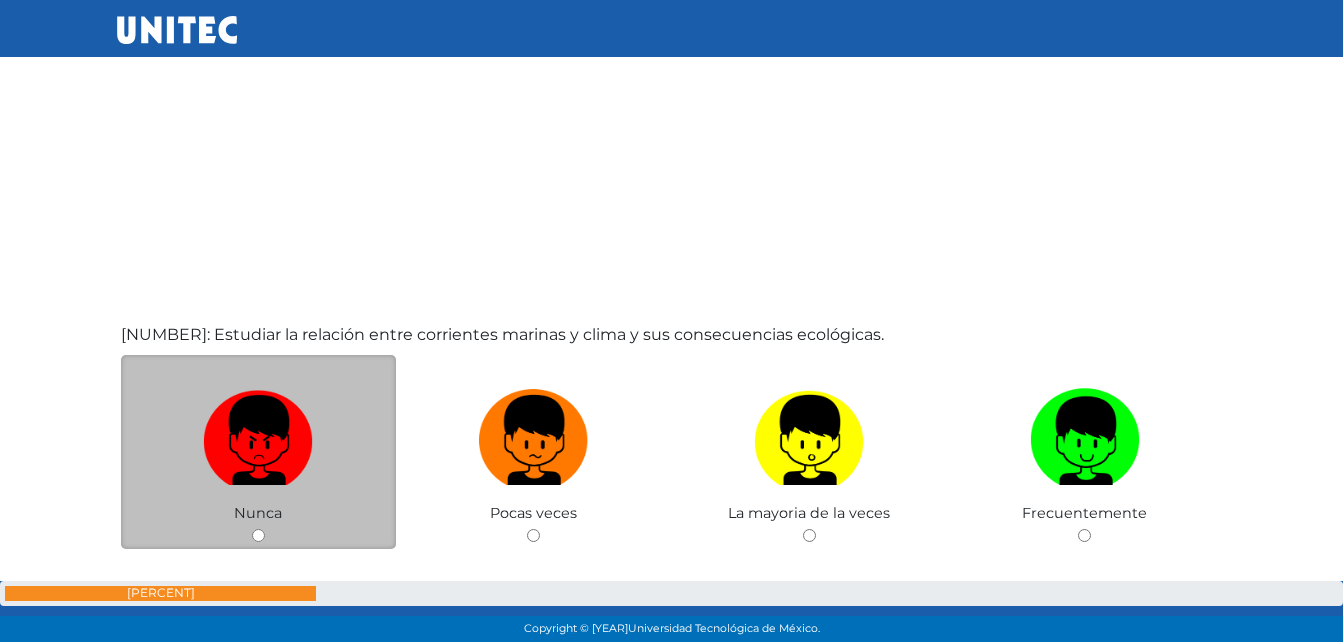 click on "Nunca" at bounding box center (259, 452) 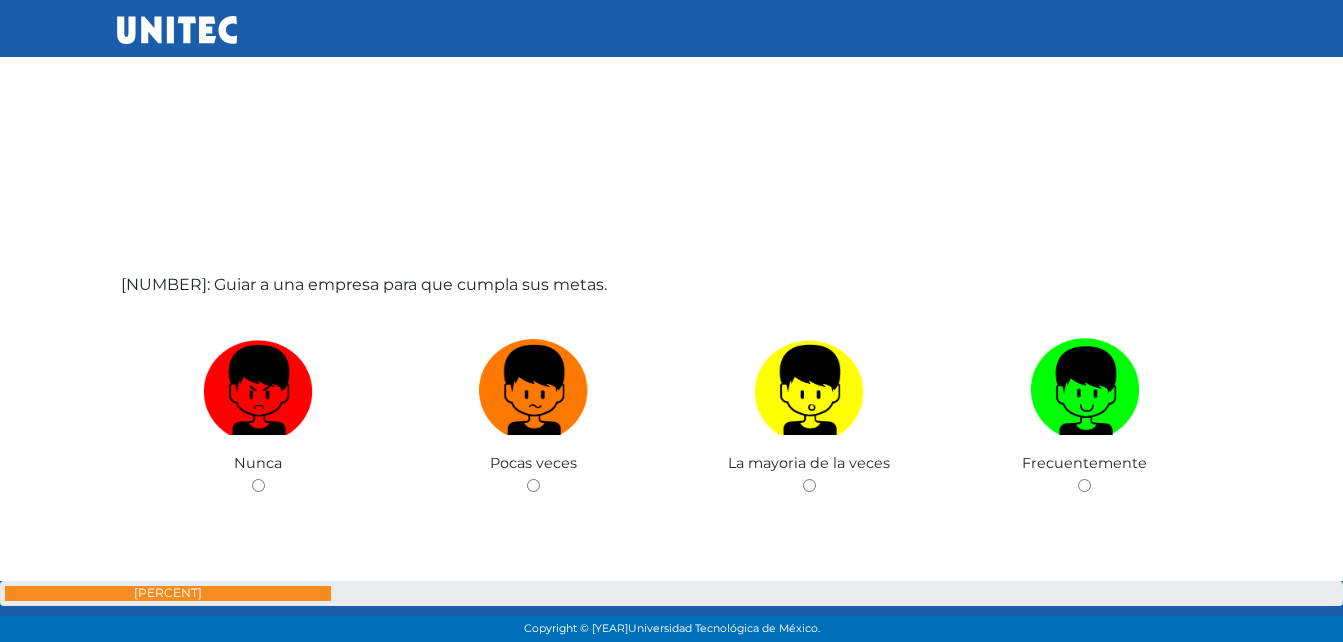scroll, scrollTop: 13582, scrollLeft: 0, axis: vertical 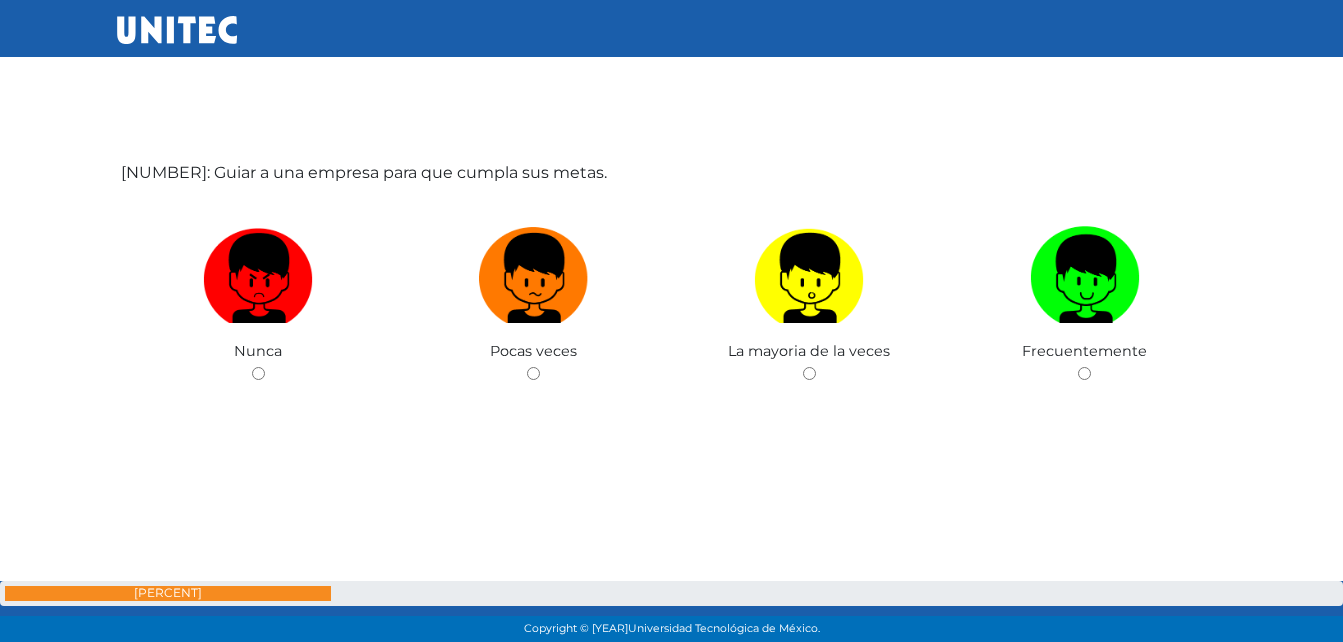drag, startPoint x: 805, startPoint y: 373, endPoint x: 729, endPoint y: 459, distance: 114.76933 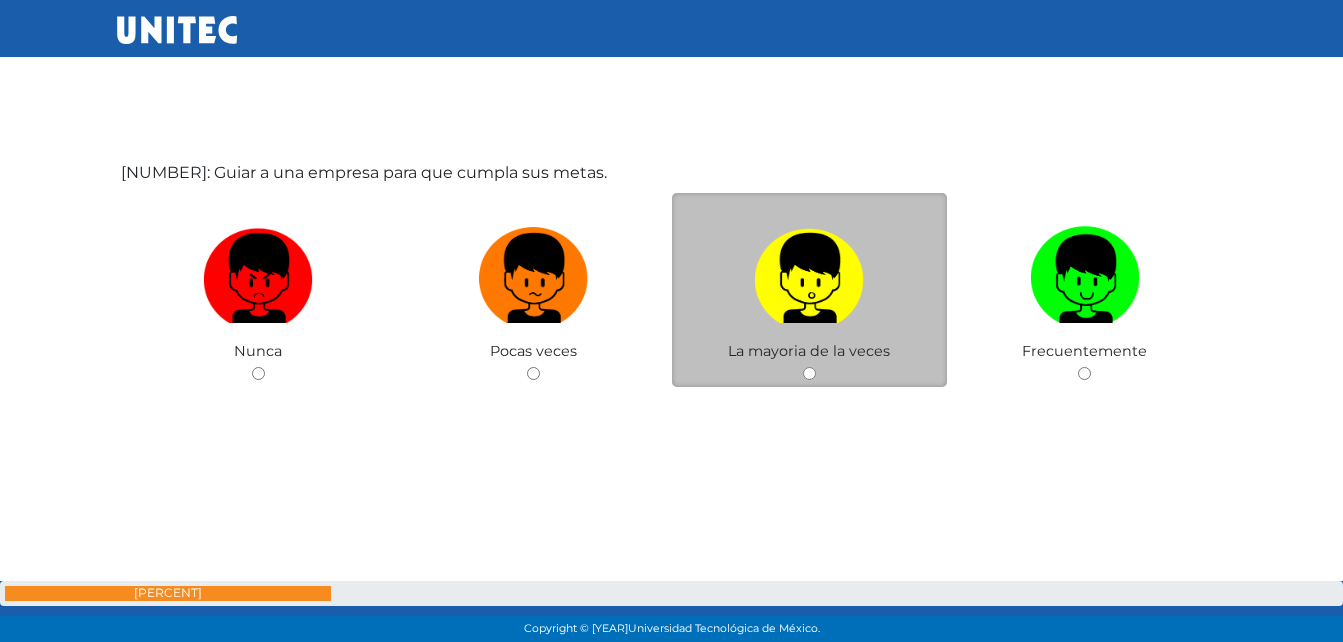 click at bounding box center [809, 373] 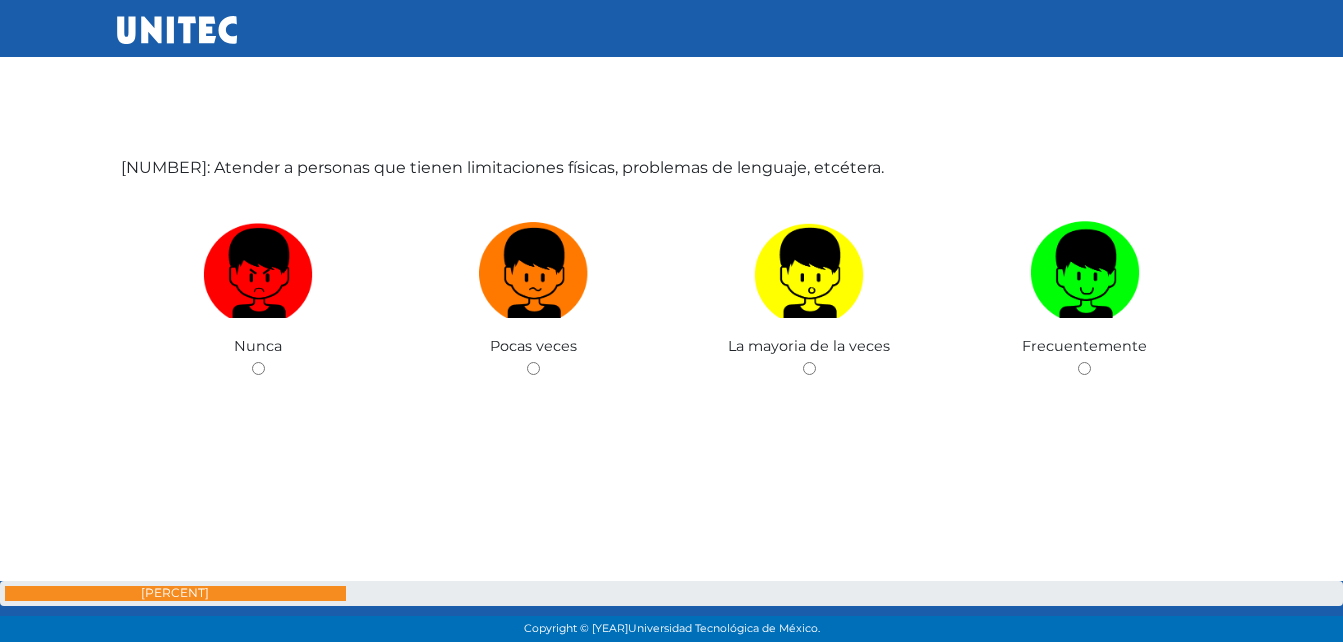 scroll, scrollTop: 14232, scrollLeft: 0, axis: vertical 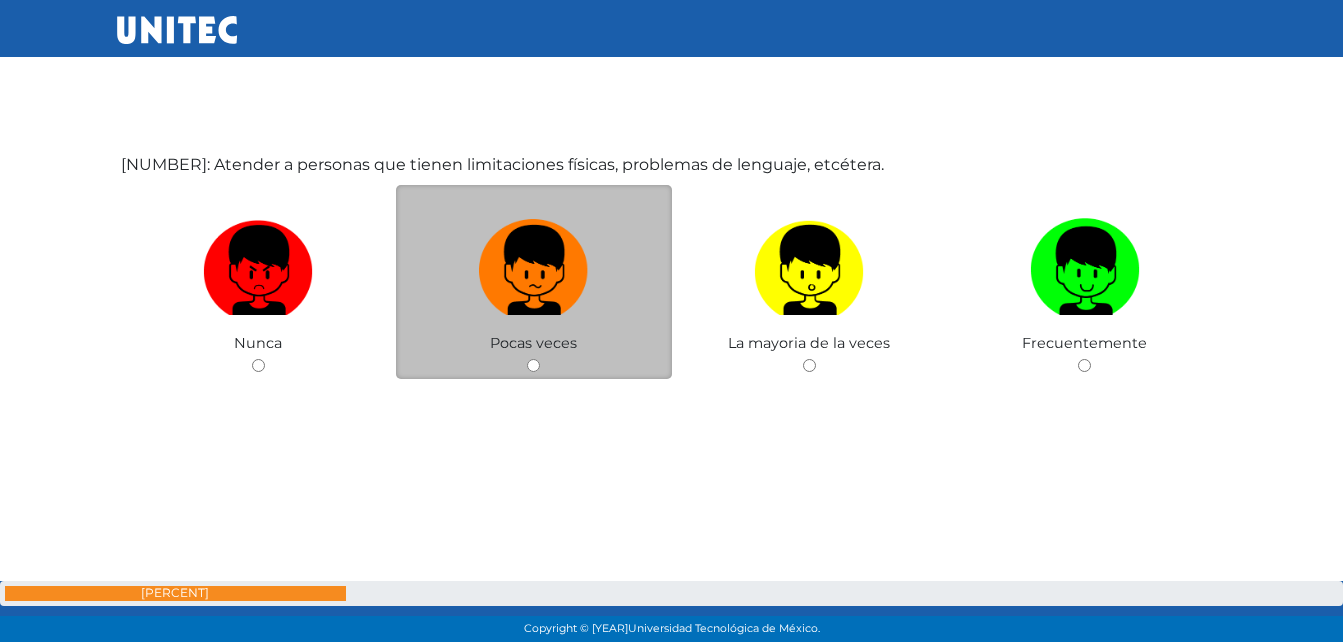 click on "Pocas veces" at bounding box center (534, 282) 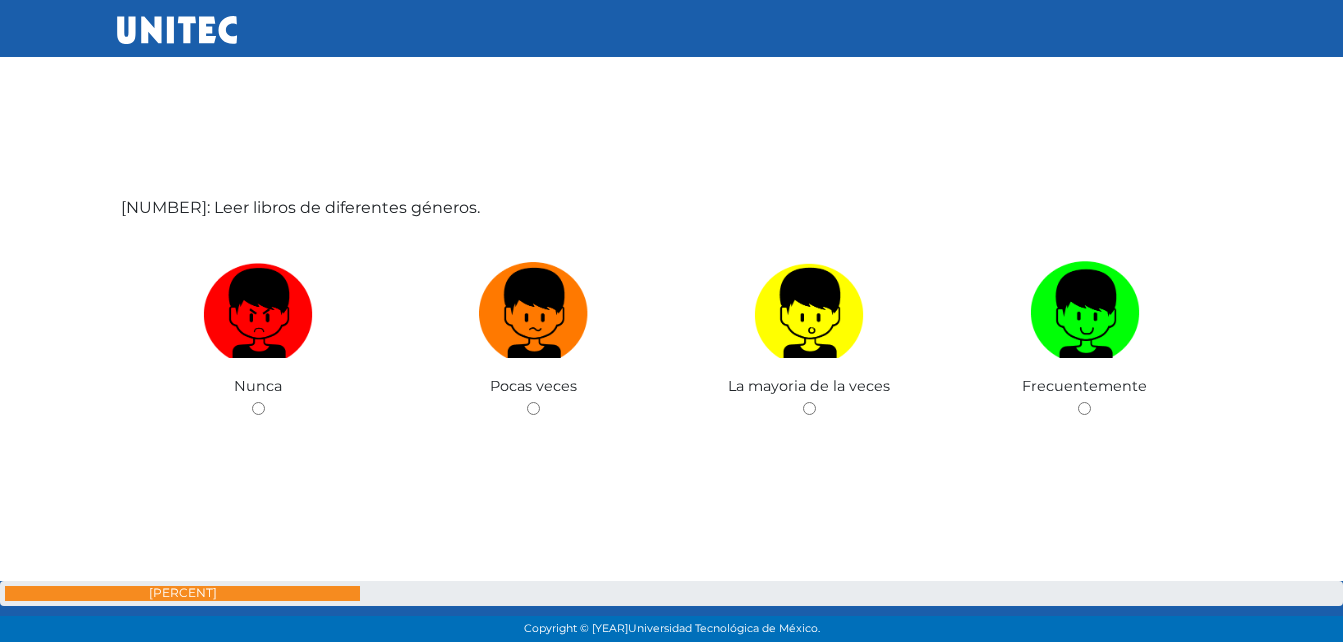 scroll, scrollTop: 14832, scrollLeft: 0, axis: vertical 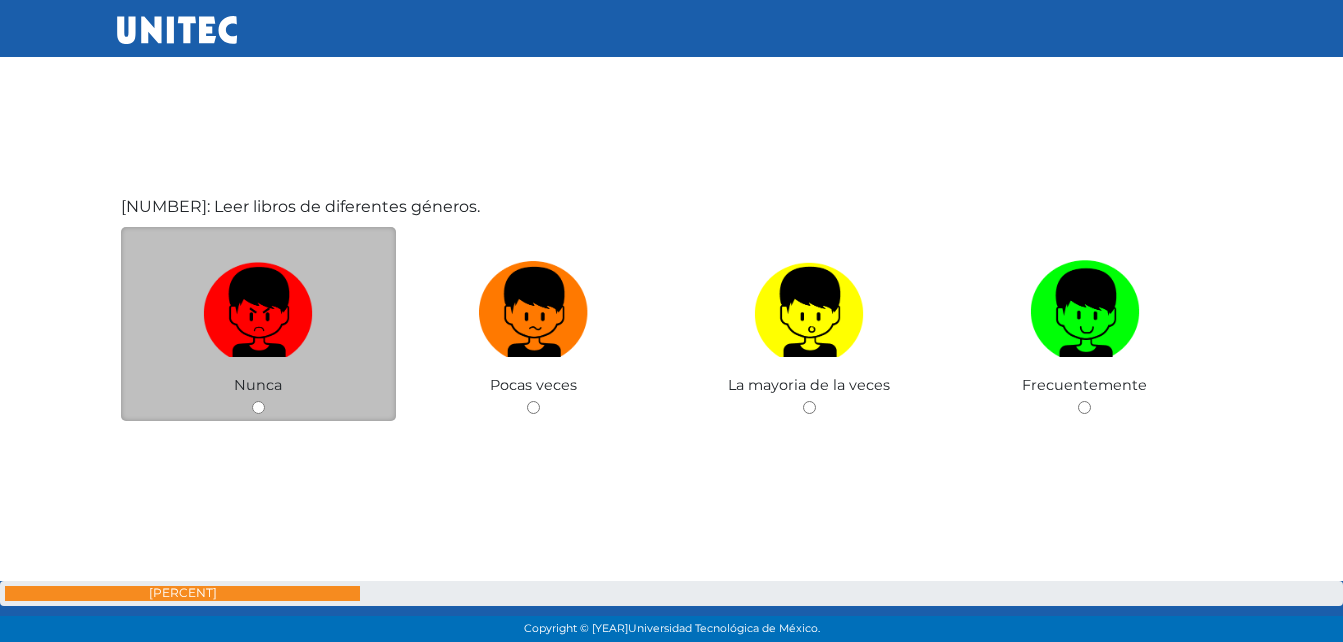 click on "Nunca" at bounding box center (259, 324) 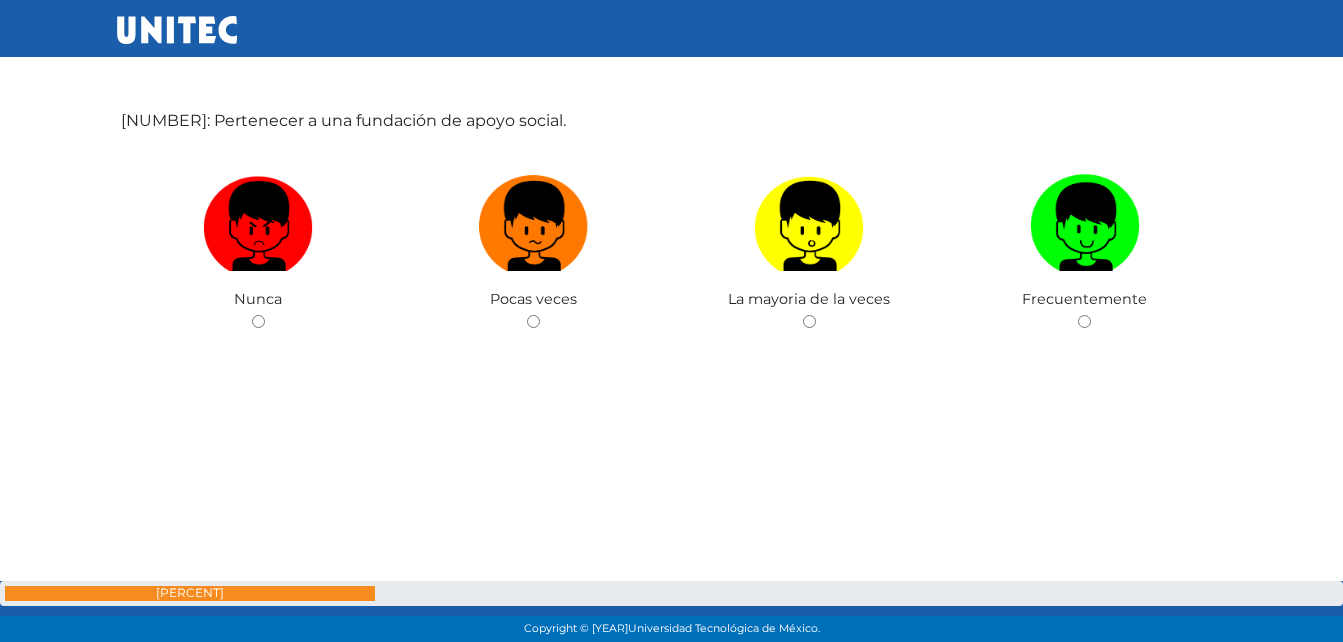 scroll, scrollTop: 15561, scrollLeft: 0, axis: vertical 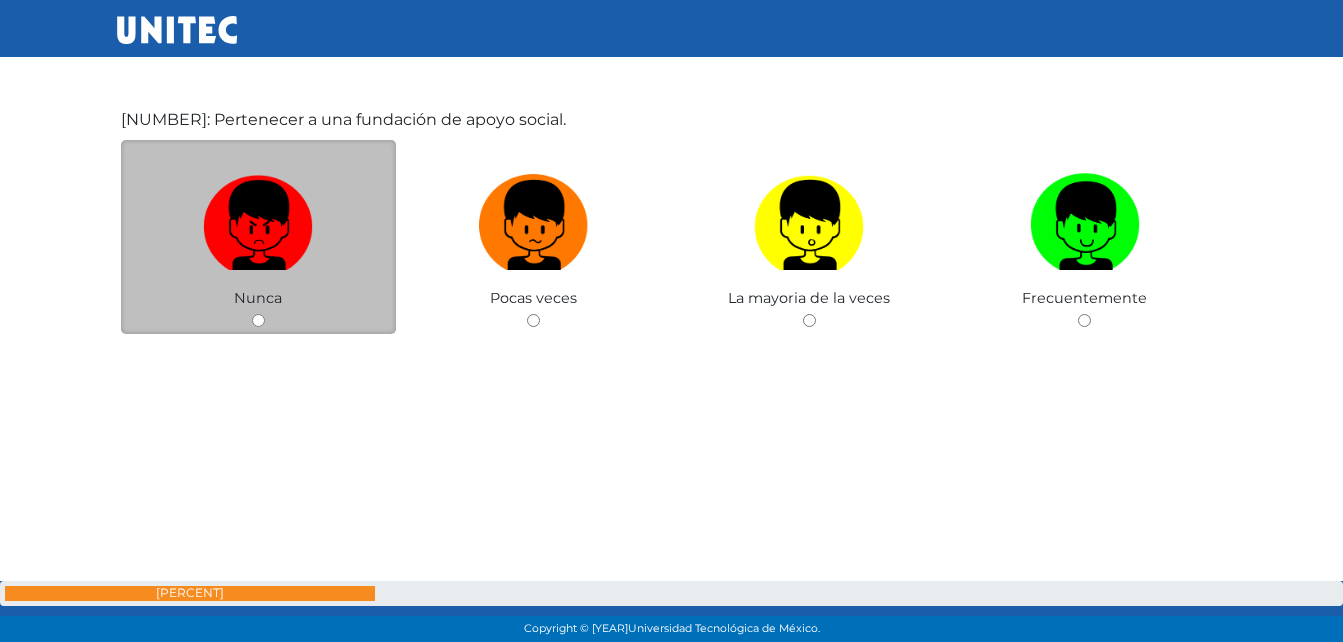 click at bounding box center (258, 320) 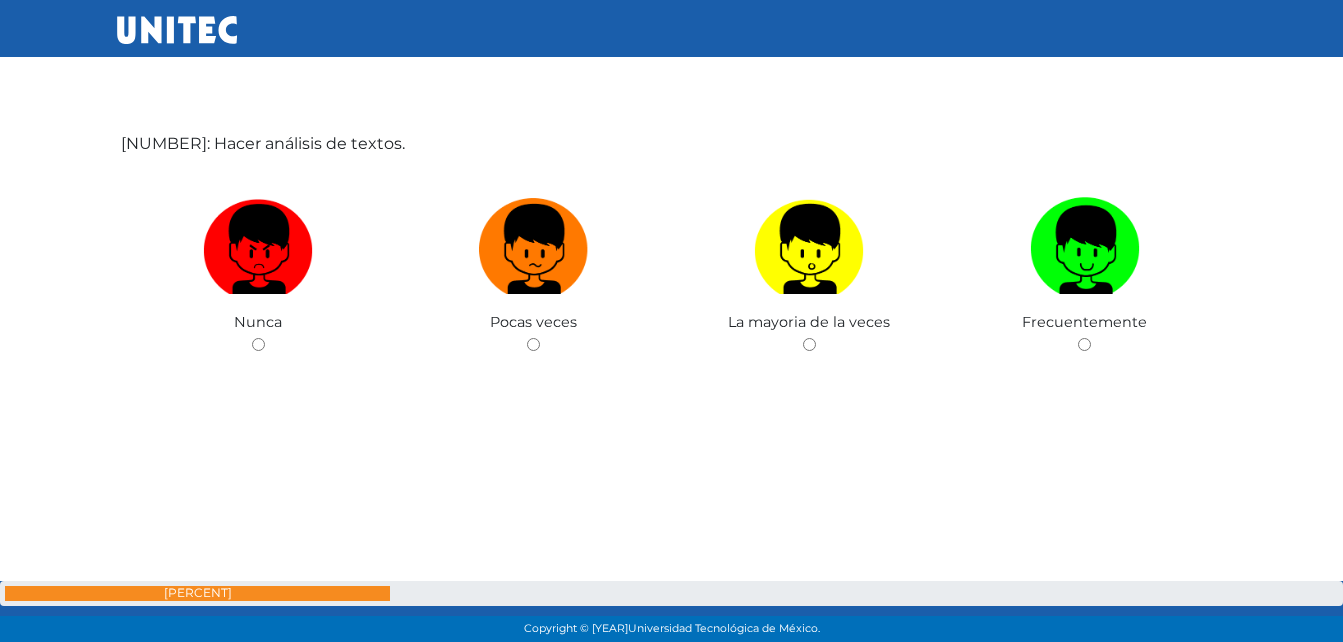 scroll, scrollTop: 16183, scrollLeft: 0, axis: vertical 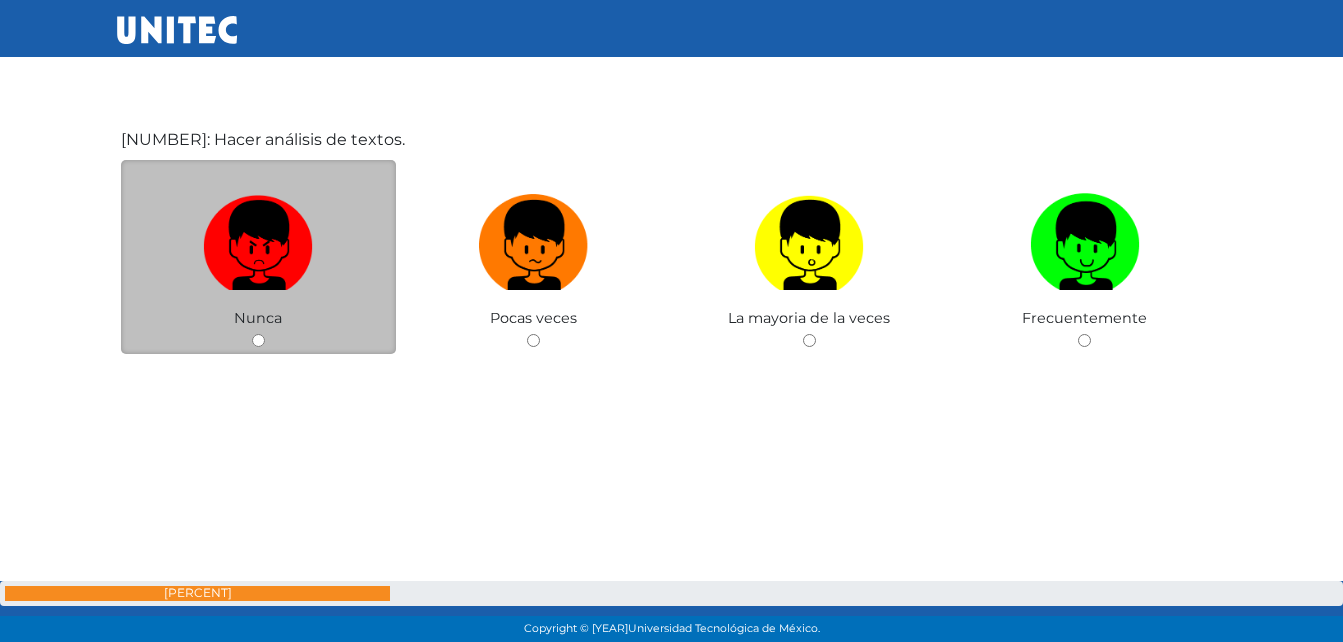 click at bounding box center [258, 340] 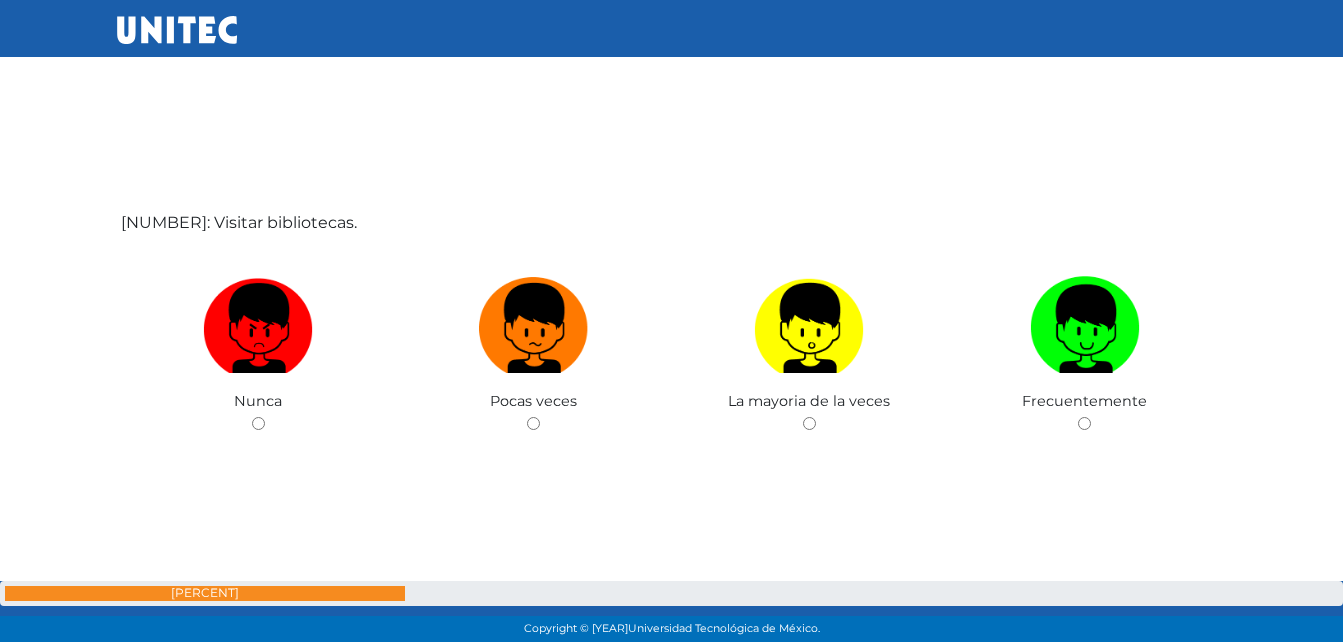 scroll, scrollTop: 16793, scrollLeft: 0, axis: vertical 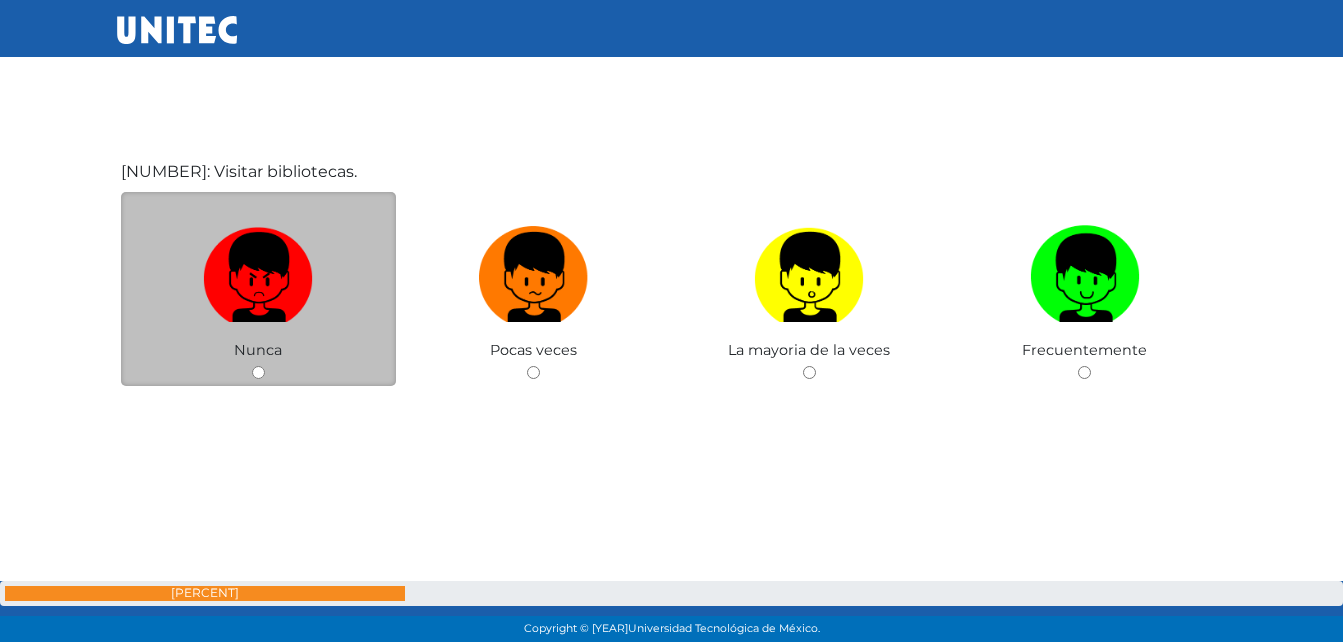 click on "Nunca" at bounding box center [259, 289] 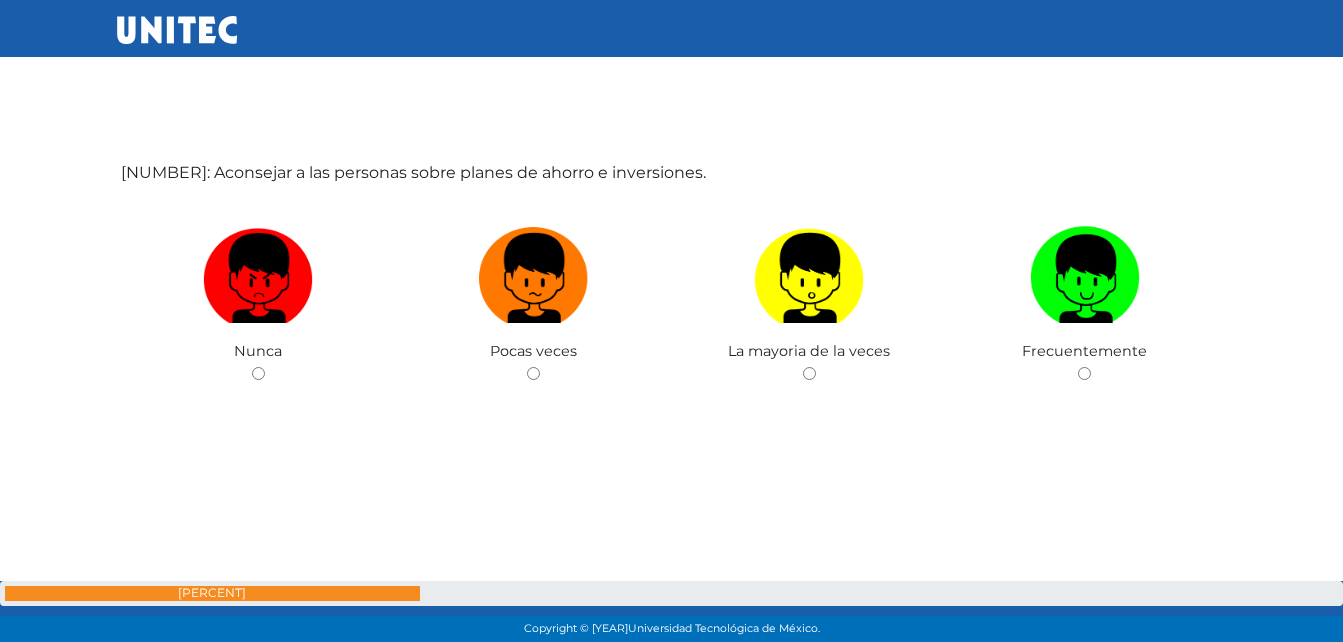 scroll, scrollTop: 17435, scrollLeft: 0, axis: vertical 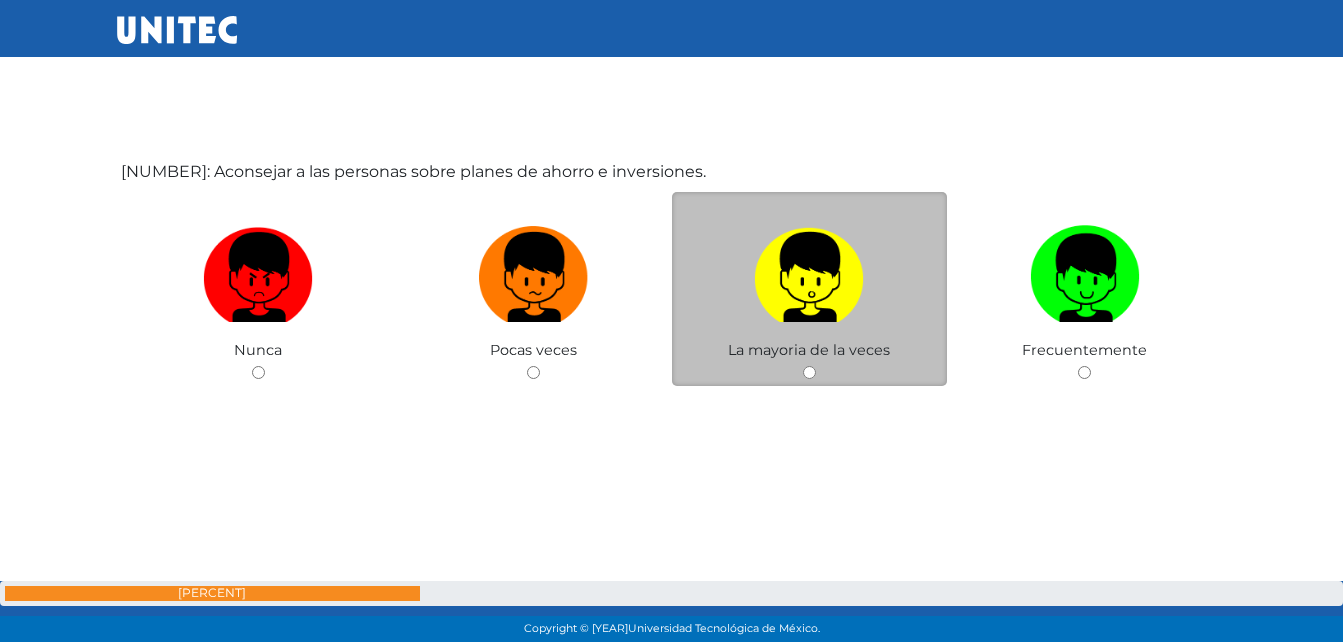 click on "La mayoria de la veces" at bounding box center (810, 289) 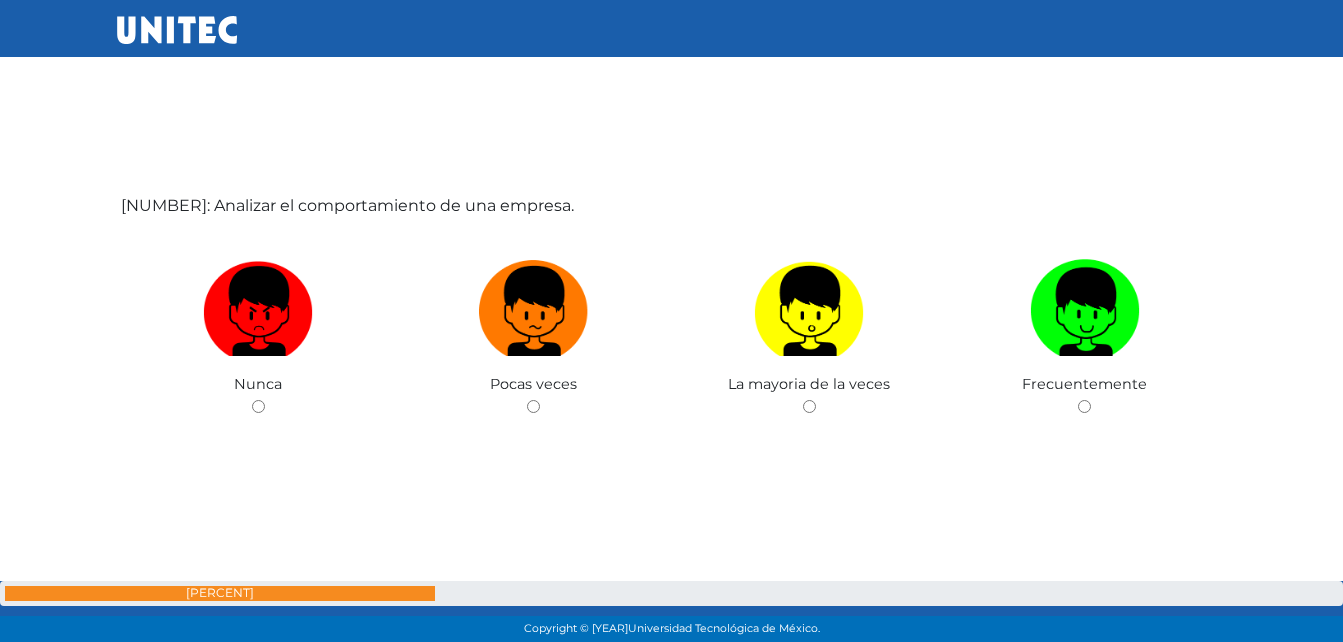 scroll, scrollTop: 18048, scrollLeft: 0, axis: vertical 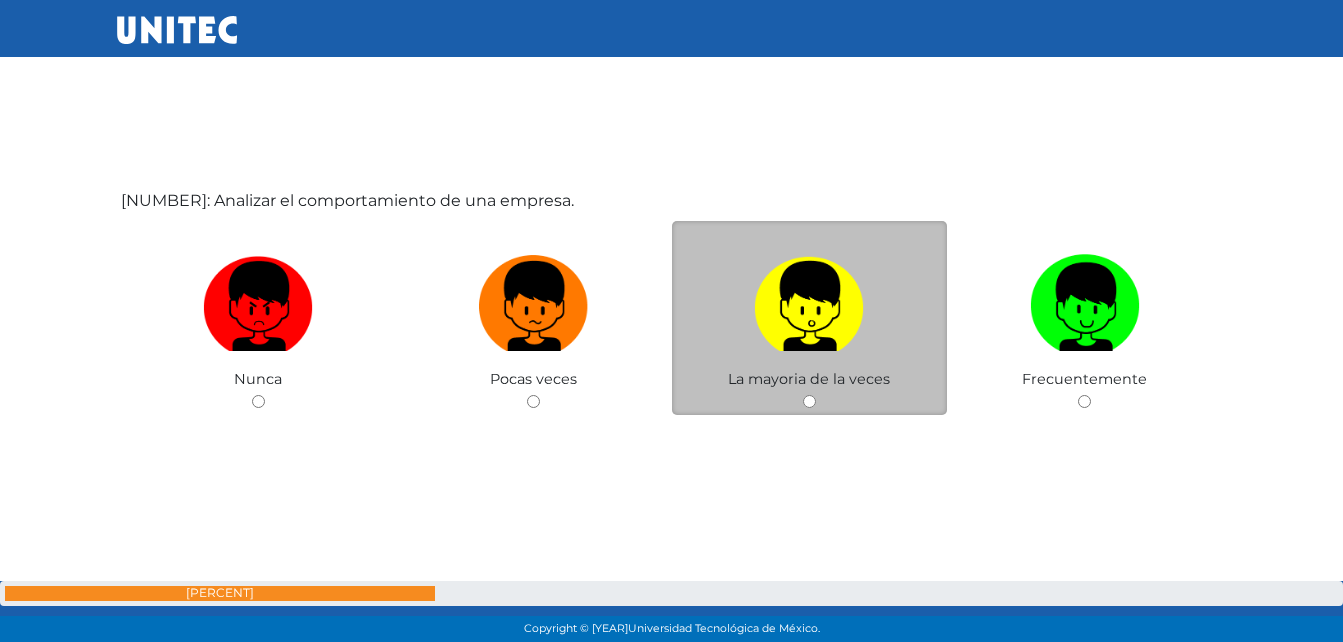 click on "La mayoria de la veces" at bounding box center [810, 318] 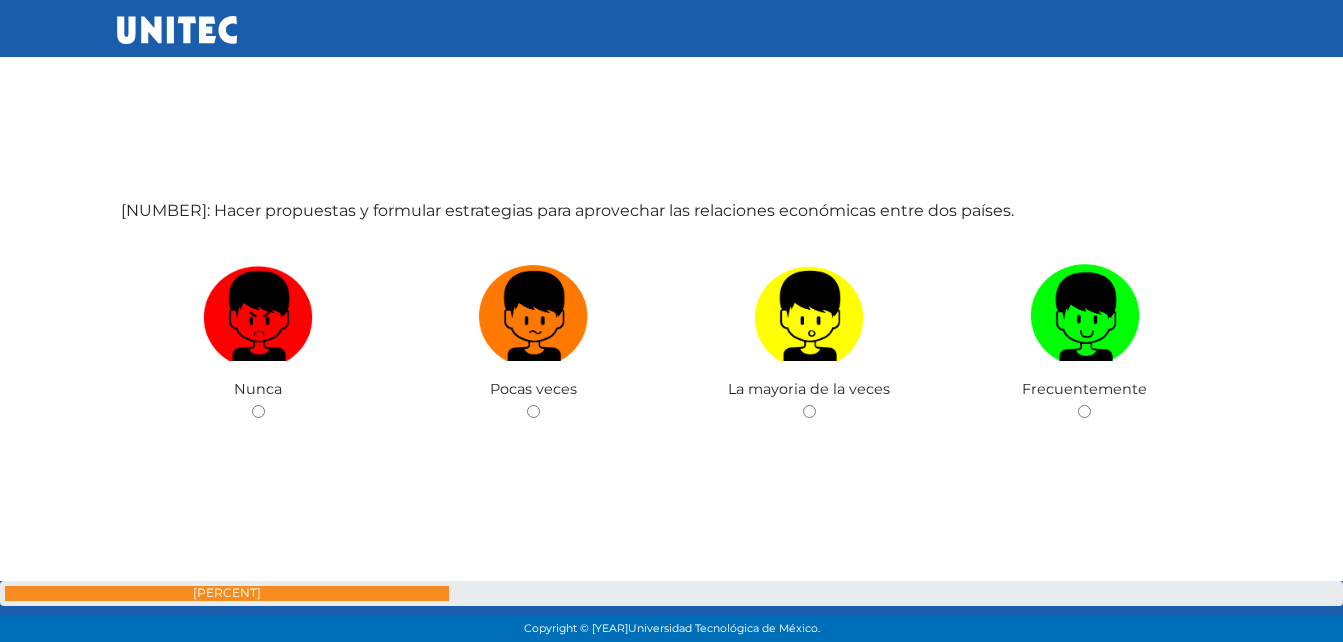 scroll, scrollTop: 18684, scrollLeft: 0, axis: vertical 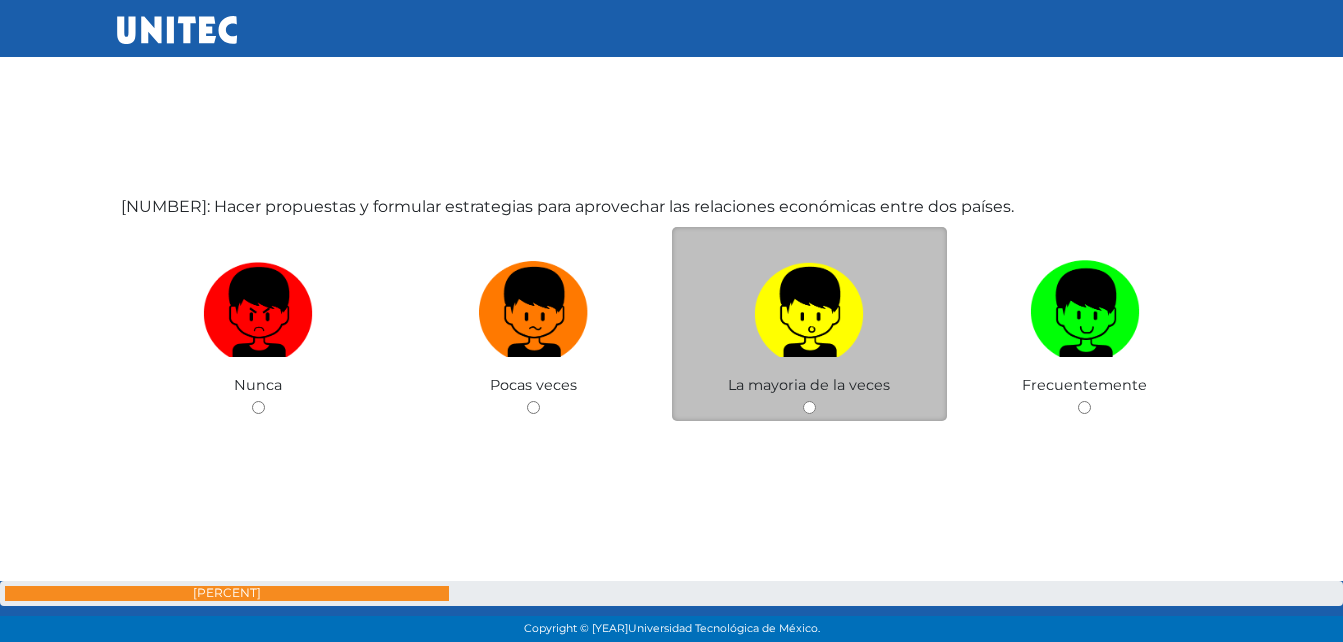 click on "La mayoria de la veces" at bounding box center [810, 324] 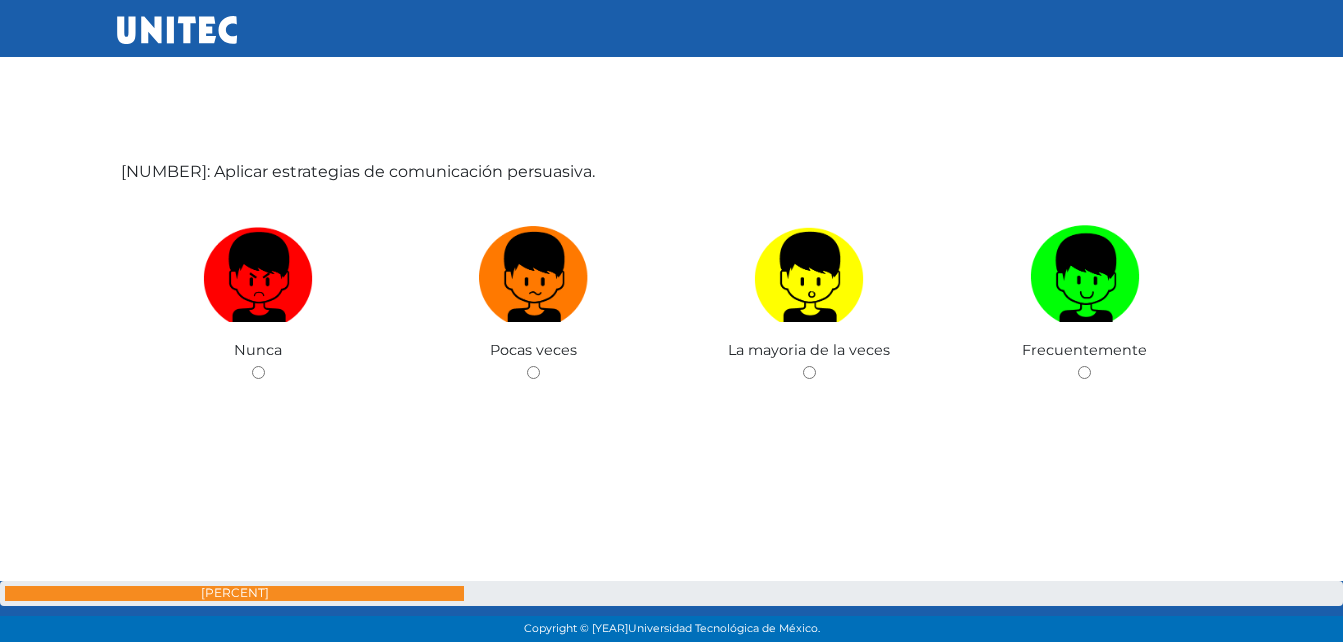 scroll, scrollTop: 19367, scrollLeft: 0, axis: vertical 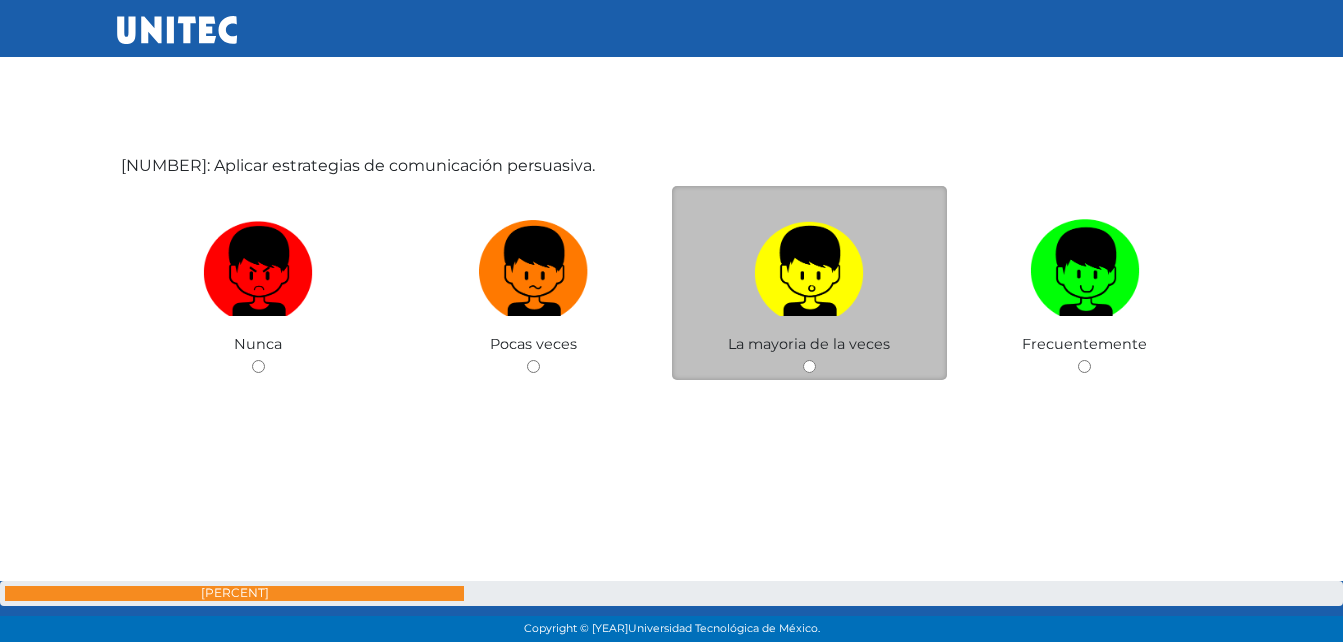 click at bounding box center [809, 366] 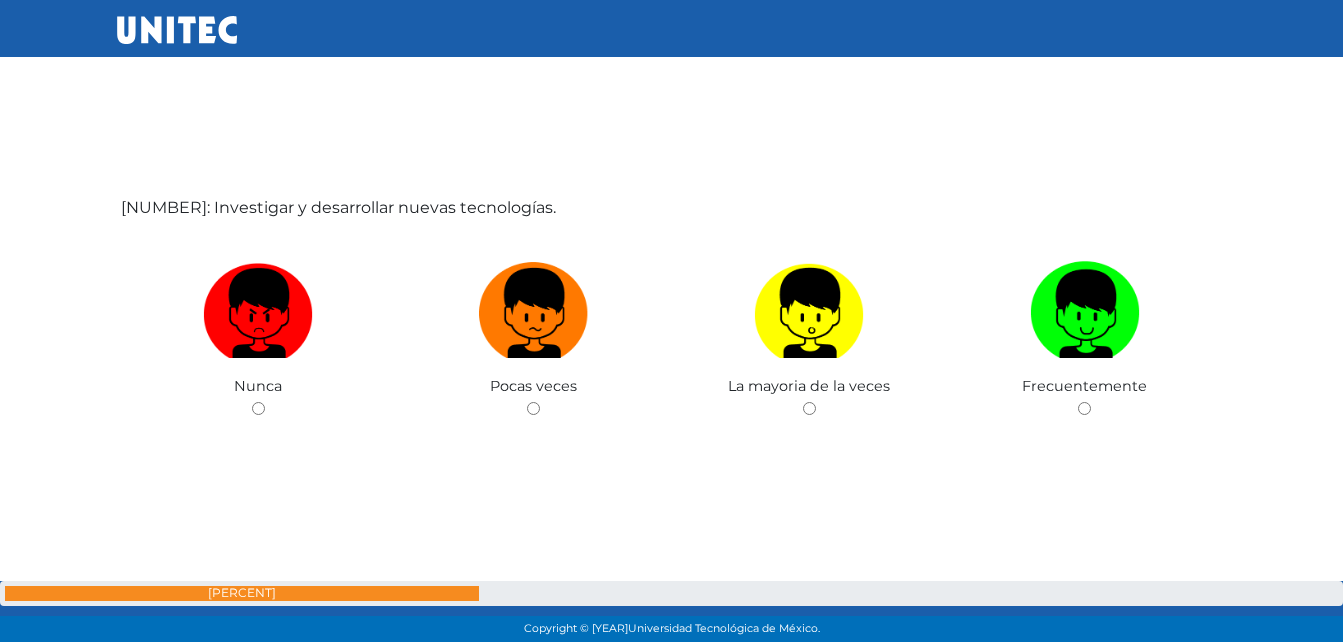 scroll, scrollTop: 20003, scrollLeft: 0, axis: vertical 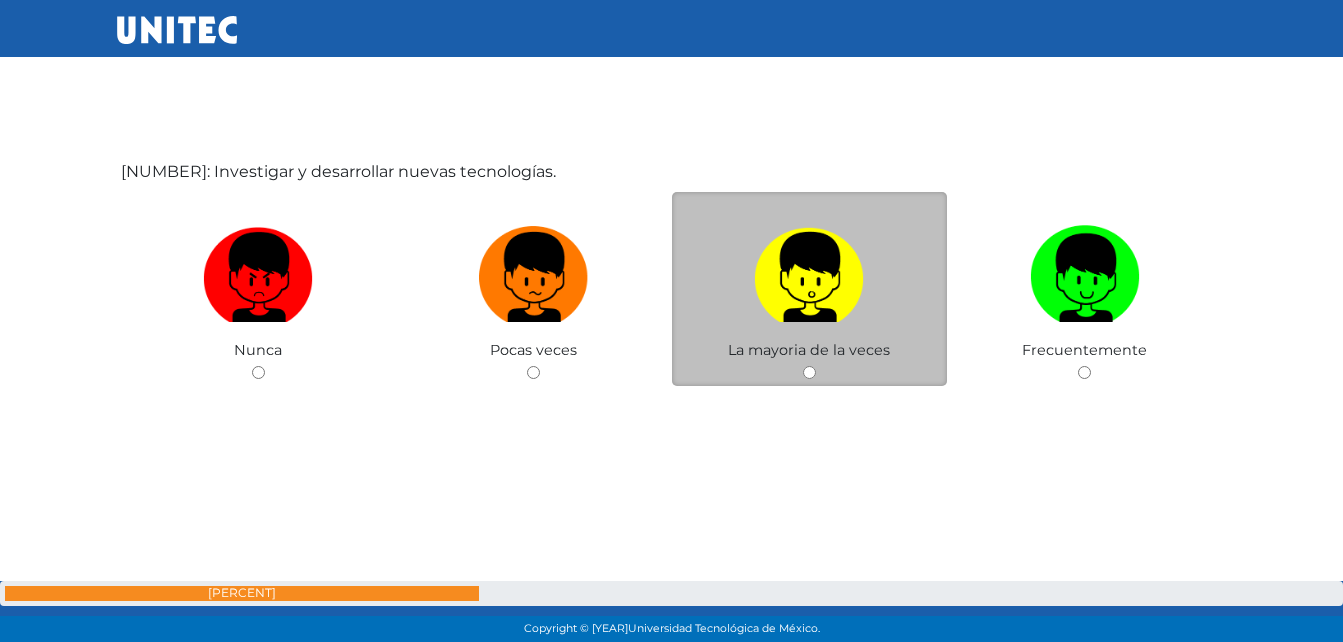 click on "La mayoria de la veces" at bounding box center [810, 289] 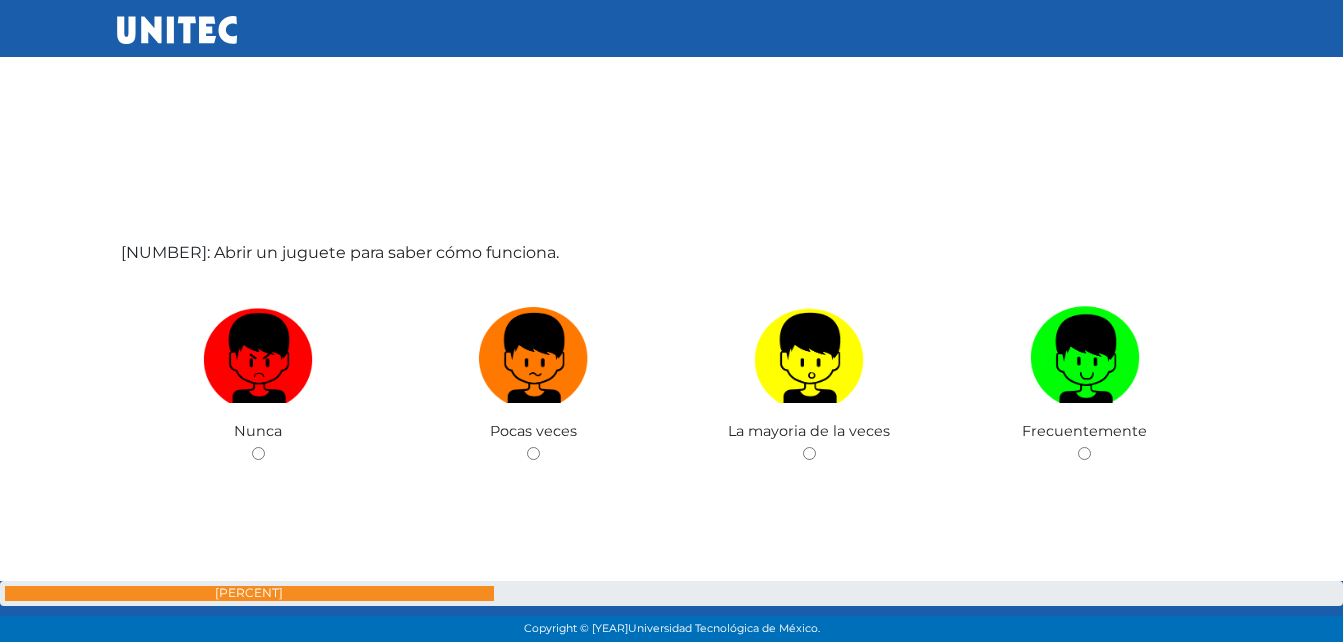 scroll, scrollTop: 20645, scrollLeft: 0, axis: vertical 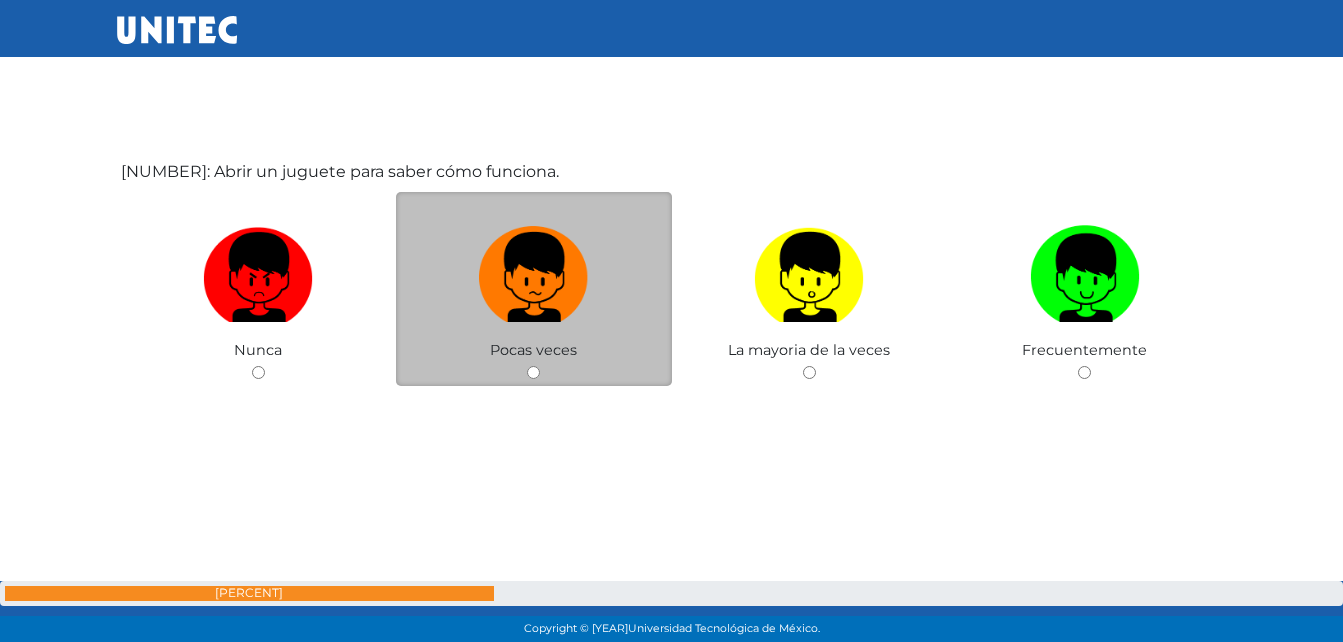 click at bounding box center [533, 372] 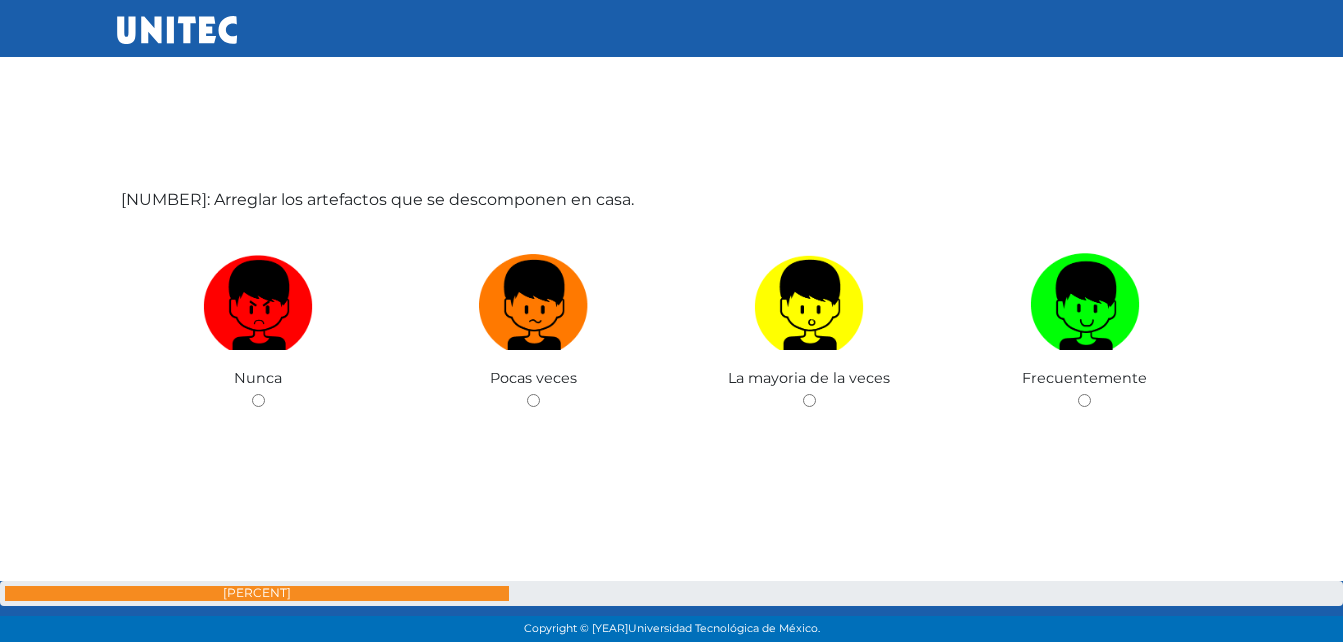 scroll, scrollTop: 21260, scrollLeft: 0, axis: vertical 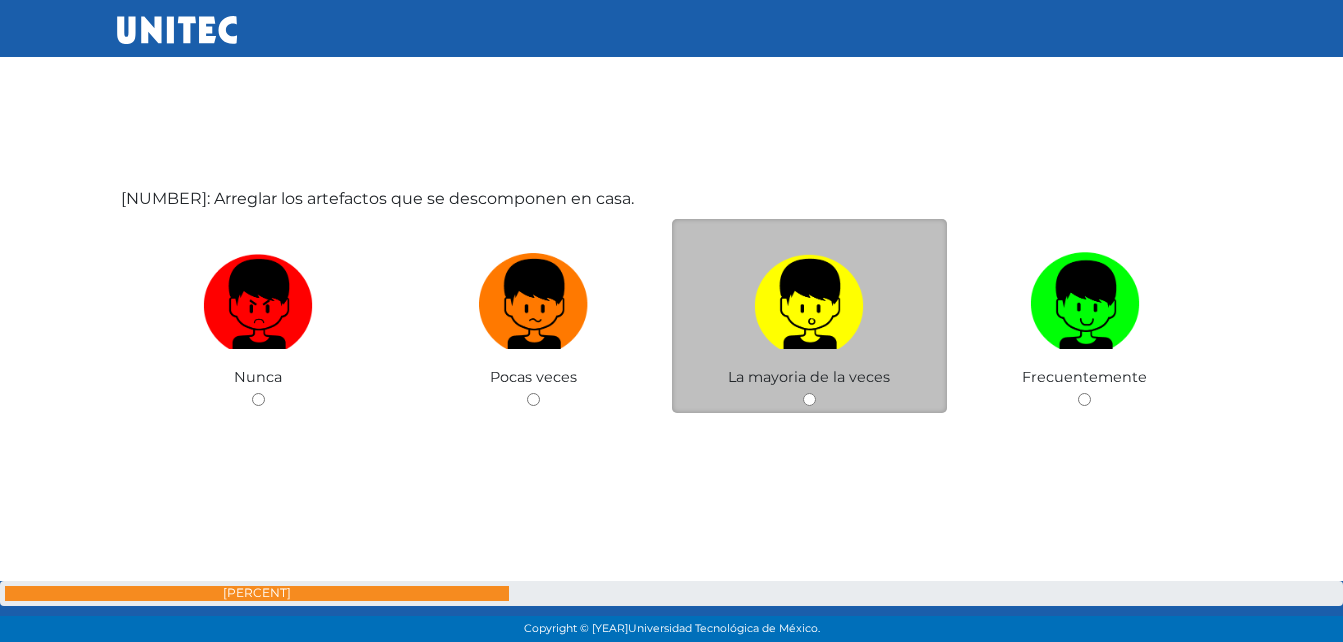 click at bounding box center [809, 399] 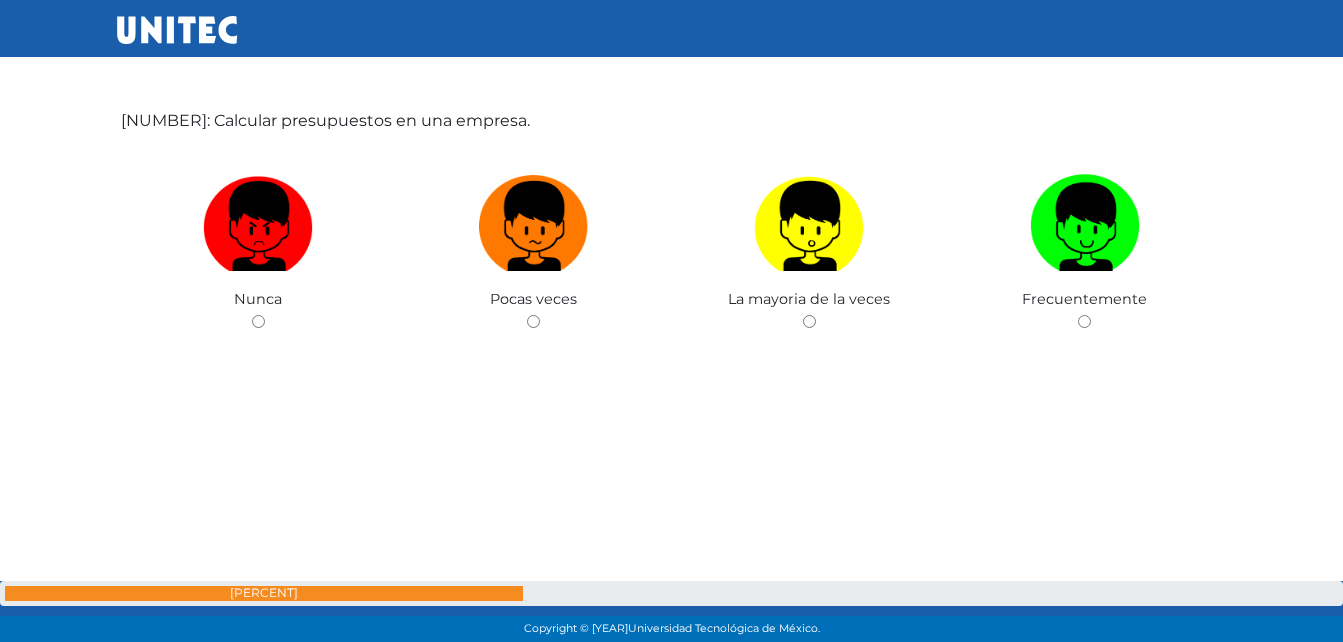 scroll, scrollTop: 21982, scrollLeft: 0, axis: vertical 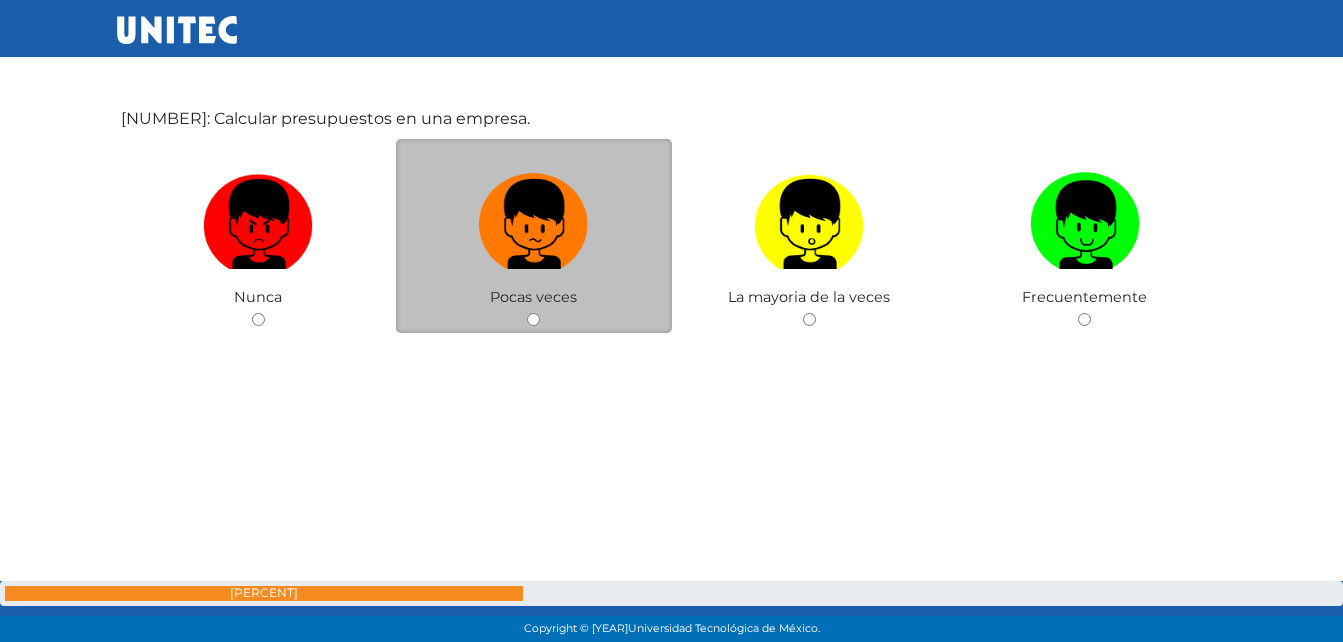 click at bounding box center [533, 319] 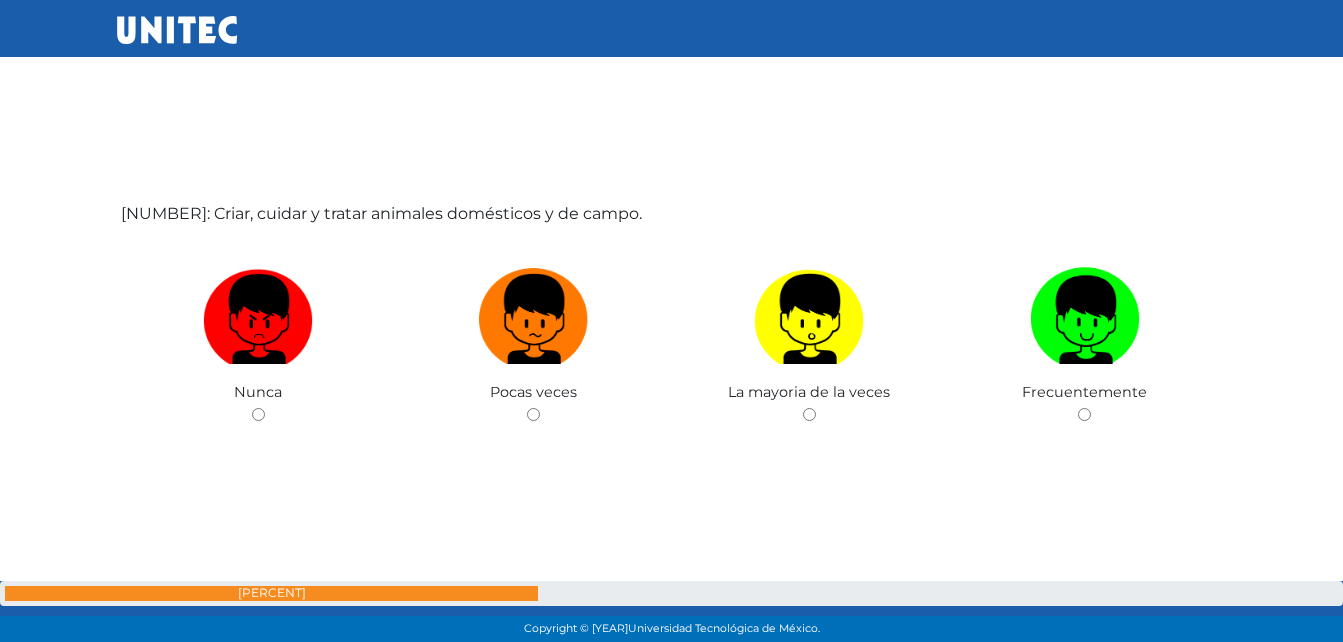 scroll, scrollTop: 22531, scrollLeft: 0, axis: vertical 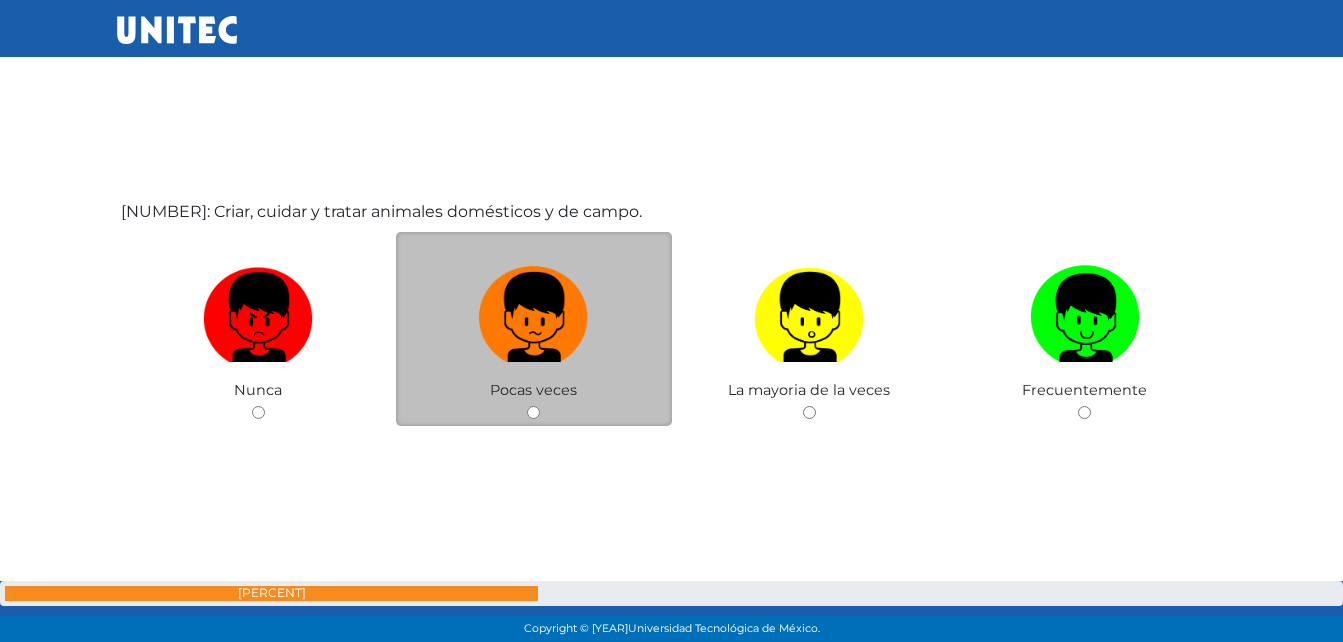 click at bounding box center (533, 412) 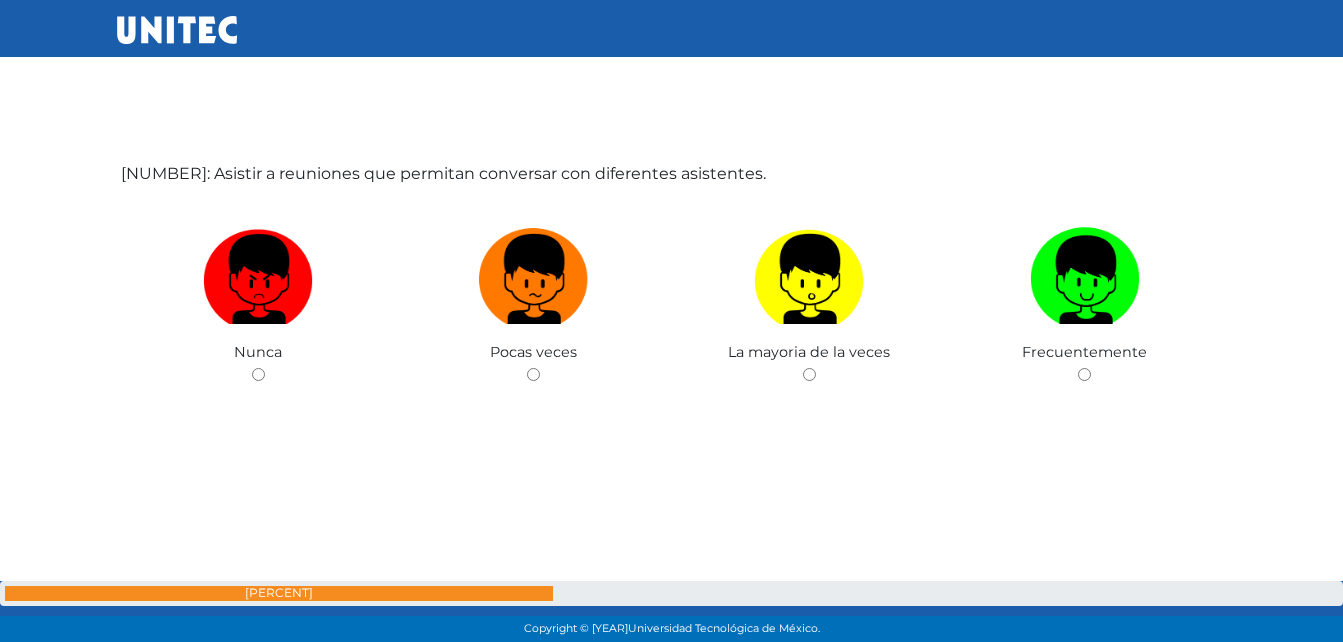 scroll, scrollTop: 23212, scrollLeft: 0, axis: vertical 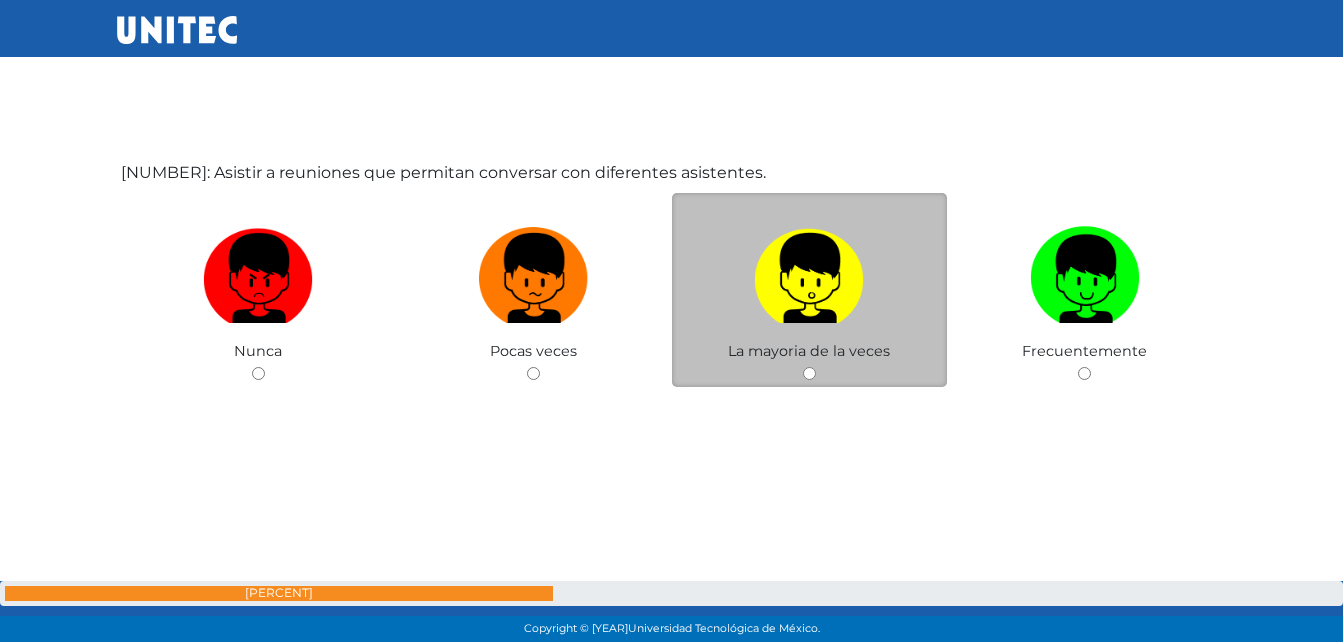 click at bounding box center [809, 373] 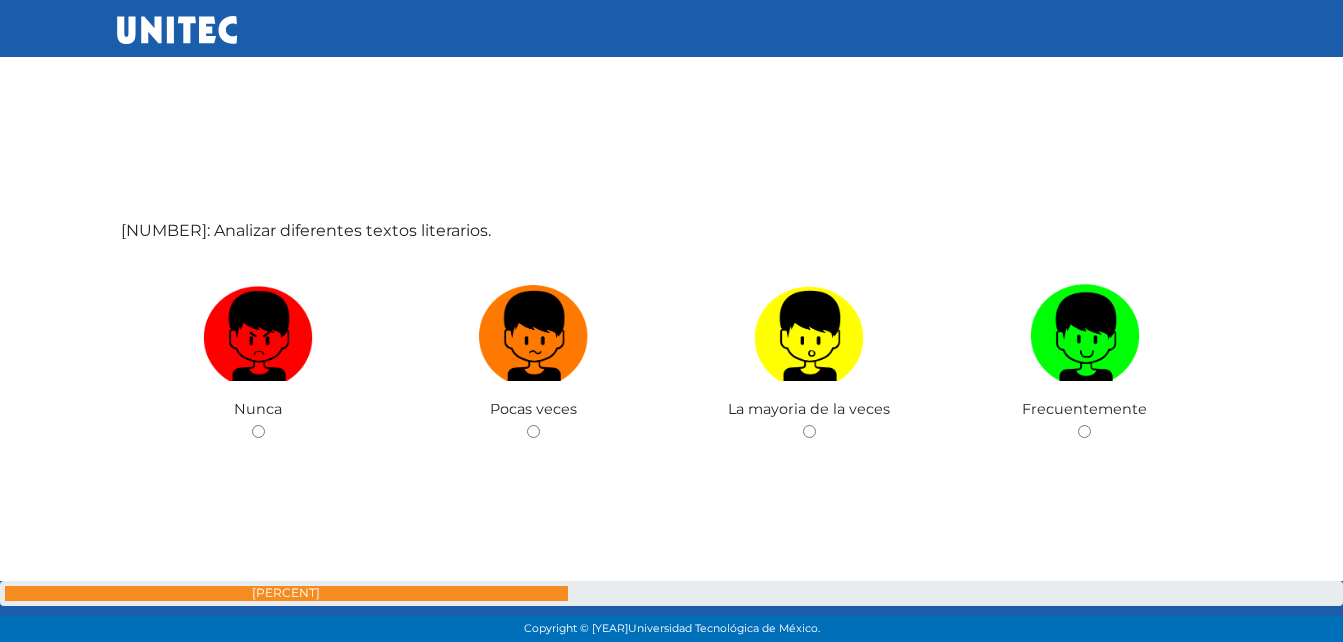 scroll, scrollTop: 23797, scrollLeft: 0, axis: vertical 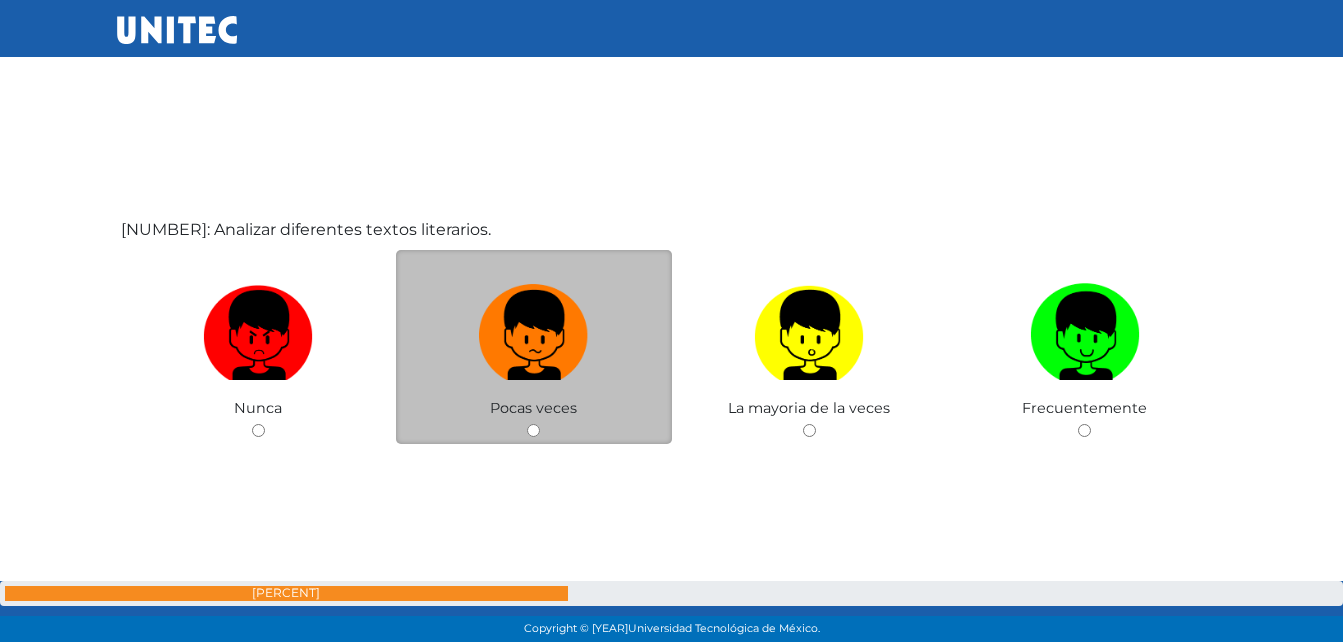 click at bounding box center (533, 430) 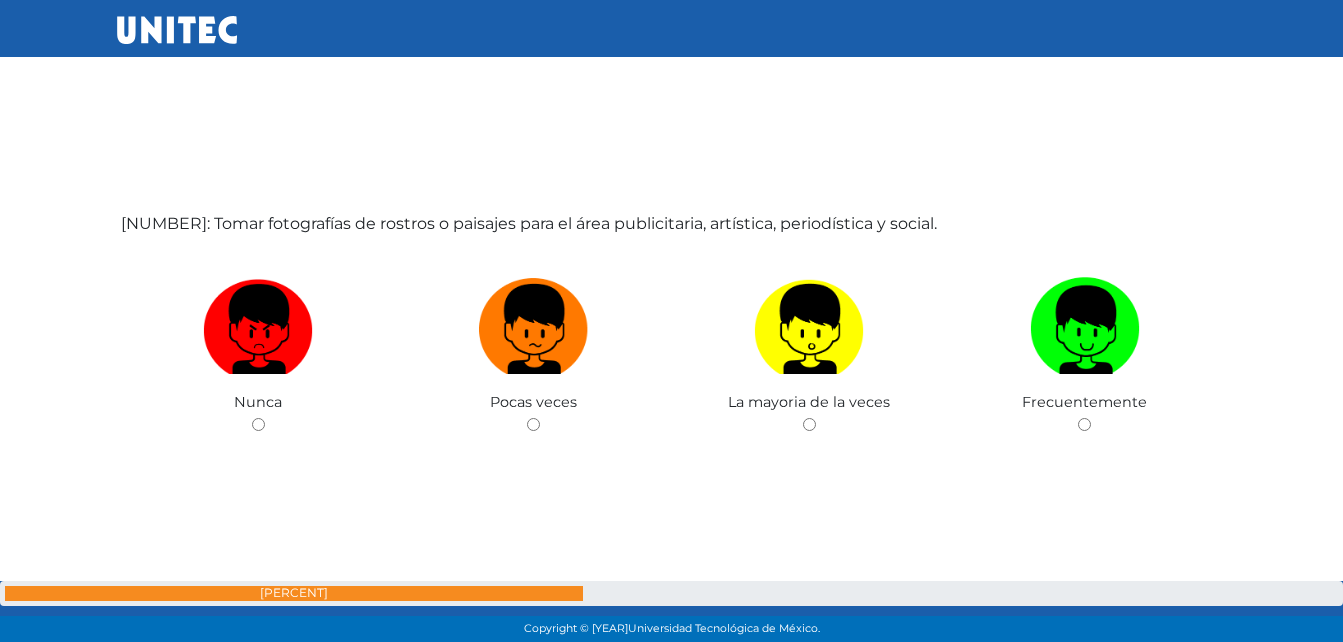 scroll, scrollTop: 24450, scrollLeft: 0, axis: vertical 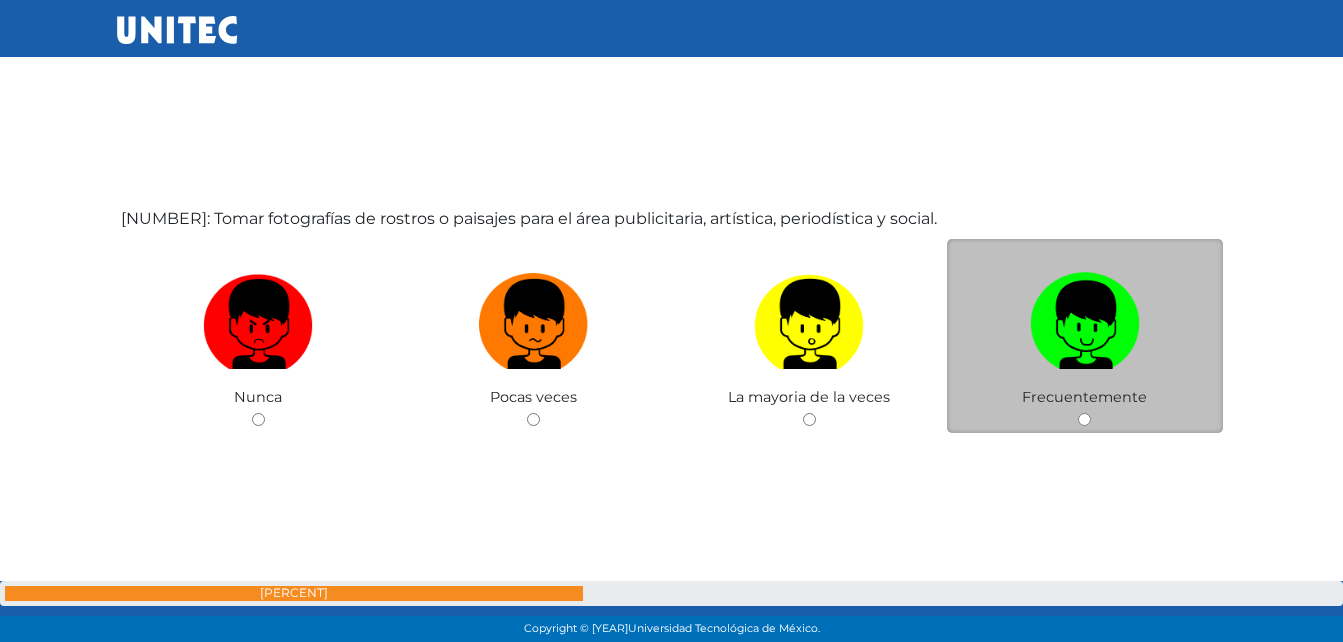 click at bounding box center [1084, 419] 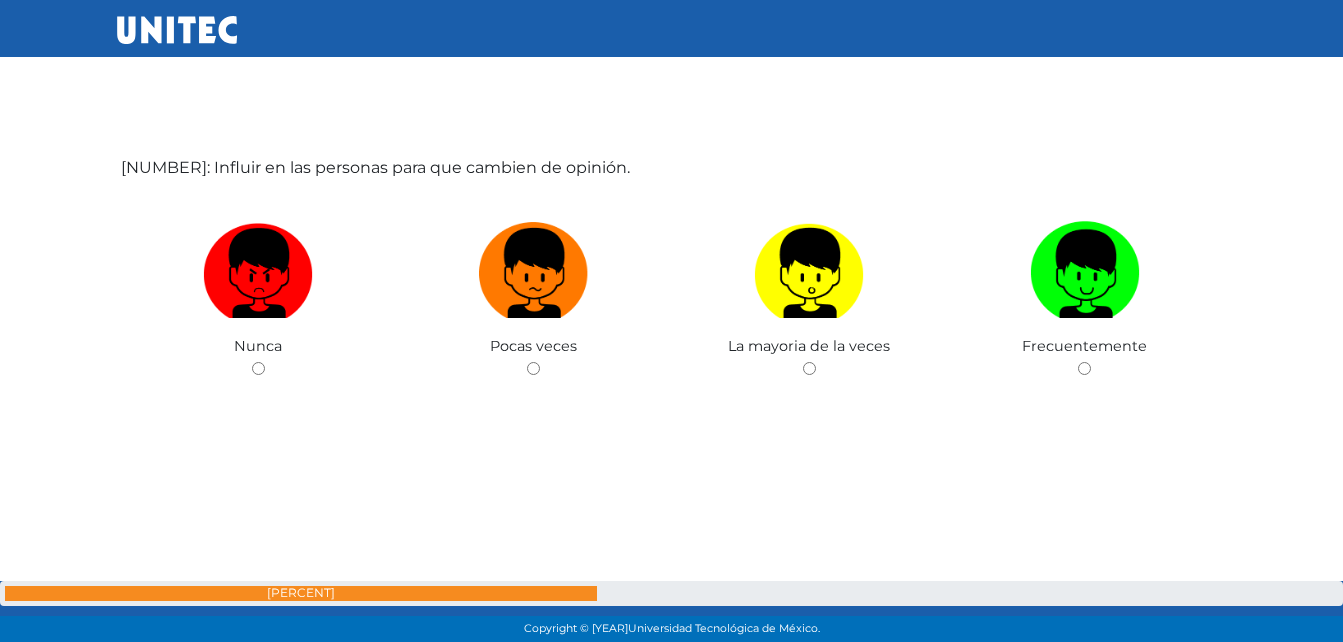 scroll, scrollTop: 25145, scrollLeft: 0, axis: vertical 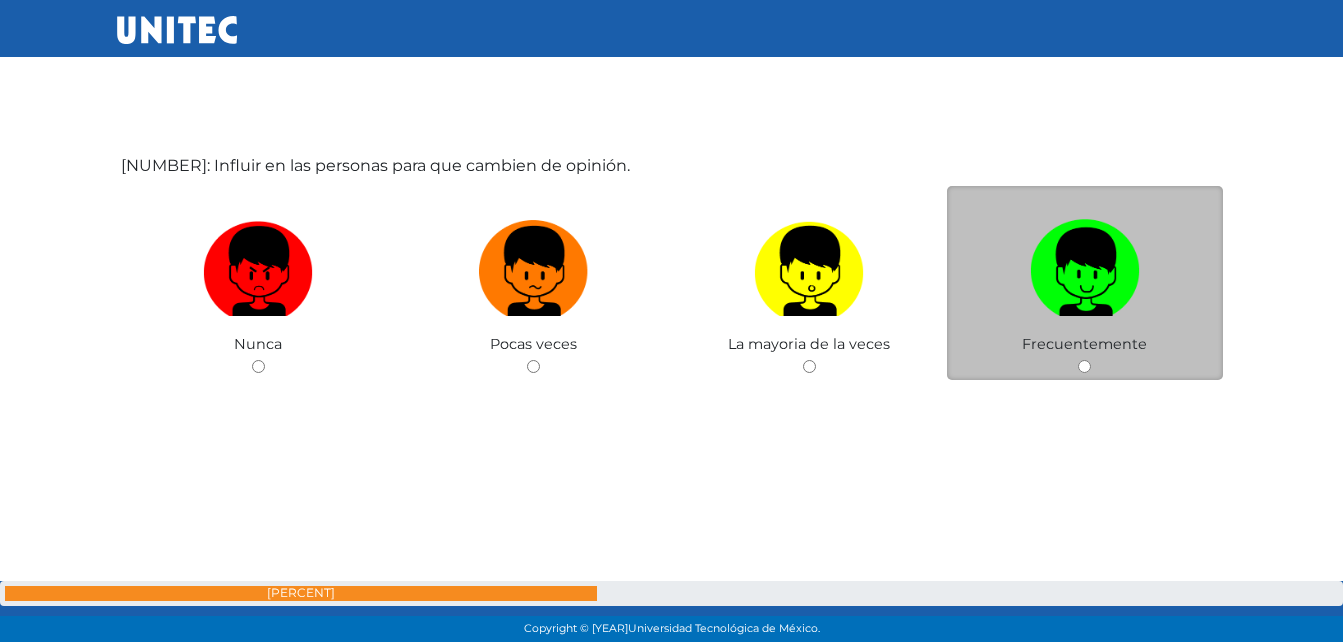 click on "Frecuentemente" at bounding box center (1085, 283) 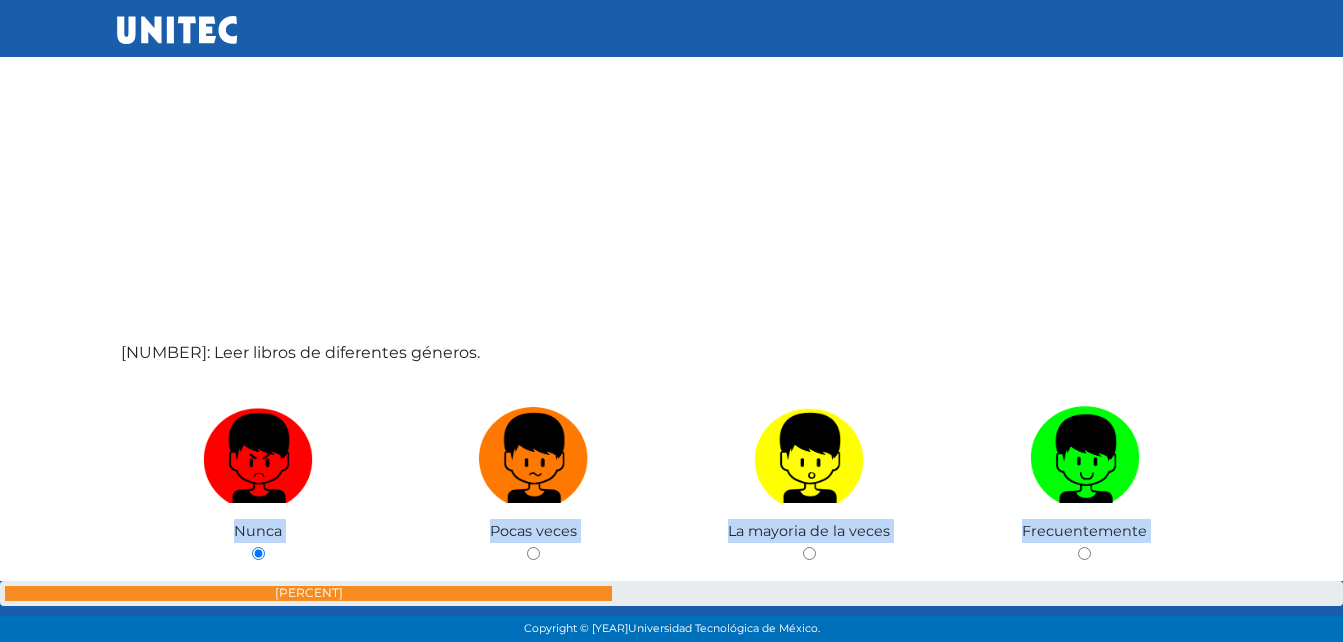 drag, startPoint x: 916, startPoint y: 454, endPoint x: 854, endPoint y: 441, distance: 63.348244 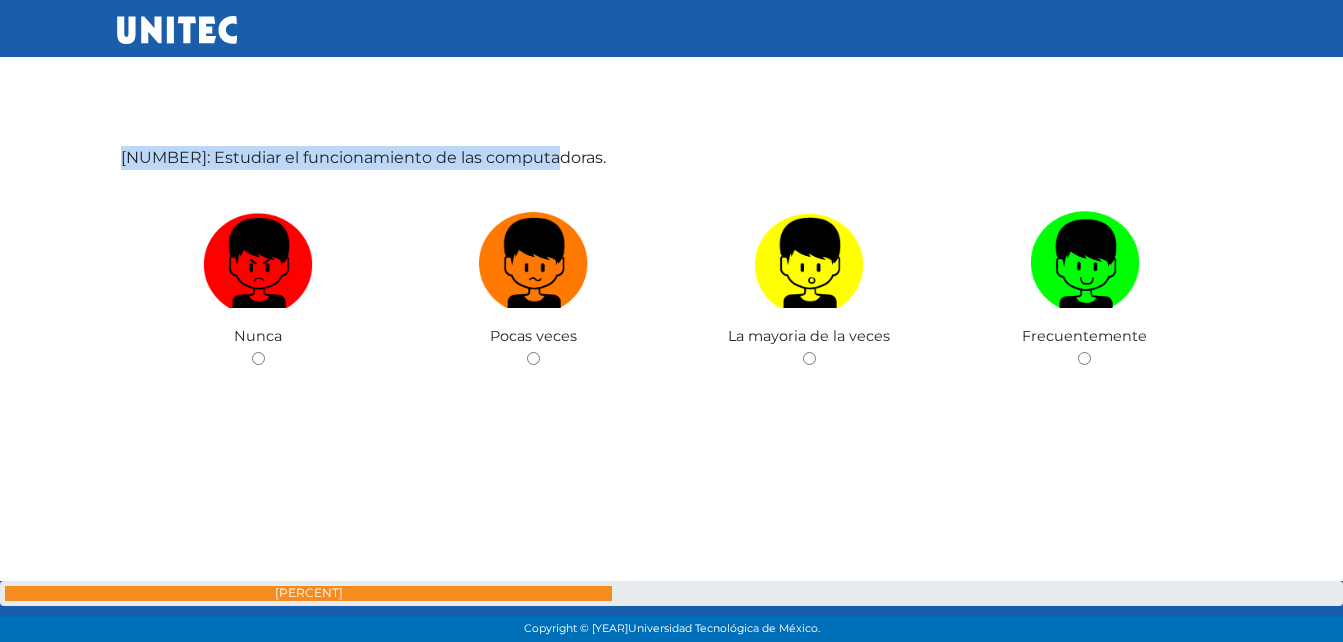 scroll, scrollTop: 25796, scrollLeft: 0, axis: vertical 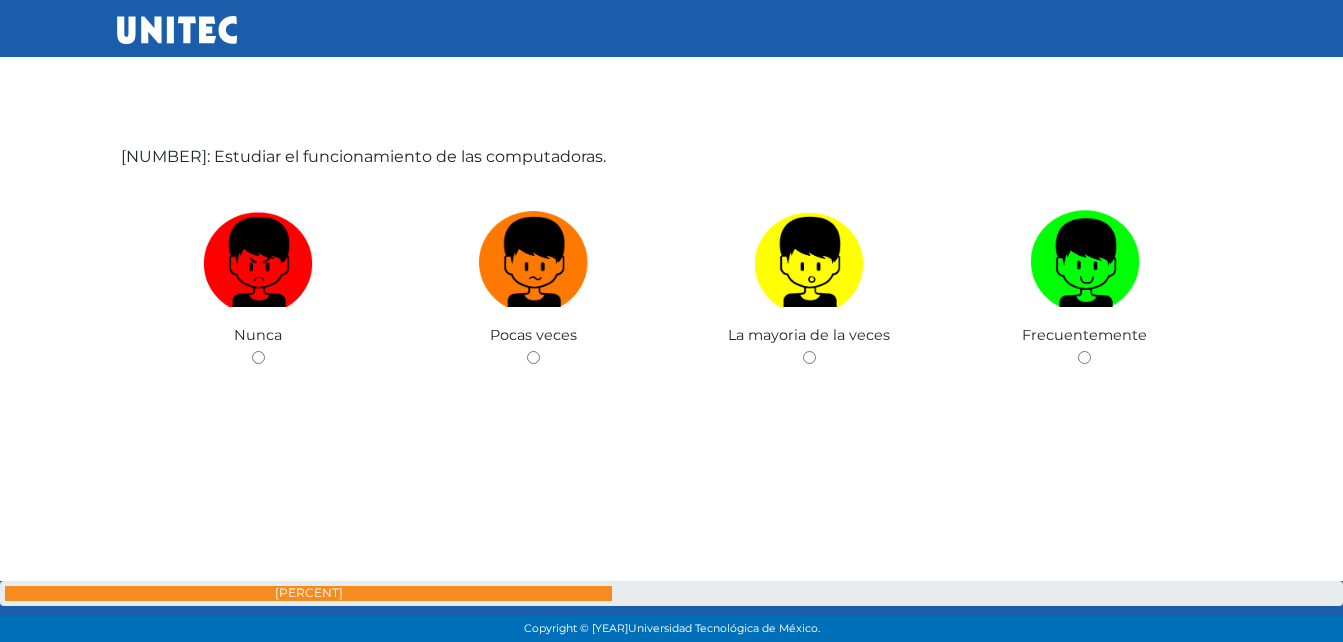 click on "[NUMBER]: Estudiar el funcionamiento de las computadoras. Nunca Pocas veces La mayoria de la veces Frecuentemente" at bounding box center (672, 305) 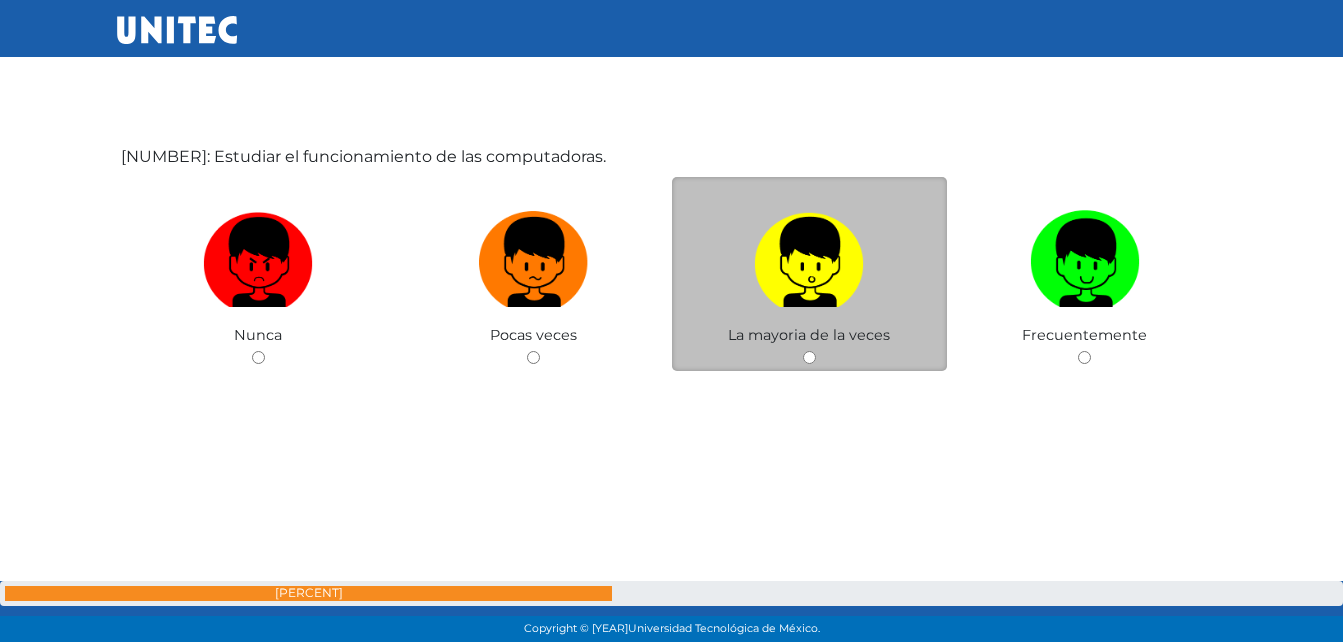 click at bounding box center (809, 357) 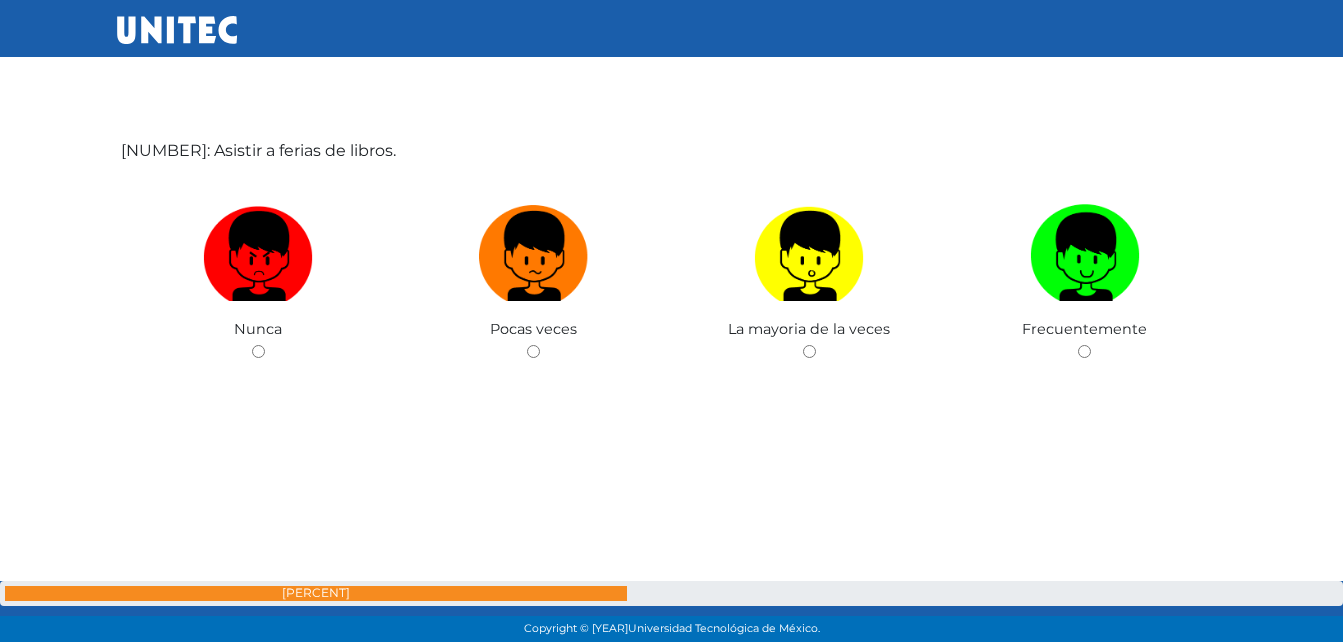 scroll, scrollTop: 26426, scrollLeft: 0, axis: vertical 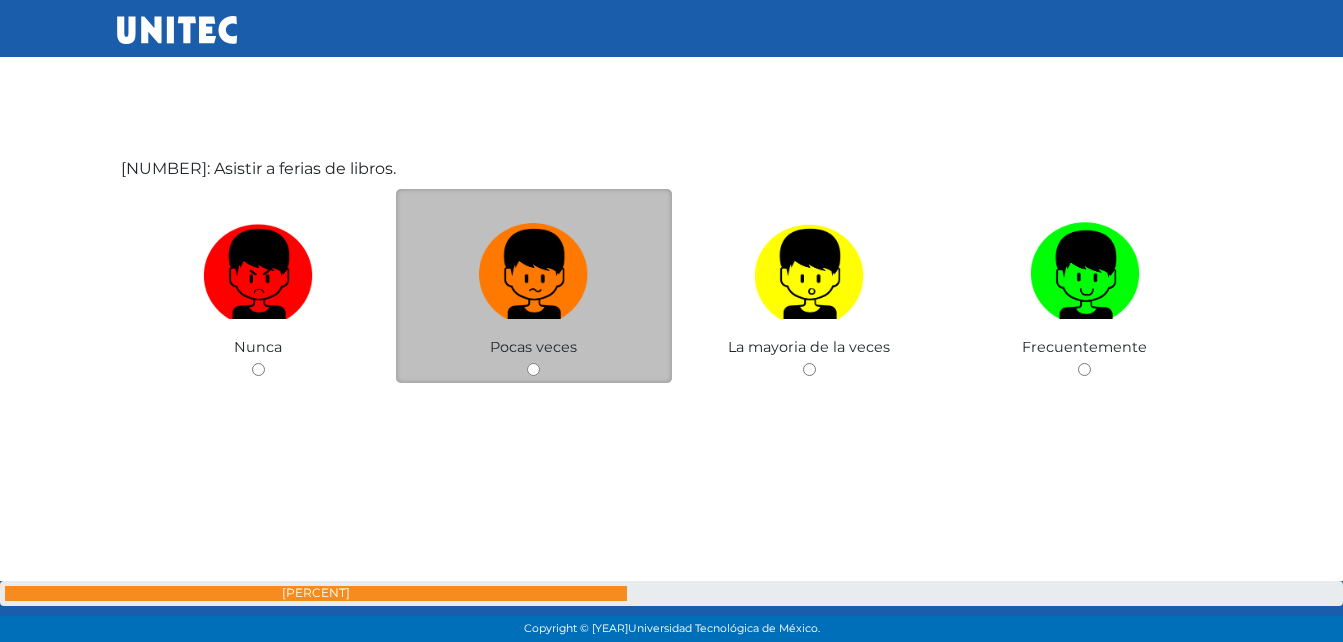click at bounding box center (533, 369) 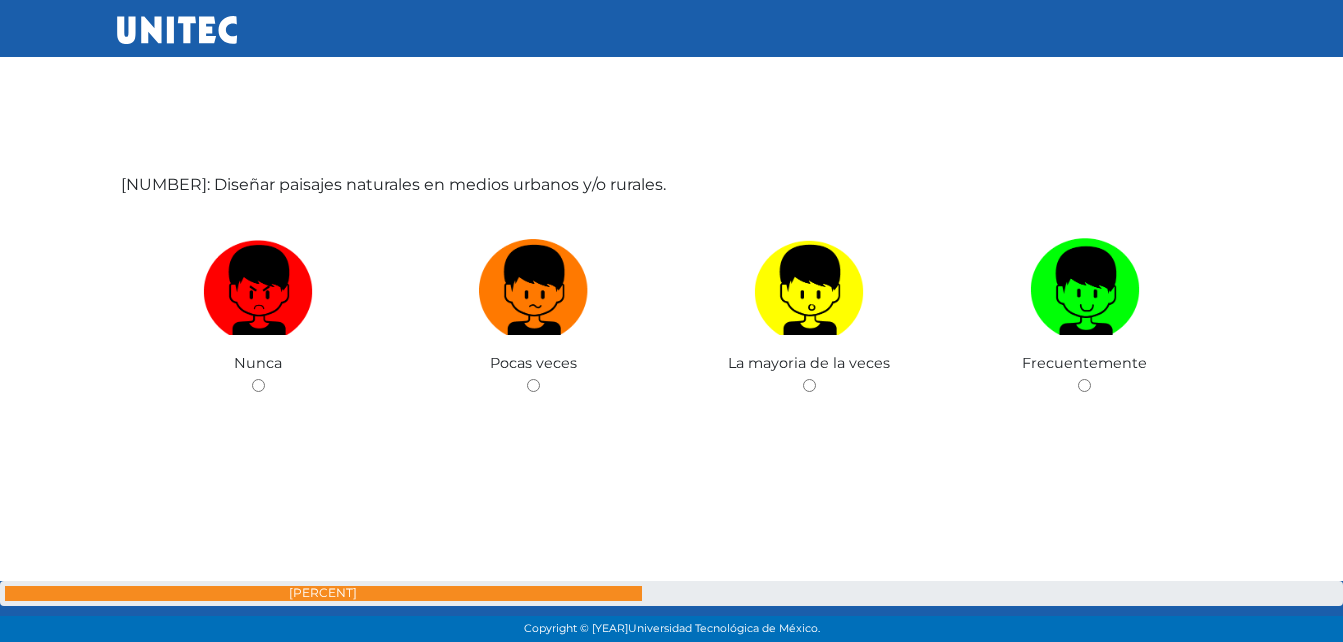 scroll, scrollTop: 27056, scrollLeft: 0, axis: vertical 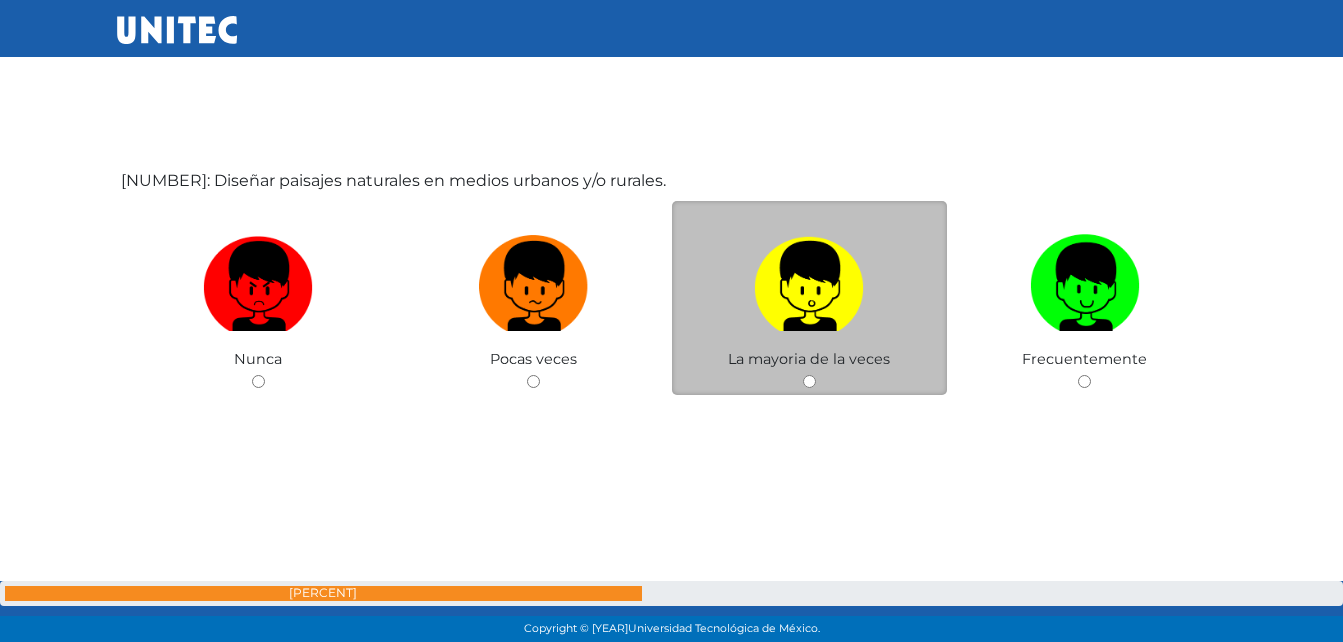 click at bounding box center (809, 381) 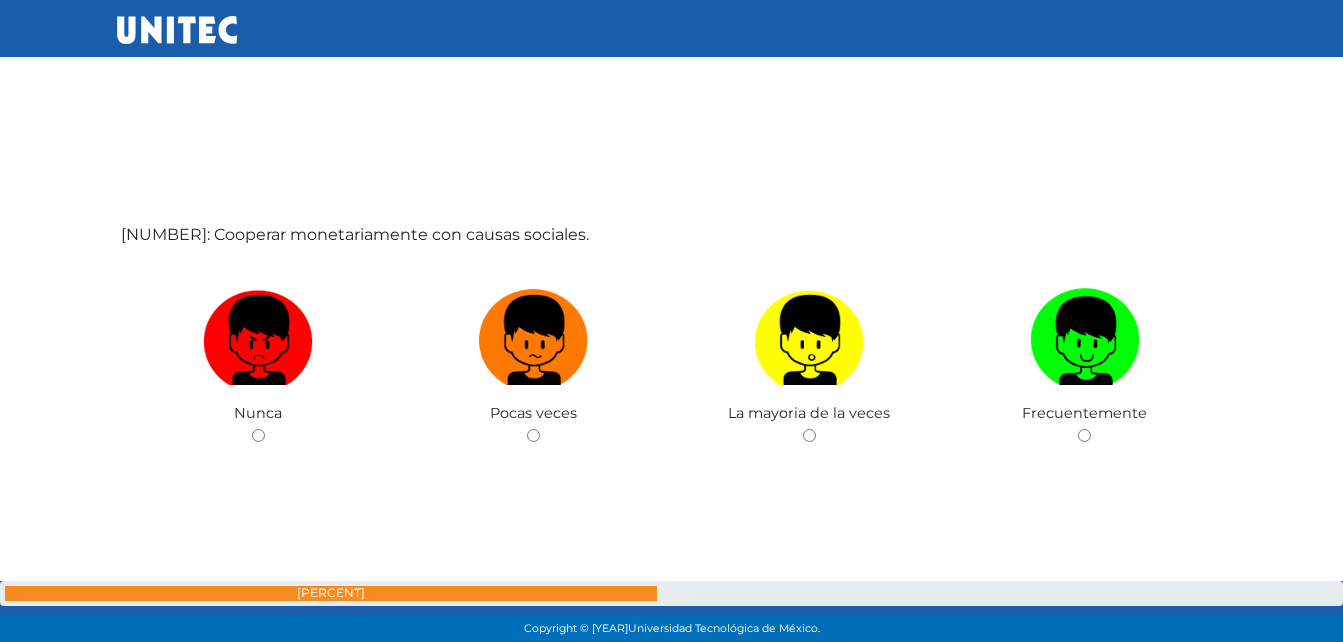 scroll, scrollTop: 27706, scrollLeft: 0, axis: vertical 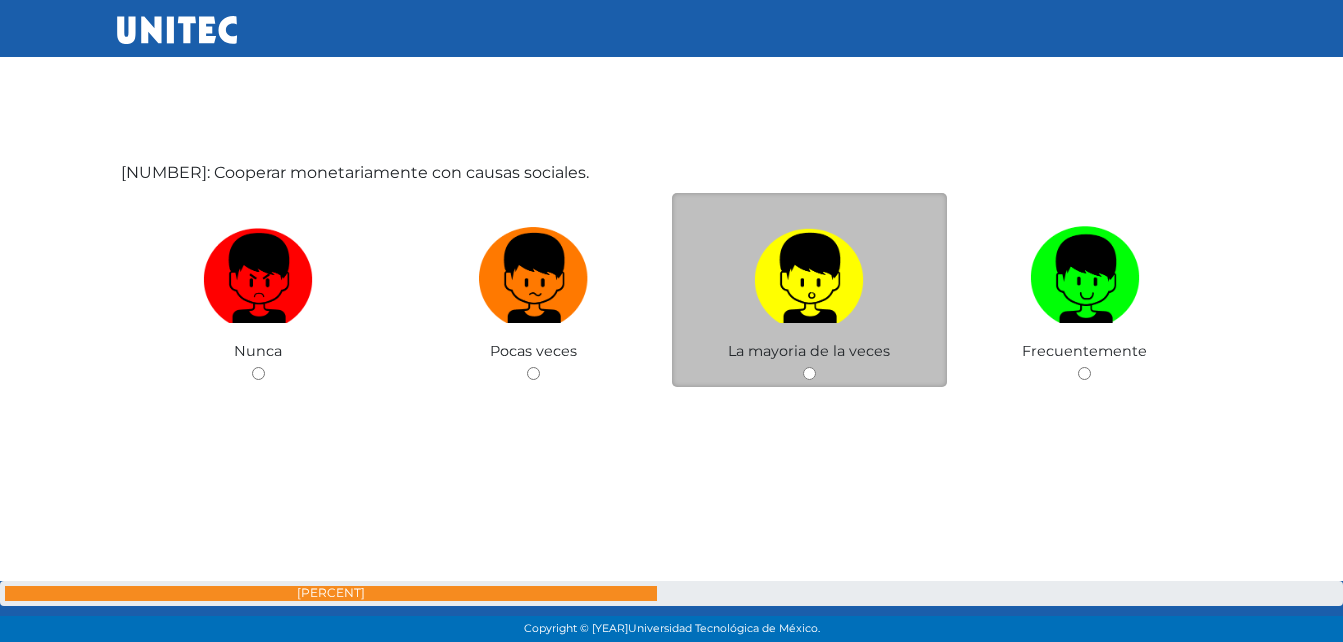 click on "La mayoria de la veces" at bounding box center (810, 290) 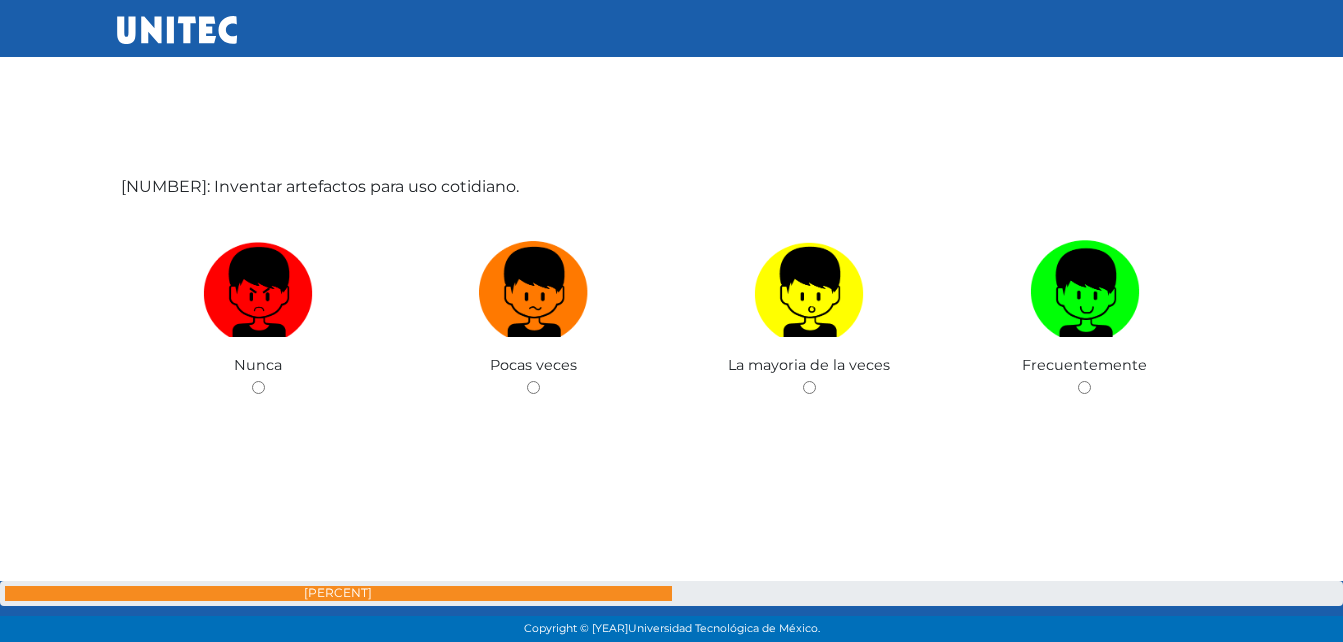 scroll, scrollTop: 28348, scrollLeft: 0, axis: vertical 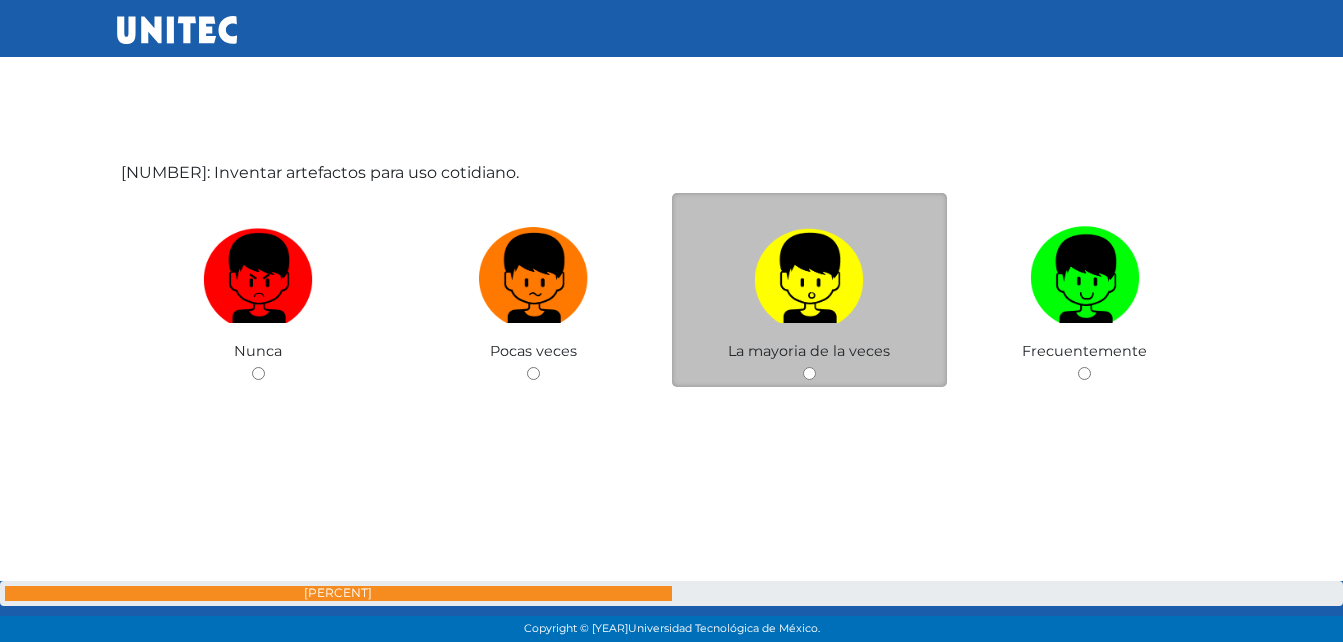 click at bounding box center [809, 373] 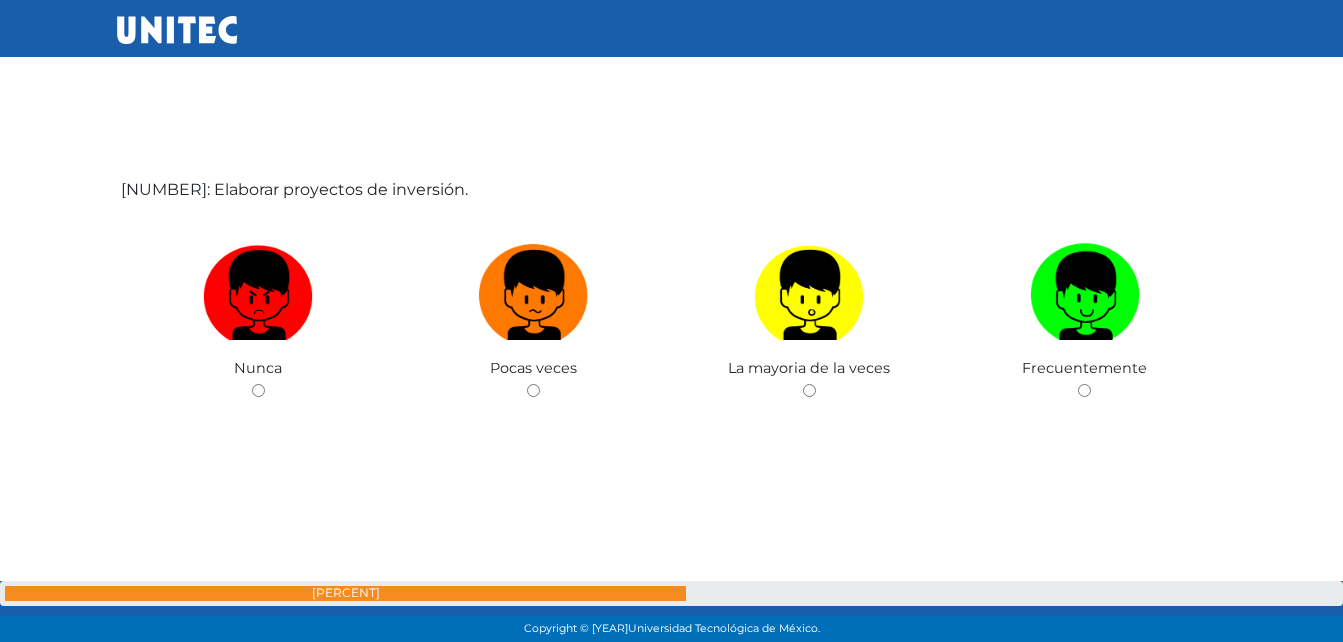 scroll, scrollTop: 28990, scrollLeft: 0, axis: vertical 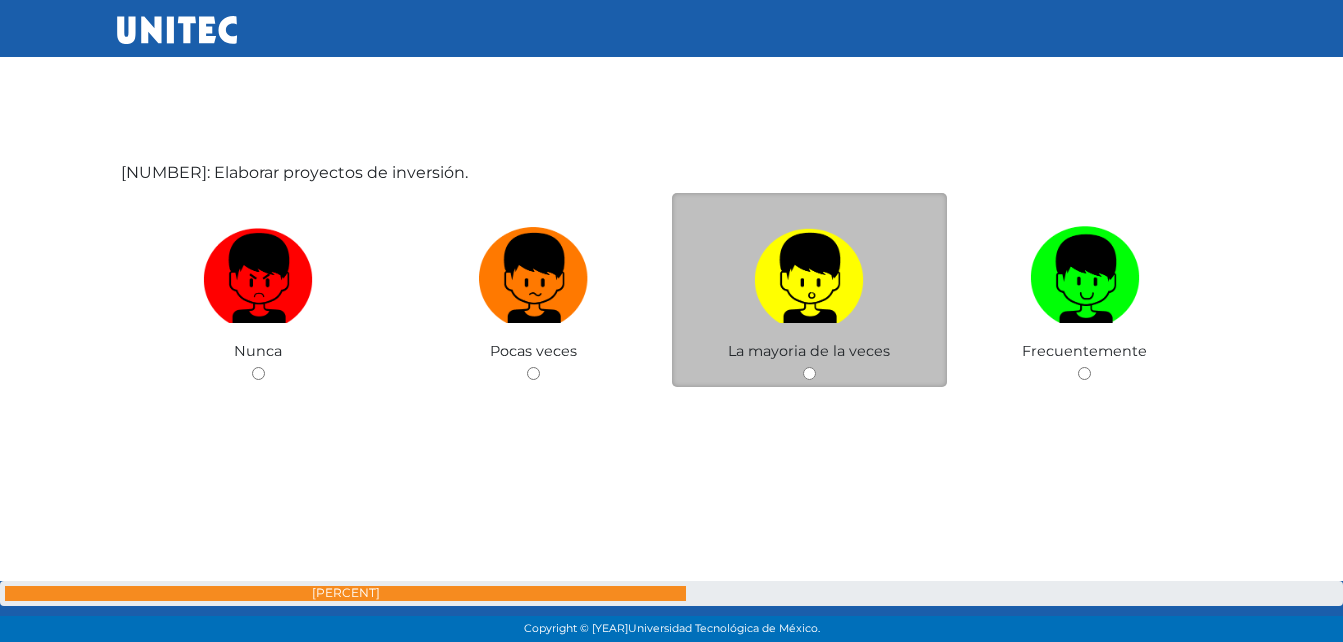 click at bounding box center (809, 373) 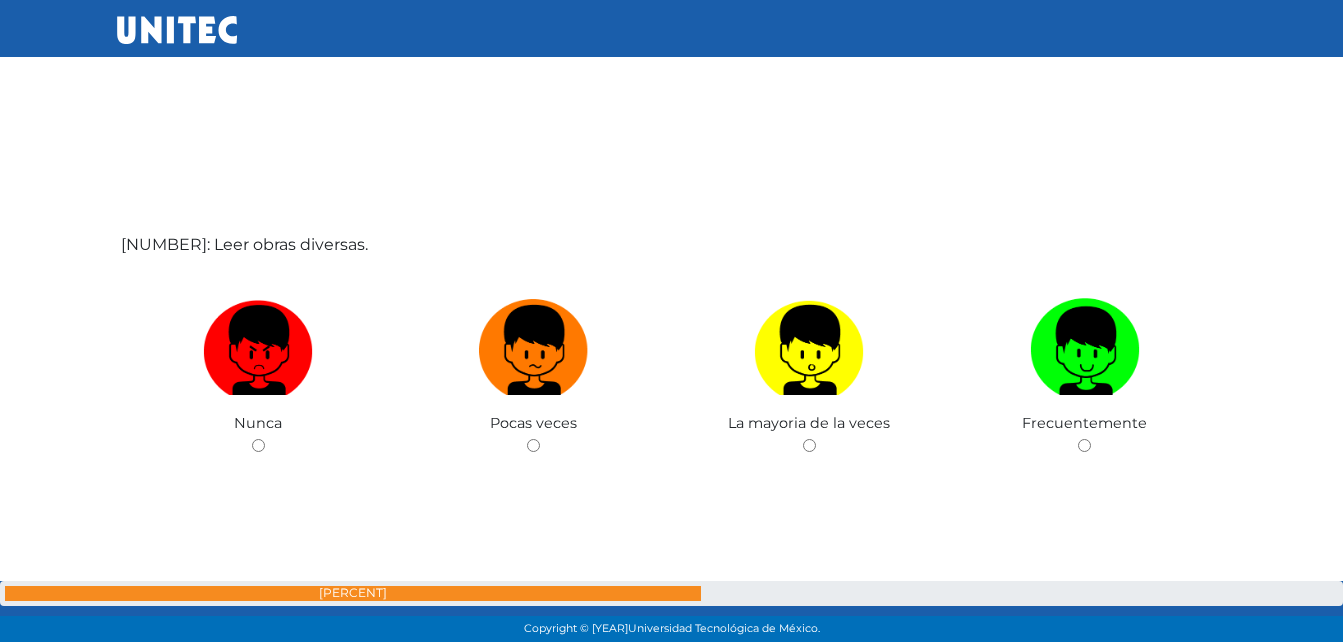 scroll, scrollTop: 29632, scrollLeft: 0, axis: vertical 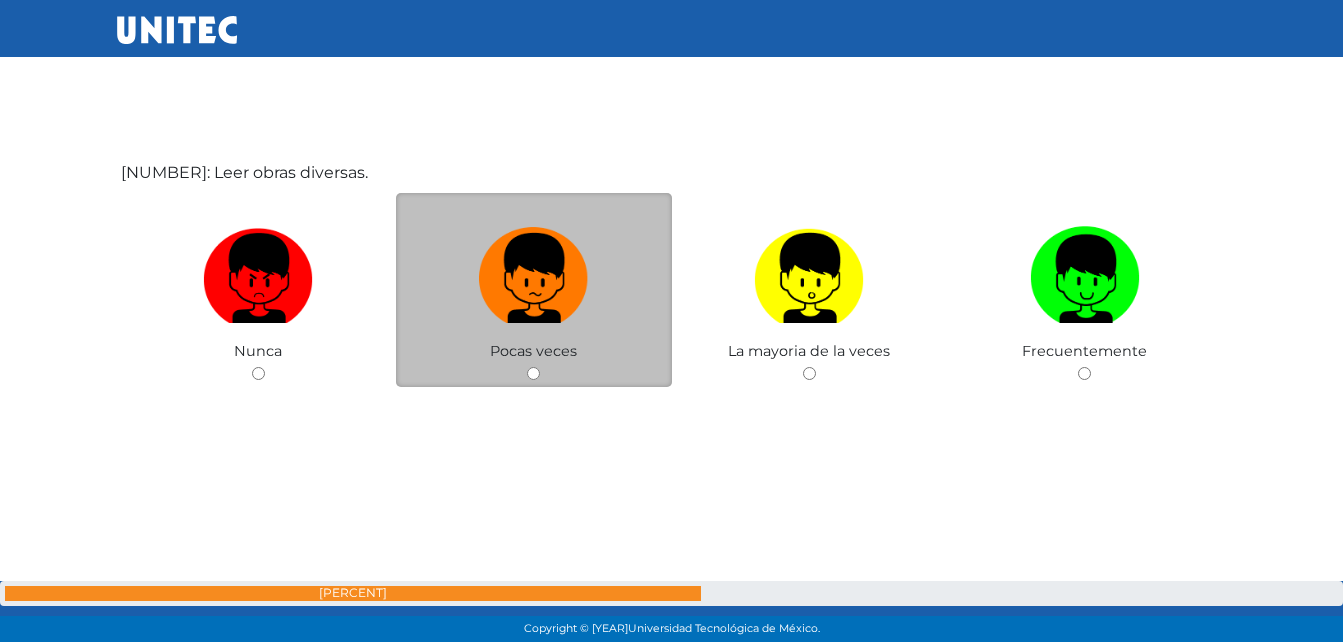 click at bounding box center [533, 373] 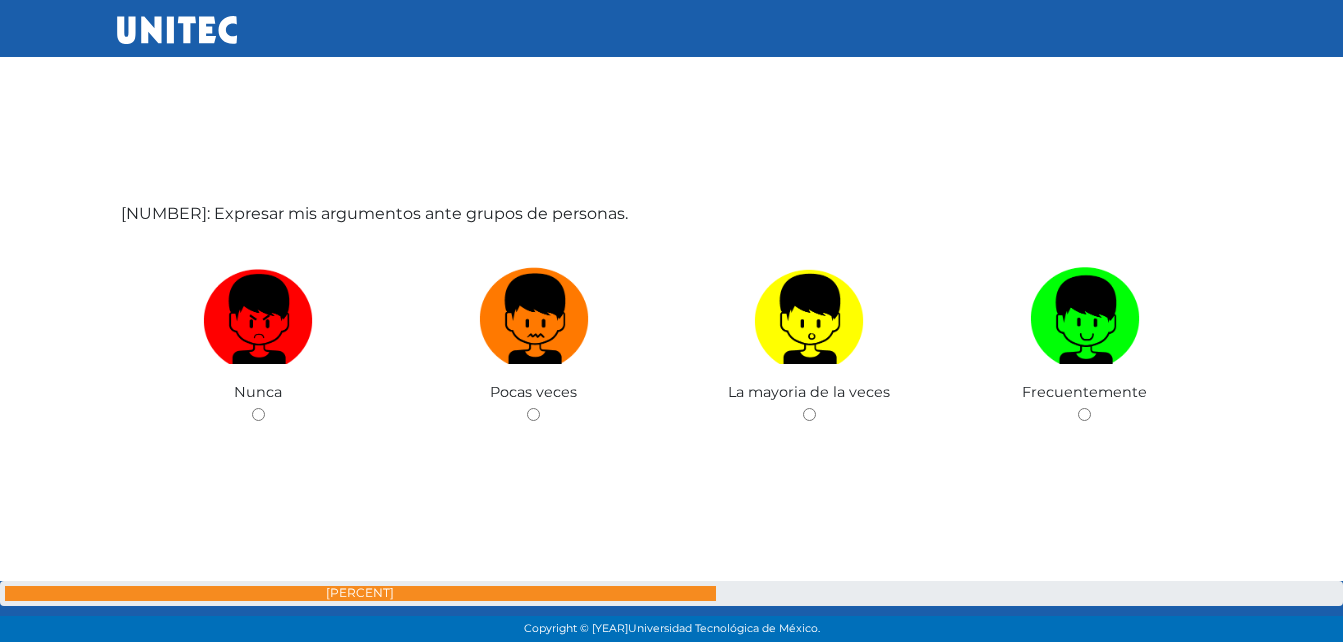 scroll, scrollTop: 30234, scrollLeft: 0, axis: vertical 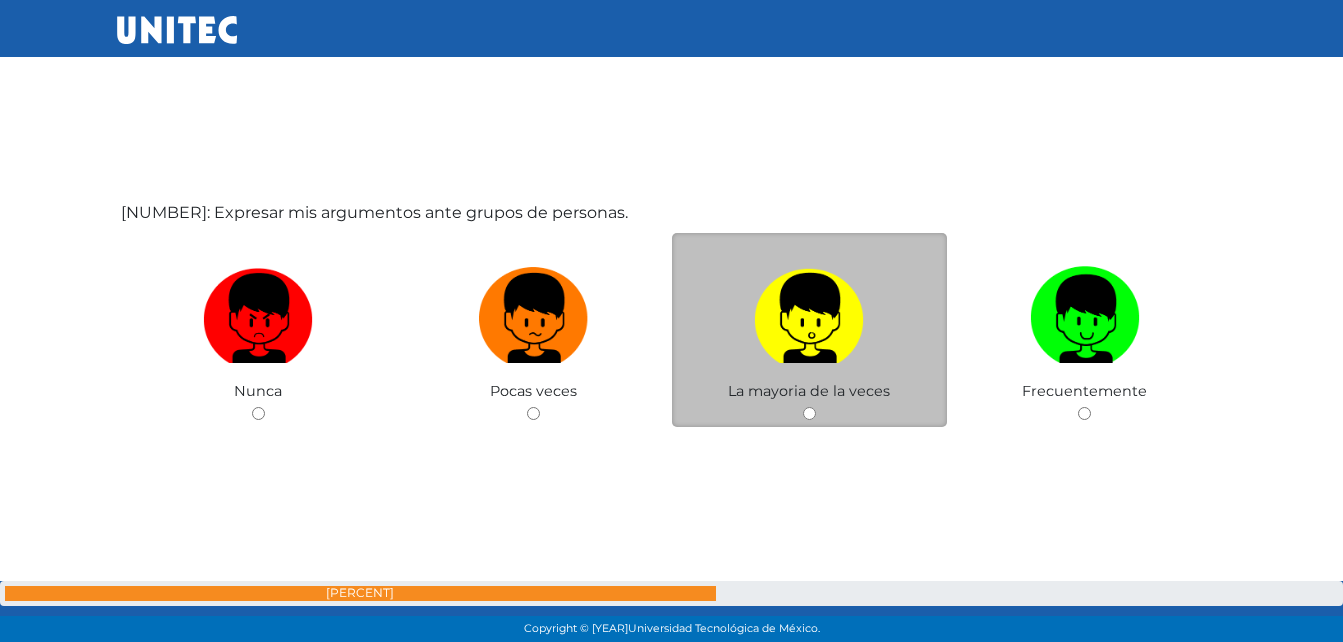 click at bounding box center (809, 413) 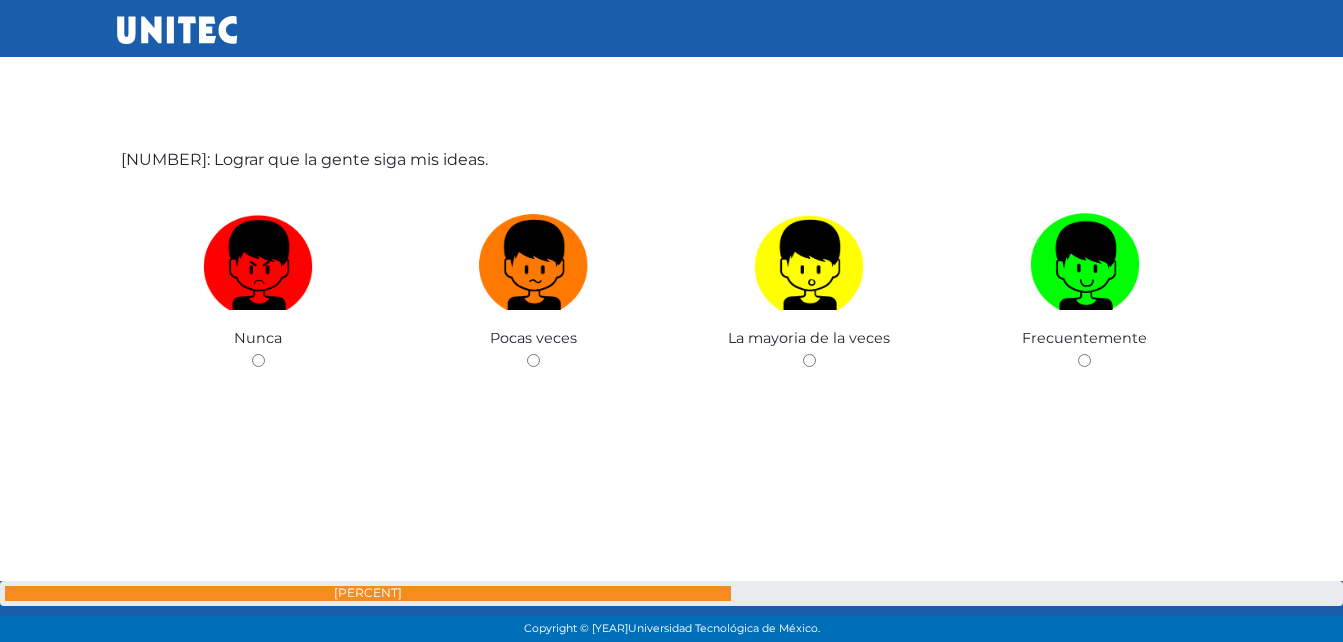 scroll, scrollTop: 30930, scrollLeft: 0, axis: vertical 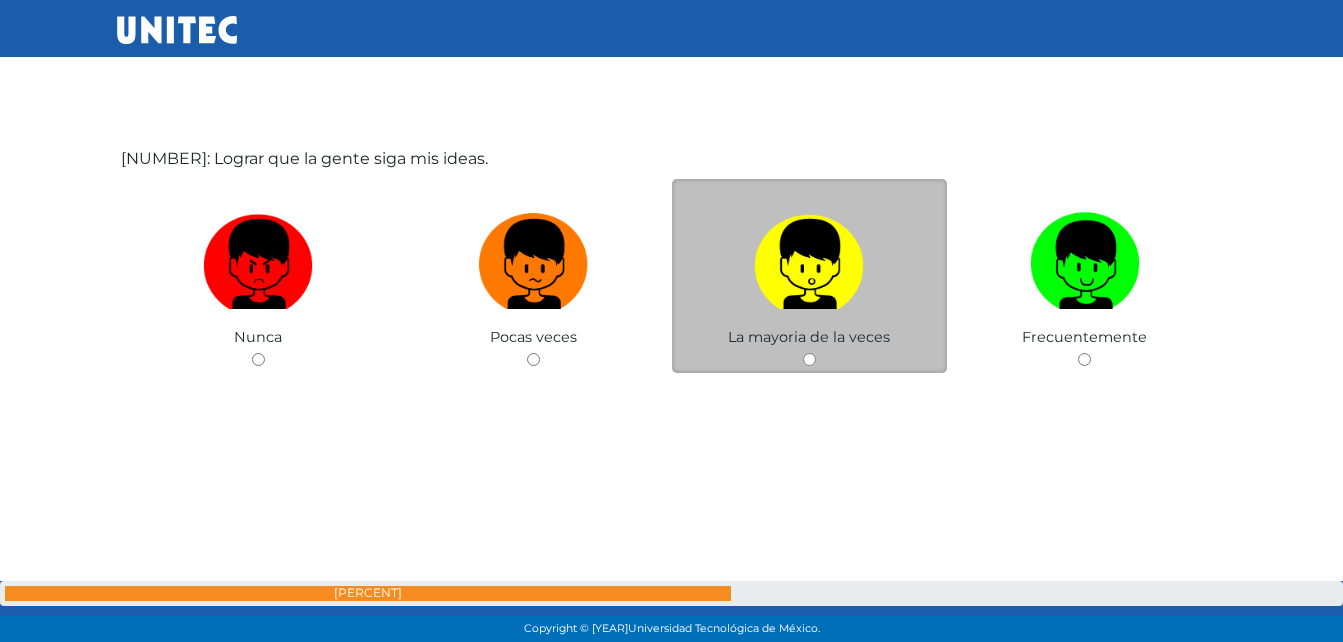 click at bounding box center [809, 359] 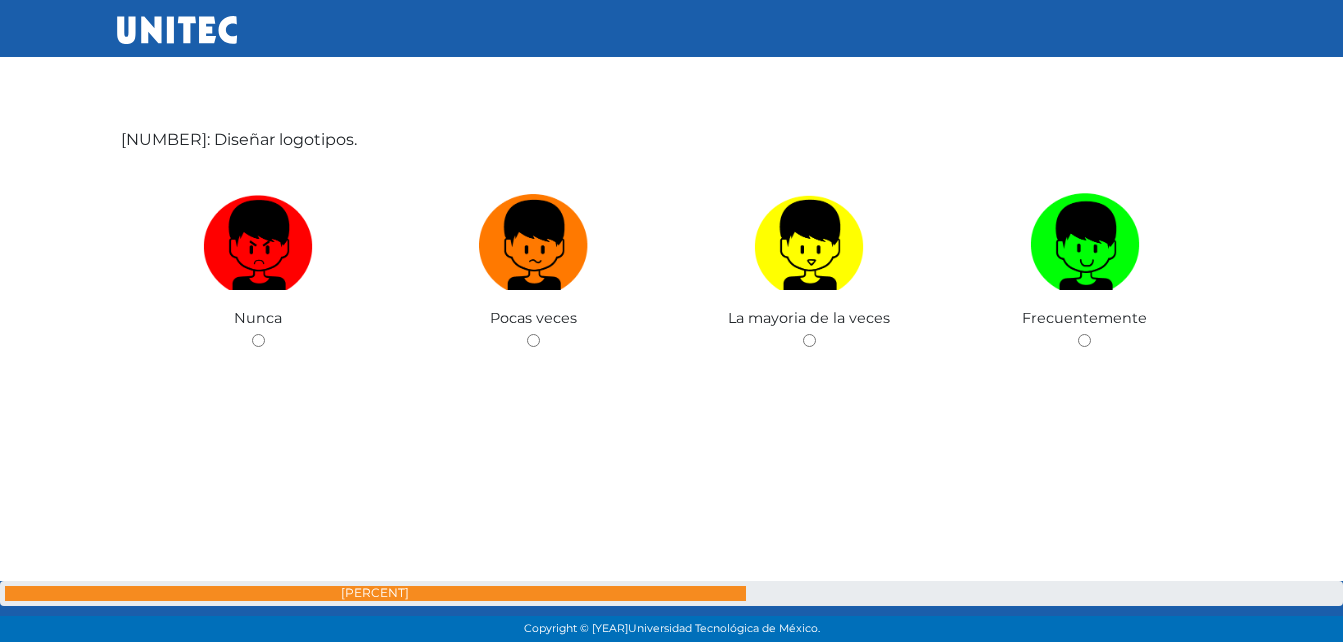 scroll, scrollTop: 31598, scrollLeft: 0, axis: vertical 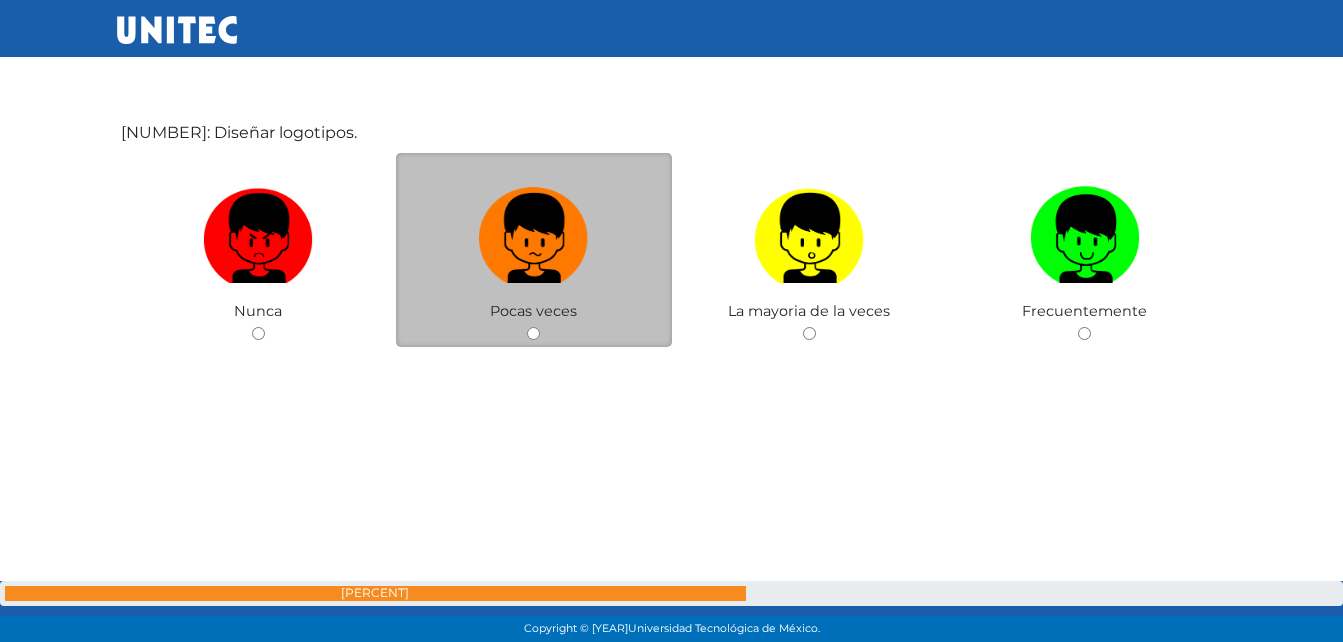 click at bounding box center (533, 333) 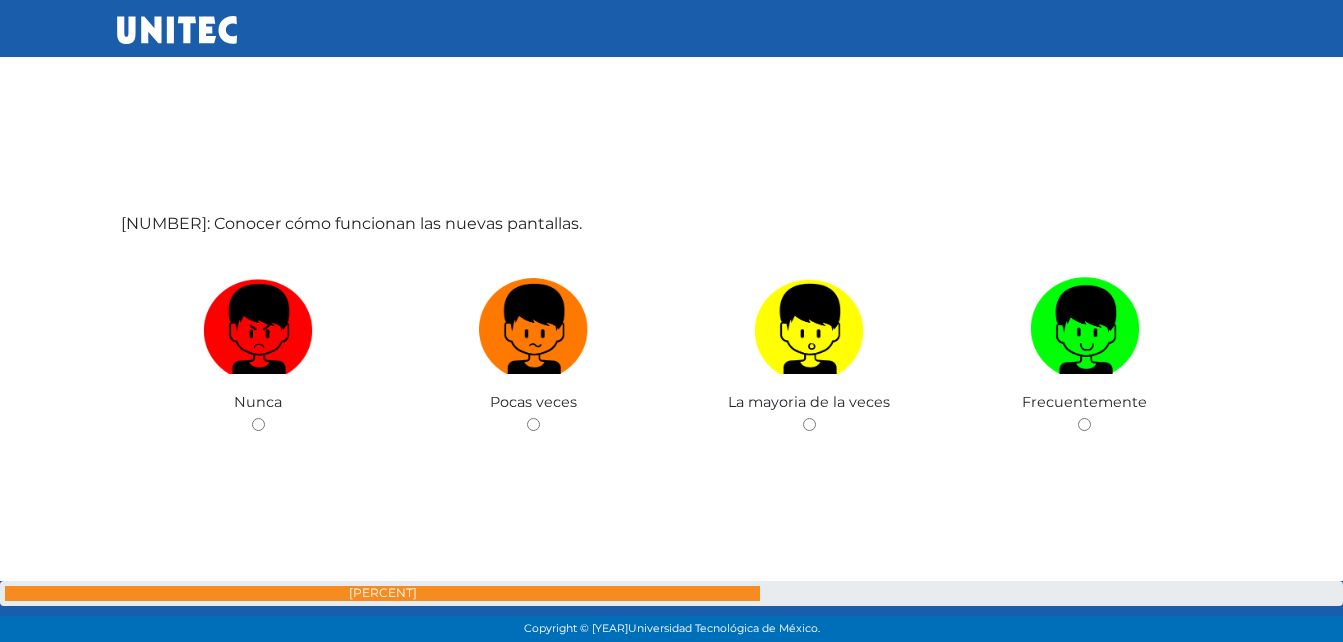scroll, scrollTop: 32200, scrollLeft: 0, axis: vertical 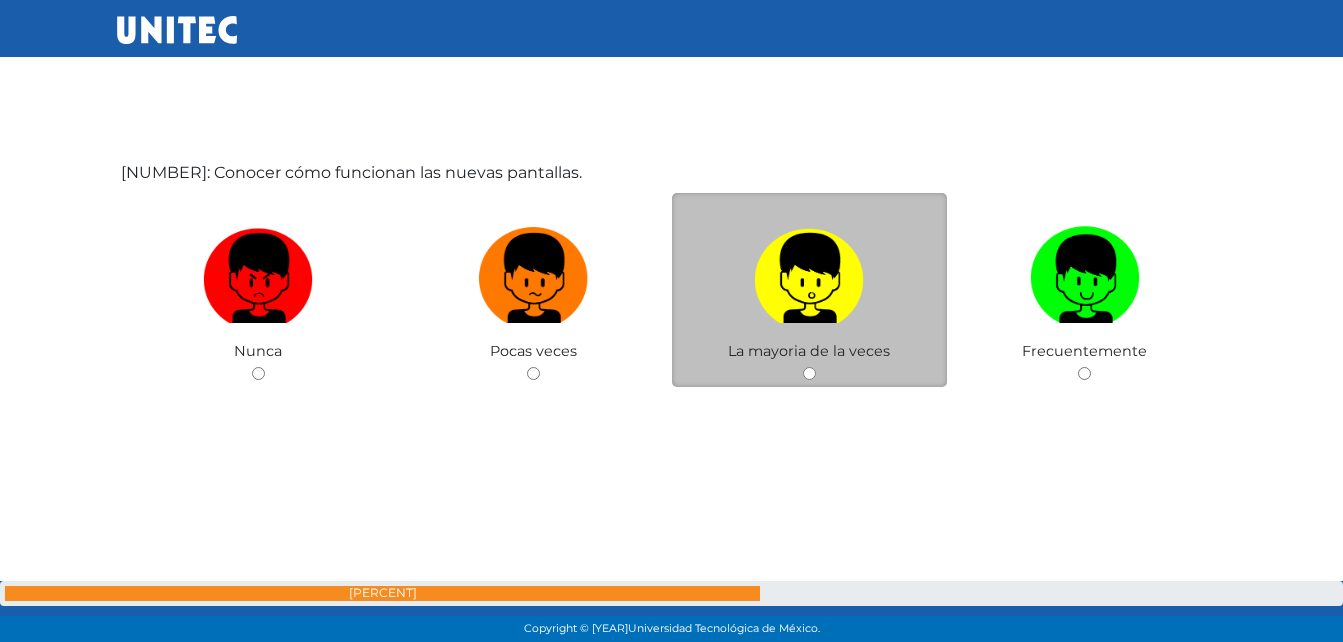 click at bounding box center (809, 373) 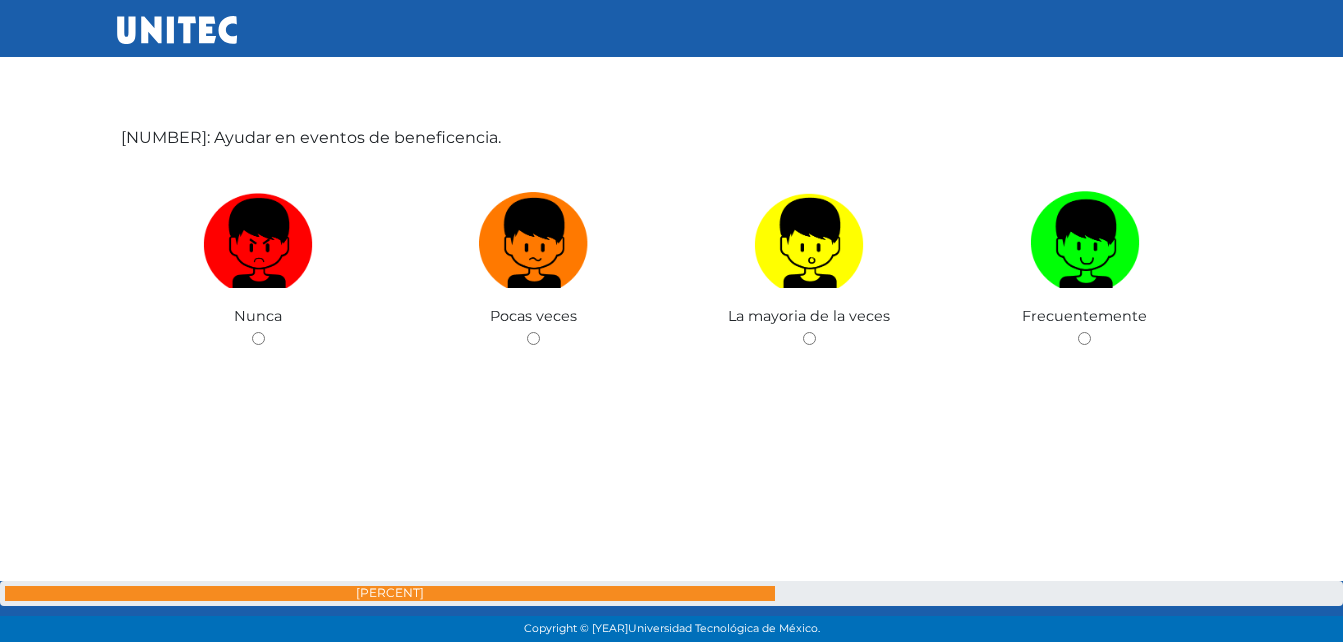 scroll, scrollTop: 32882, scrollLeft: 0, axis: vertical 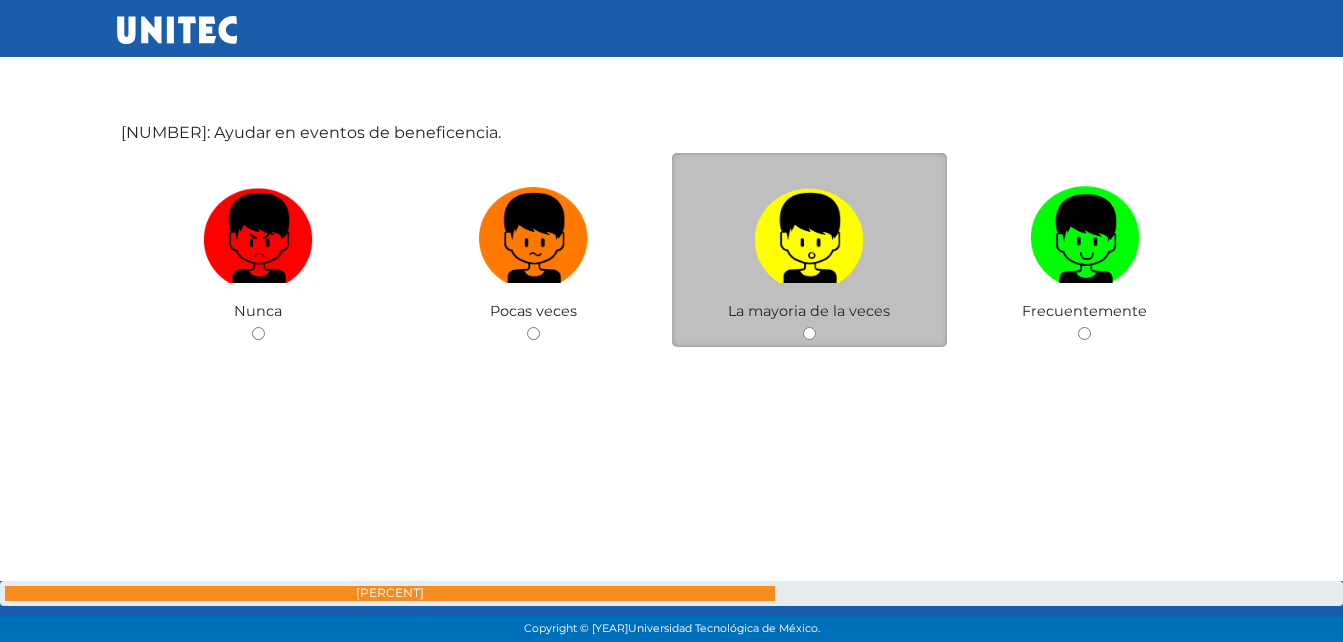 click at bounding box center (809, 333) 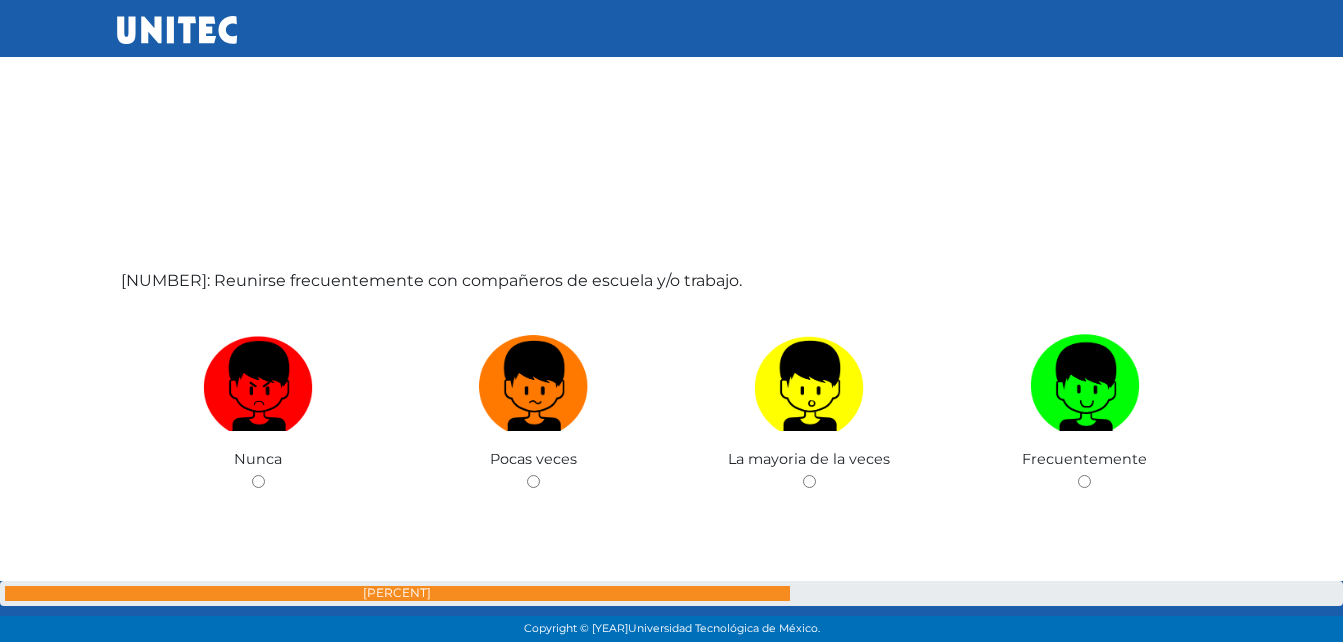 scroll, scrollTop: 33378, scrollLeft: 0, axis: vertical 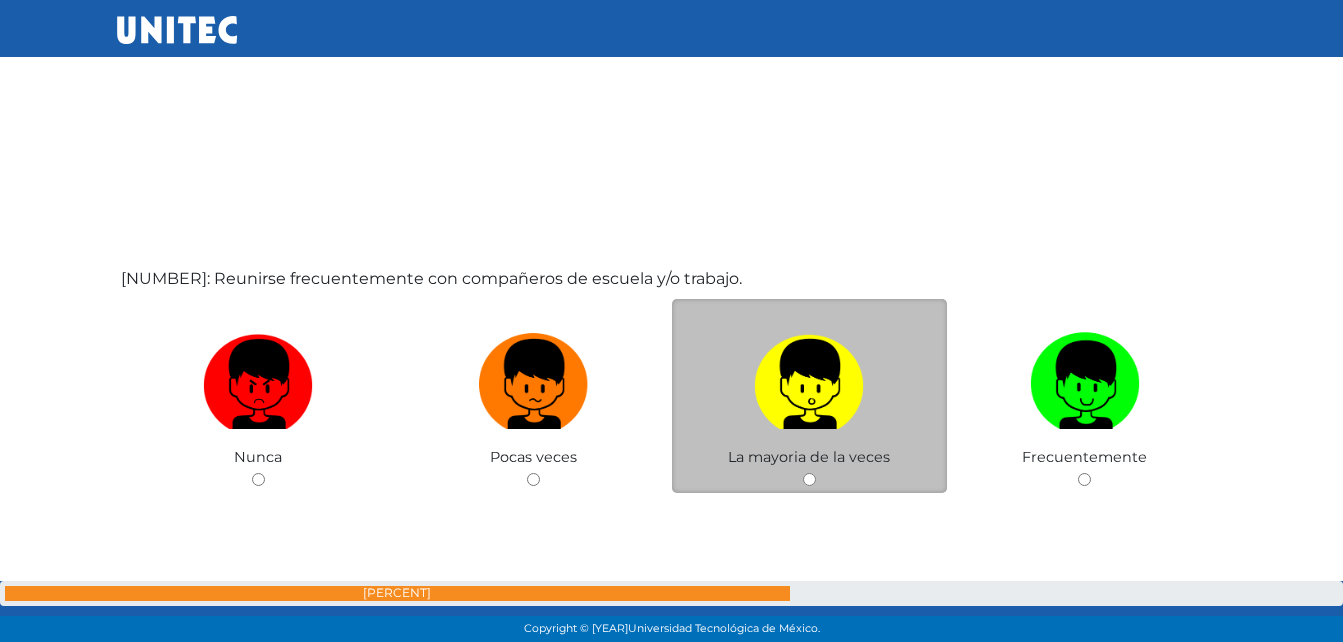 click at bounding box center [809, 479] 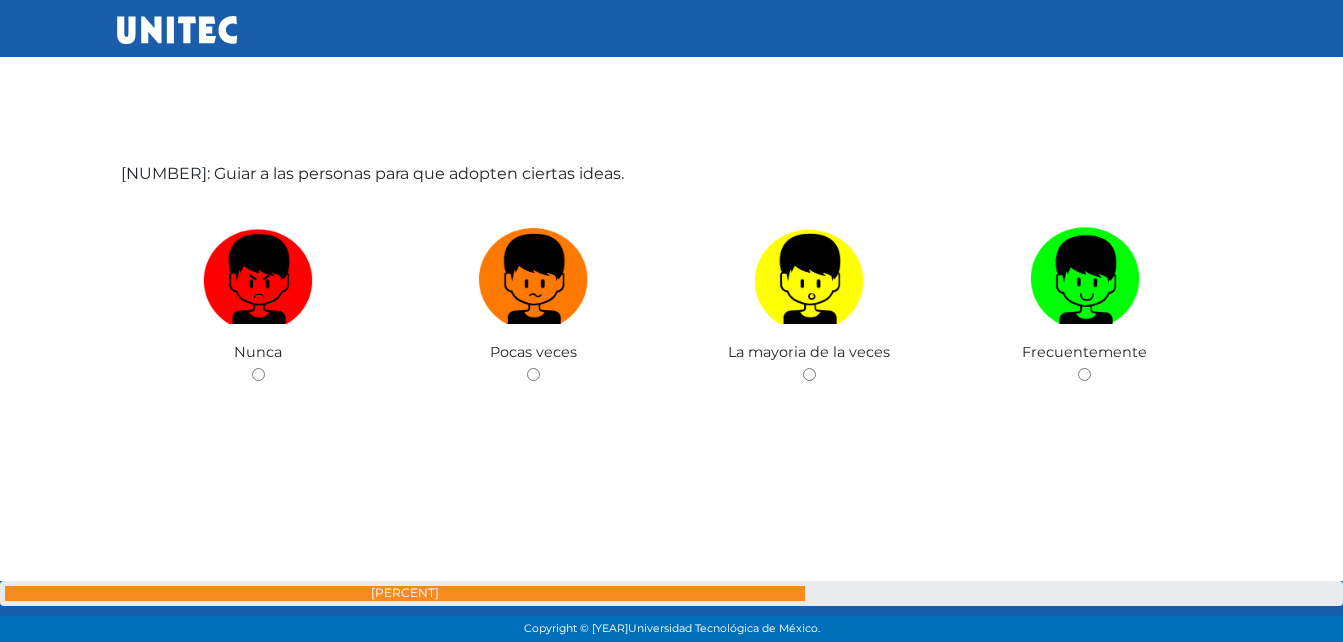 scroll, scrollTop: 34127, scrollLeft: 0, axis: vertical 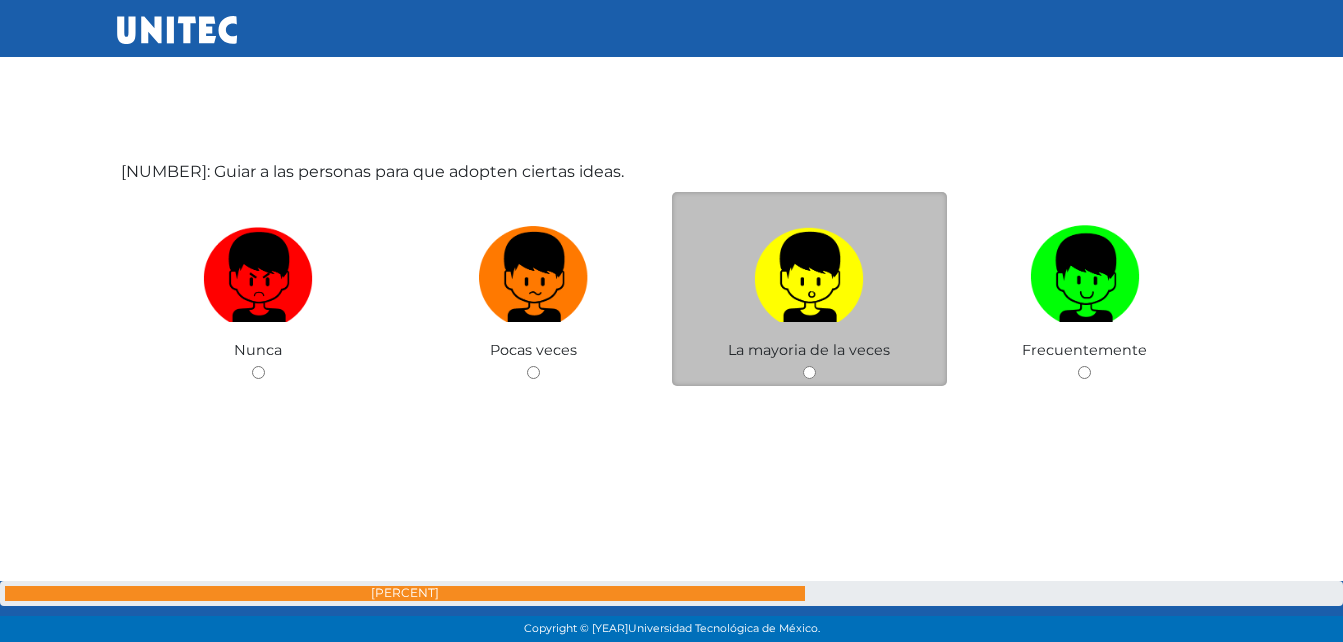 click on "La mayoria de la veces" at bounding box center (810, 289) 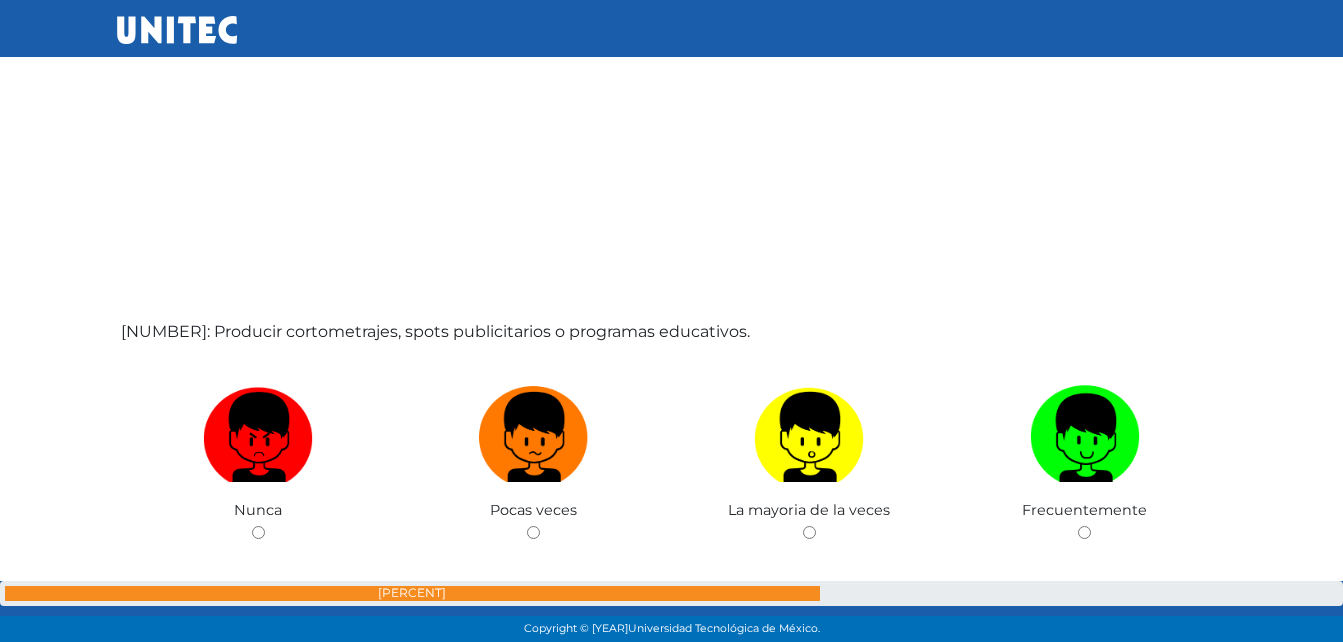 scroll, scrollTop: 34617, scrollLeft: 0, axis: vertical 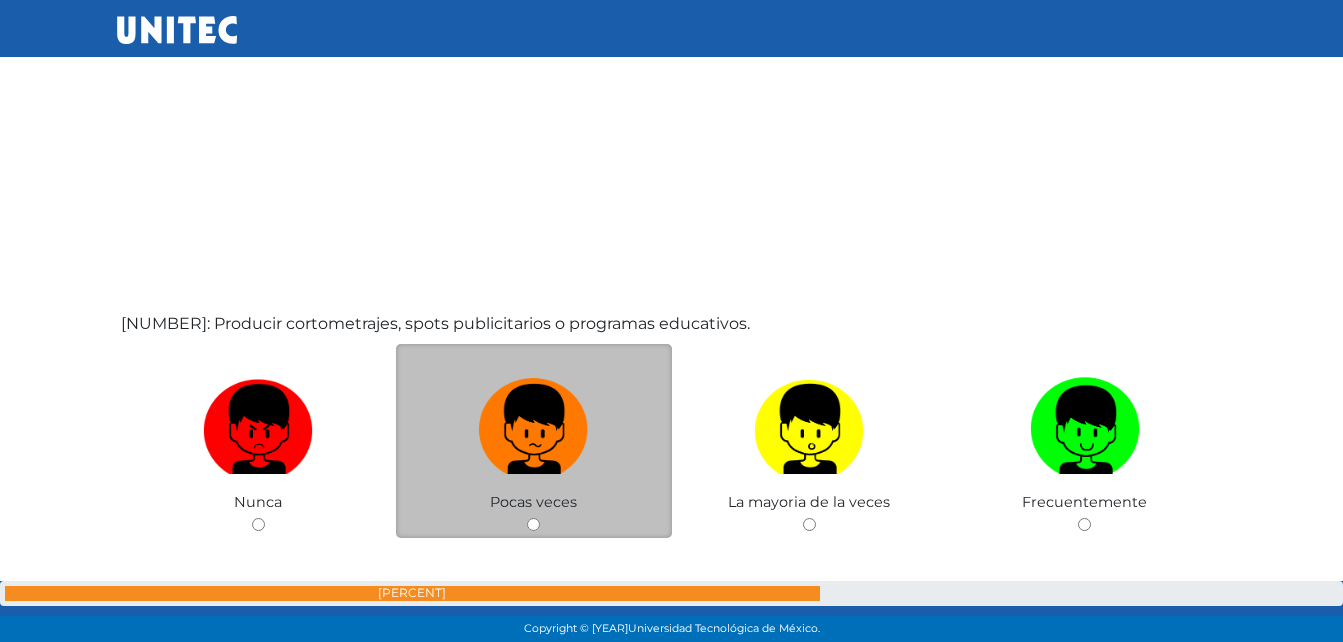 click at bounding box center [533, 524] 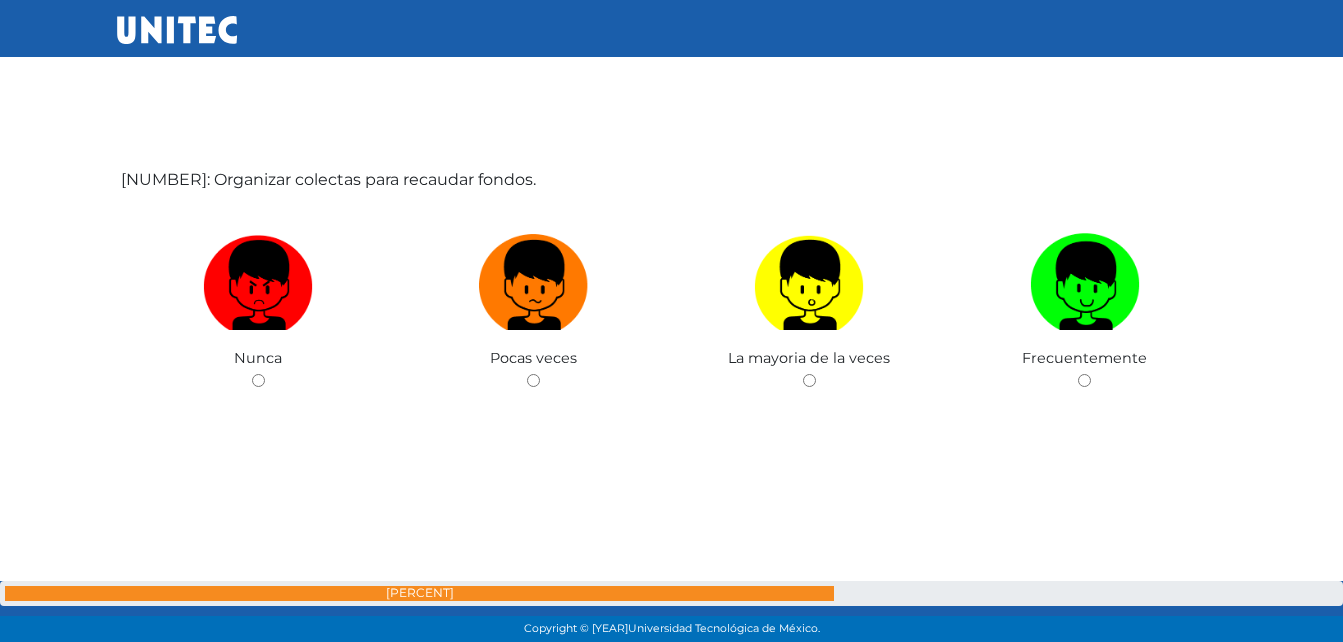 scroll, scrollTop: 35410, scrollLeft: 0, axis: vertical 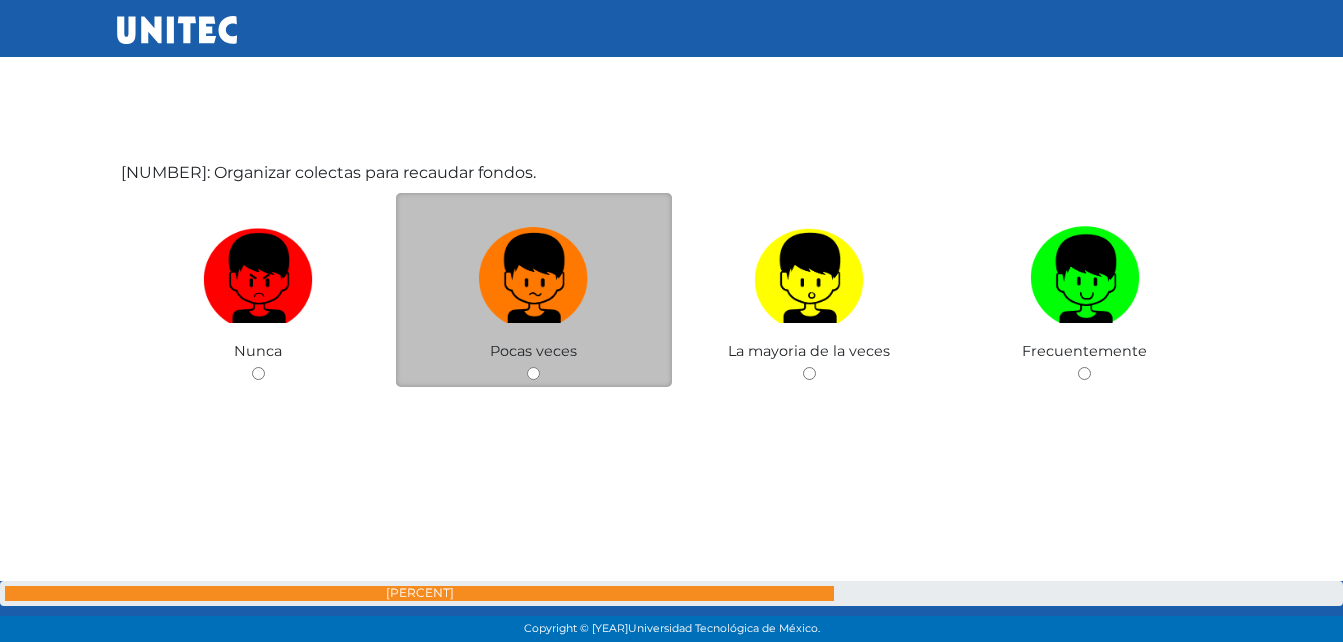click at bounding box center [533, 373] 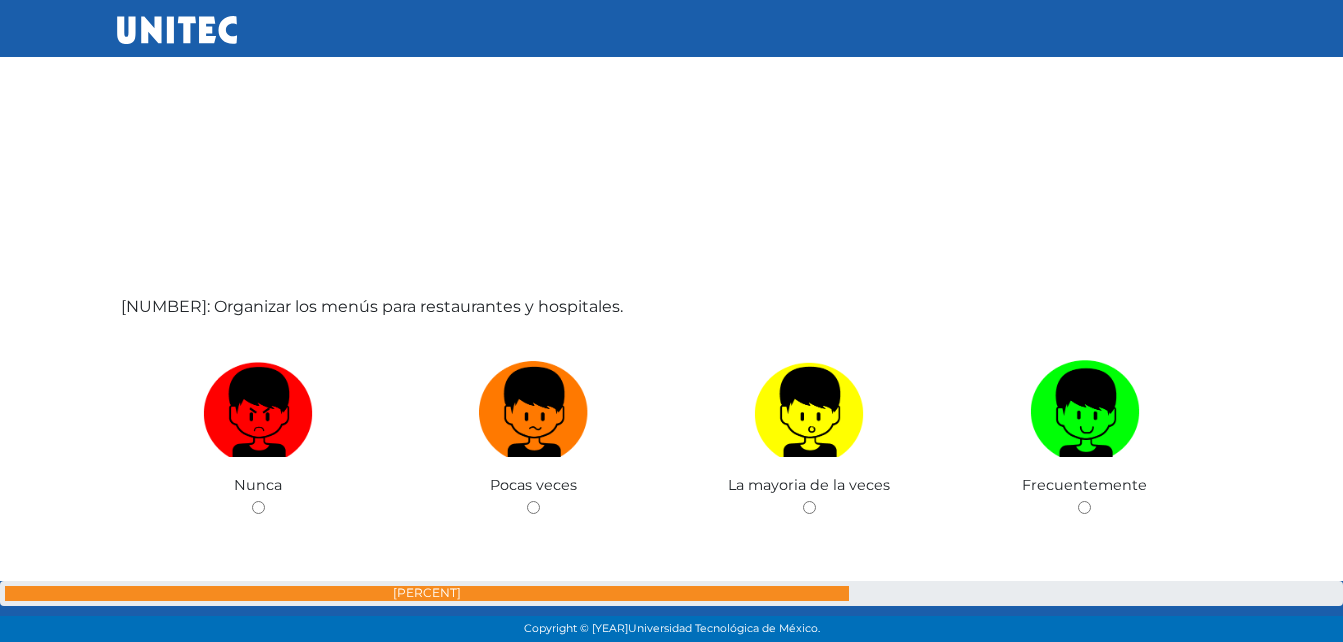 scroll, scrollTop: 35919, scrollLeft: 0, axis: vertical 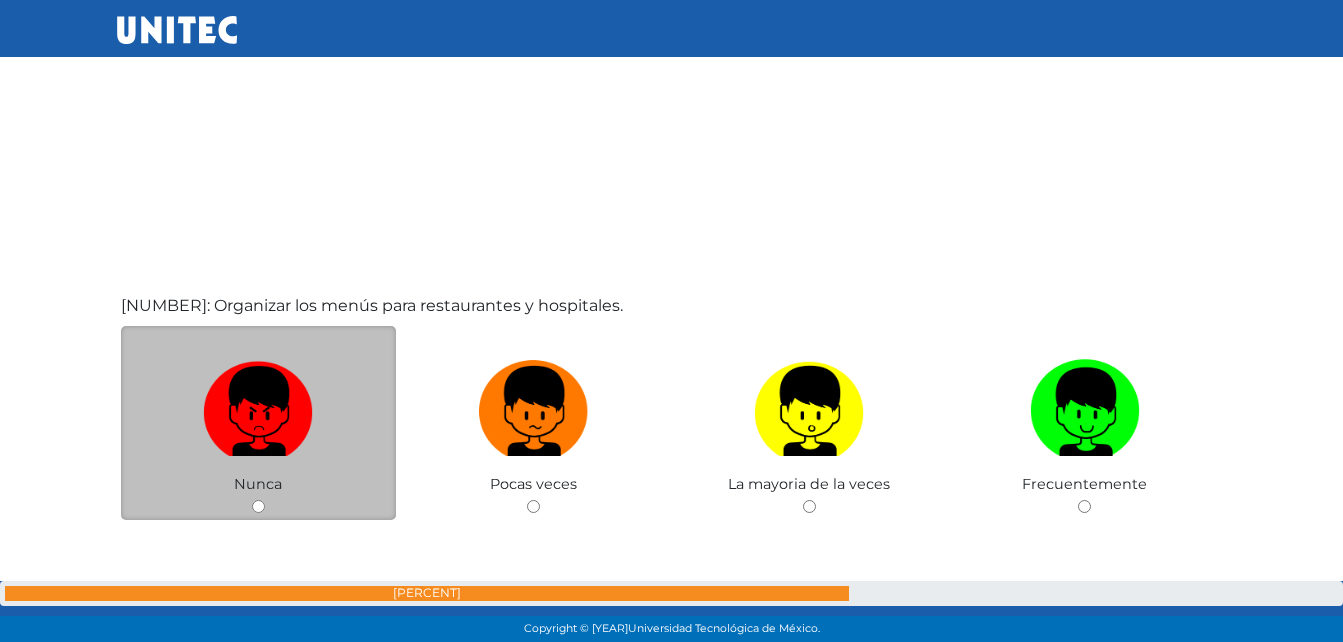 click at bounding box center (258, 506) 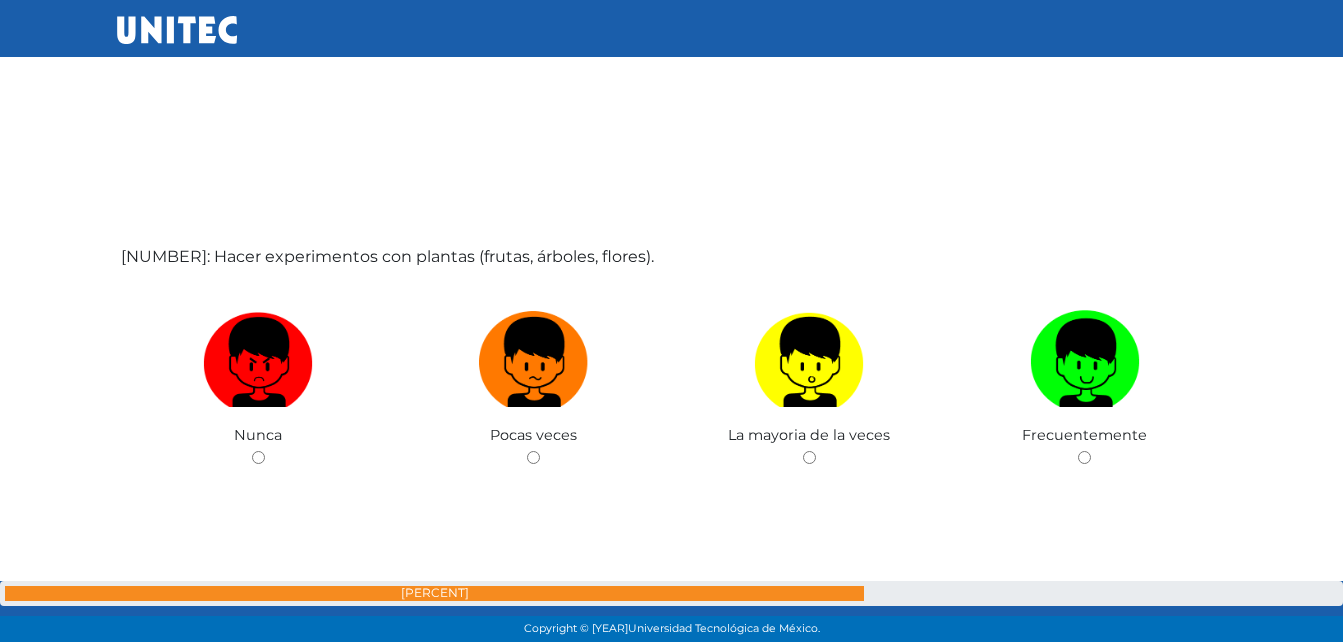 scroll, scrollTop: 36613, scrollLeft: 0, axis: vertical 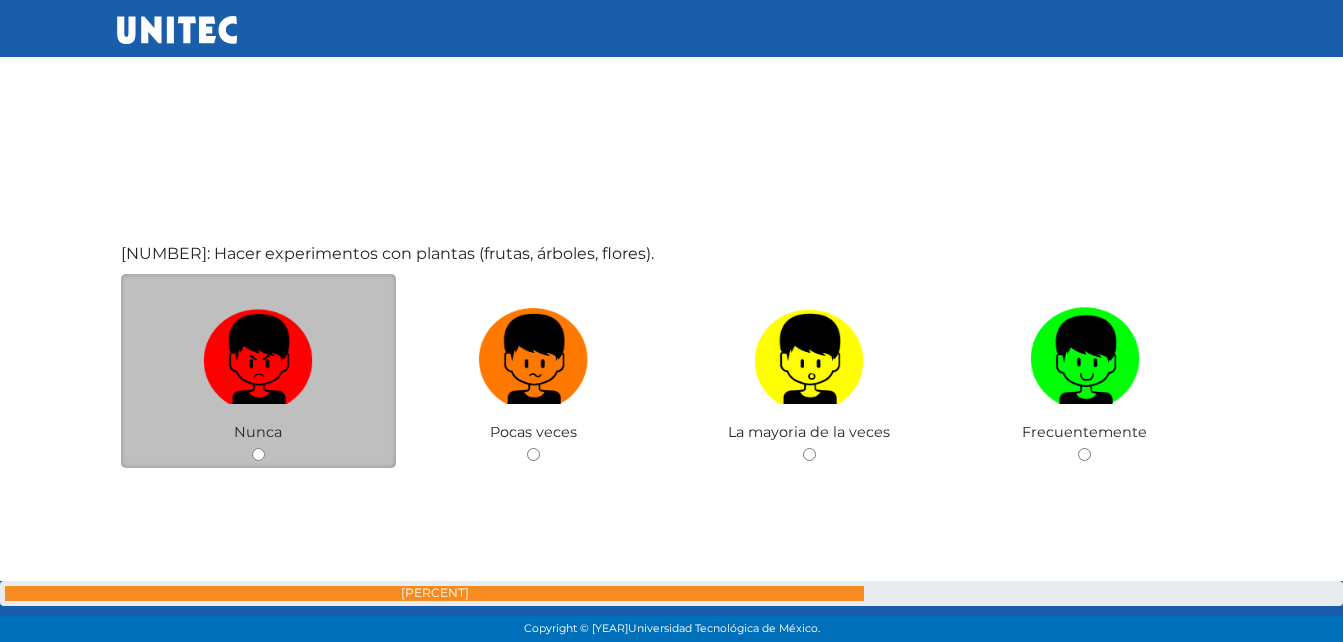 click at bounding box center (258, 454) 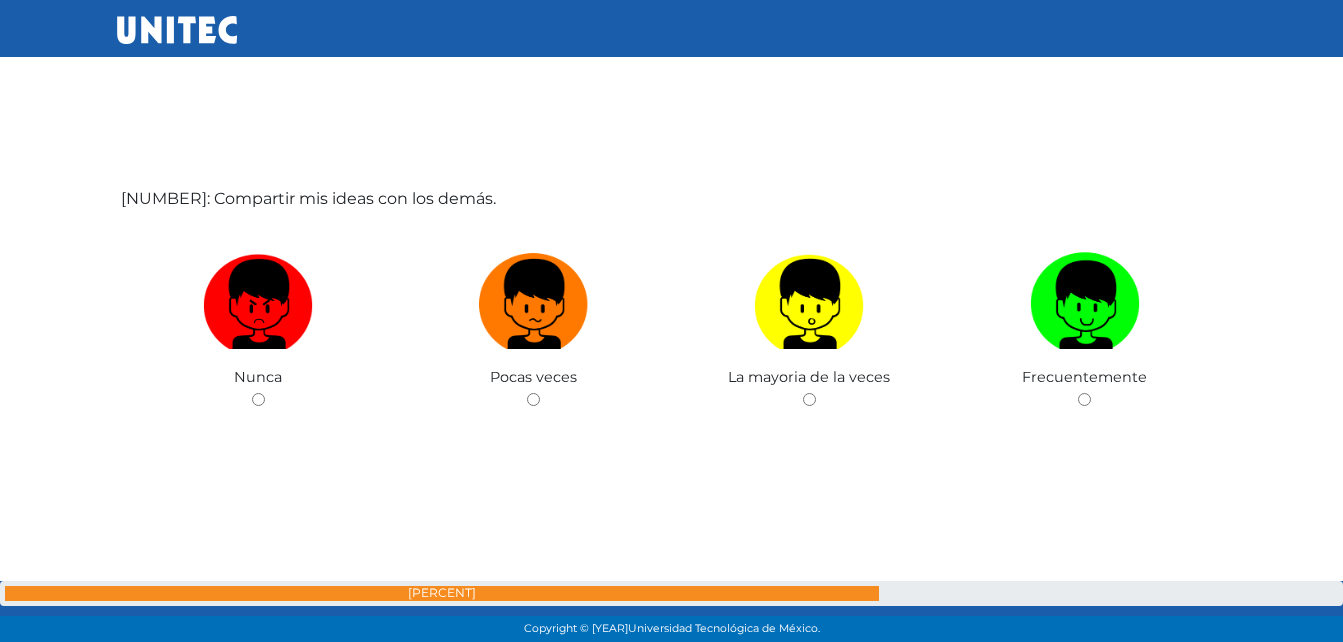 scroll, scrollTop: 37311, scrollLeft: 0, axis: vertical 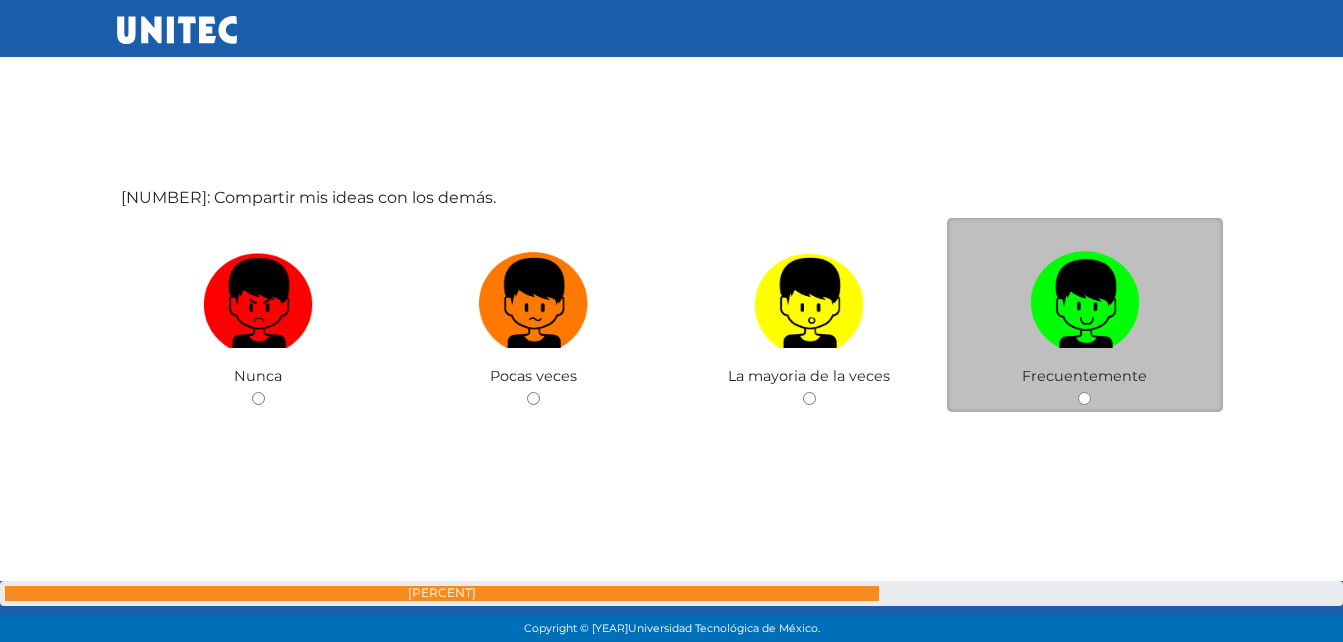 click at bounding box center (1084, 398) 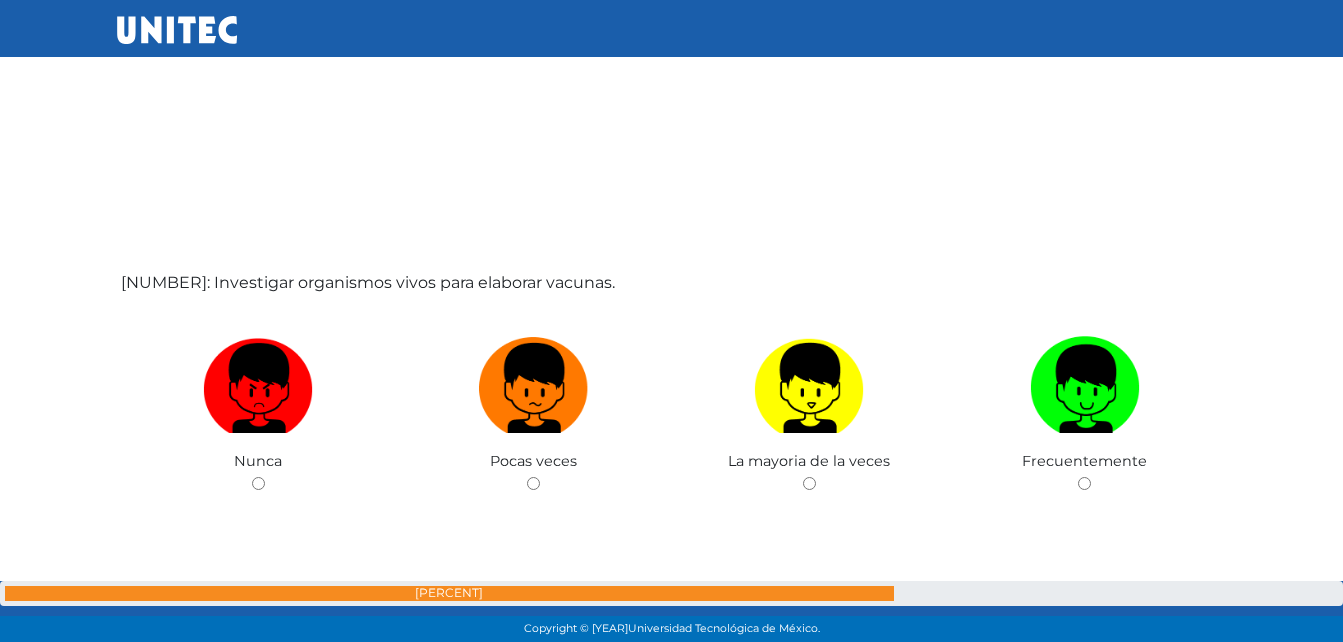 scroll, scrollTop: 37880, scrollLeft: 0, axis: vertical 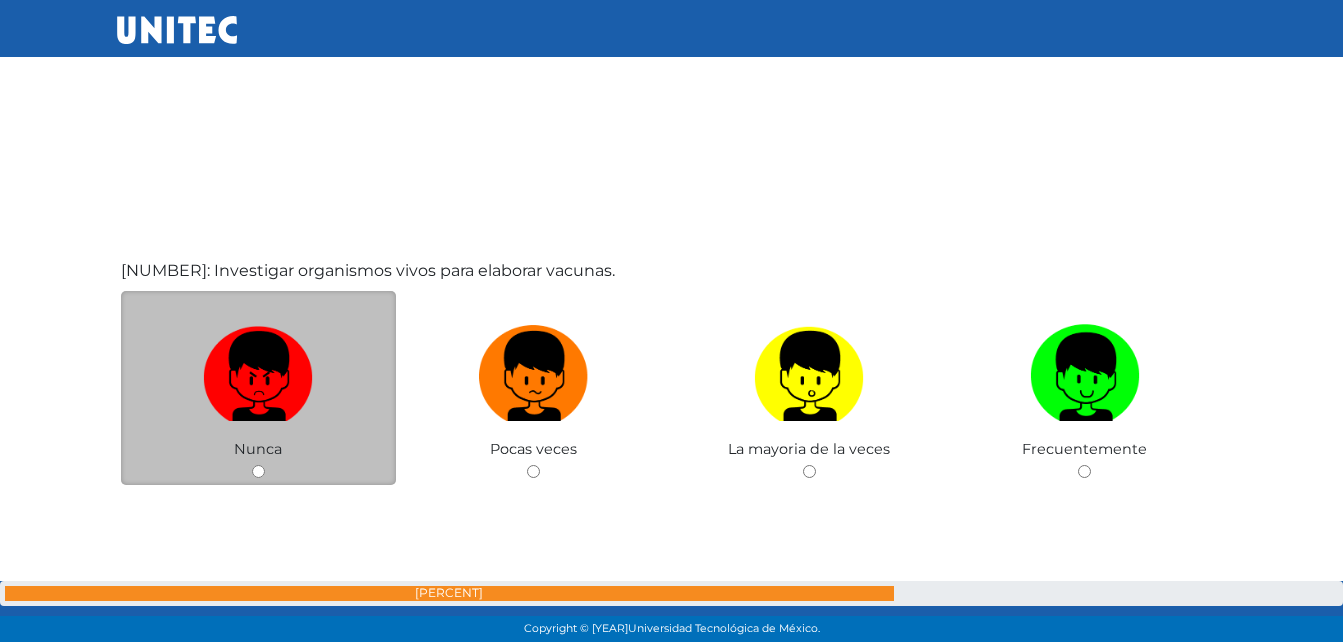 click on "Nunca" at bounding box center [259, 388] 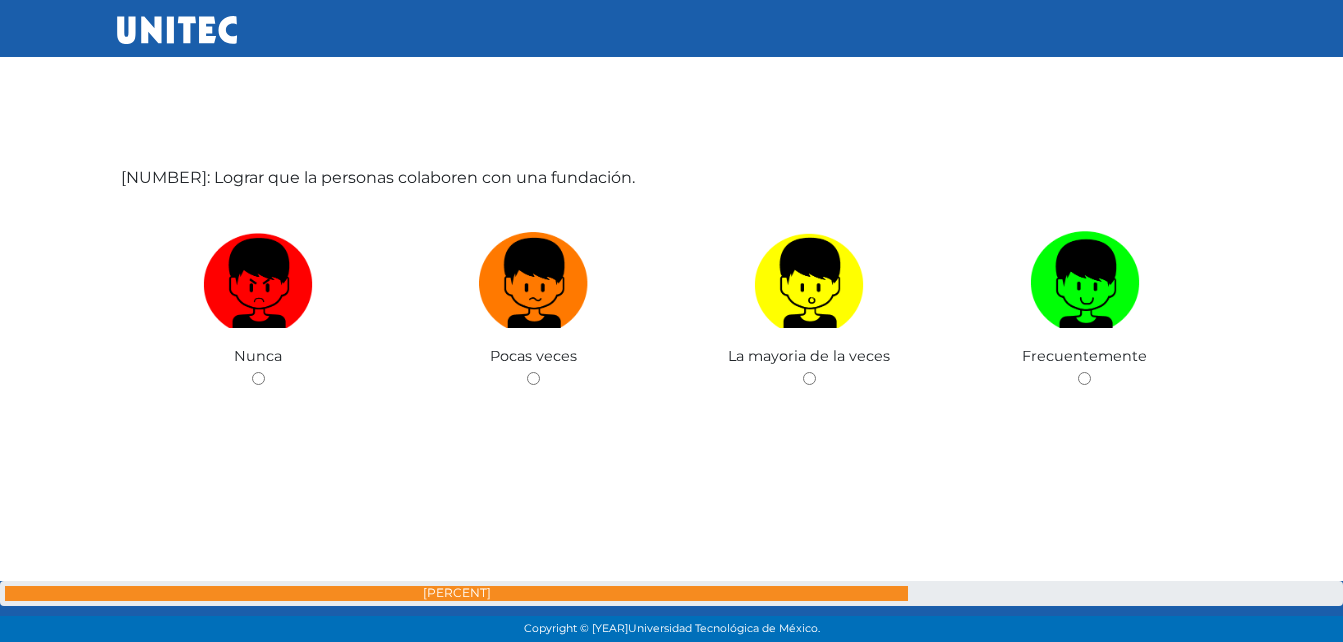 scroll, scrollTop: 38623, scrollLeft: 0, axis: vertical 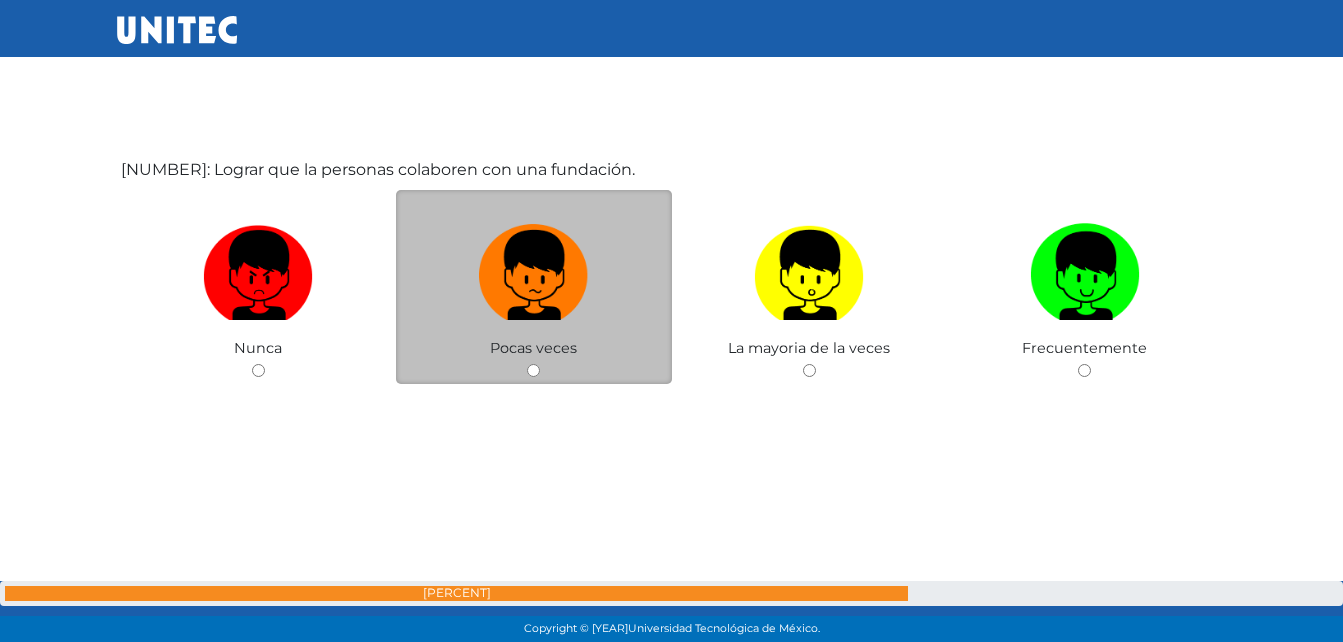 click at bounding box center [533, 370] 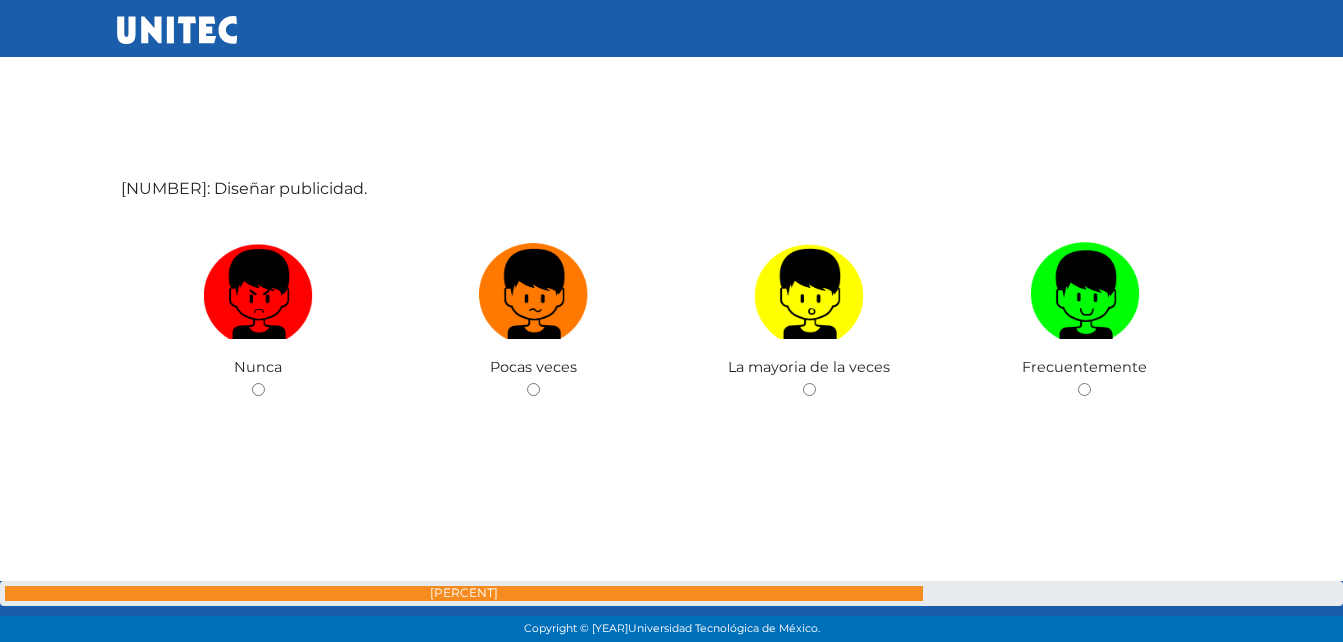 scroll, scrollTop: 39247, scrollLeft: 0, axis: vertical 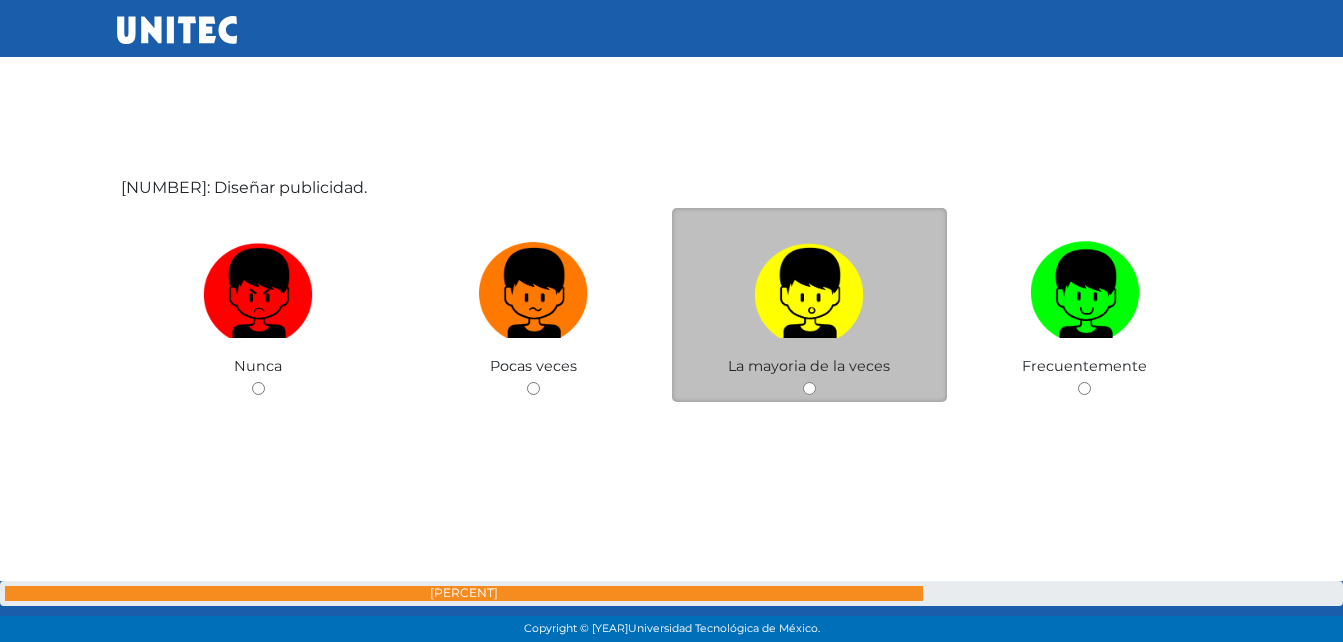 click at bounding box center [809, 388] 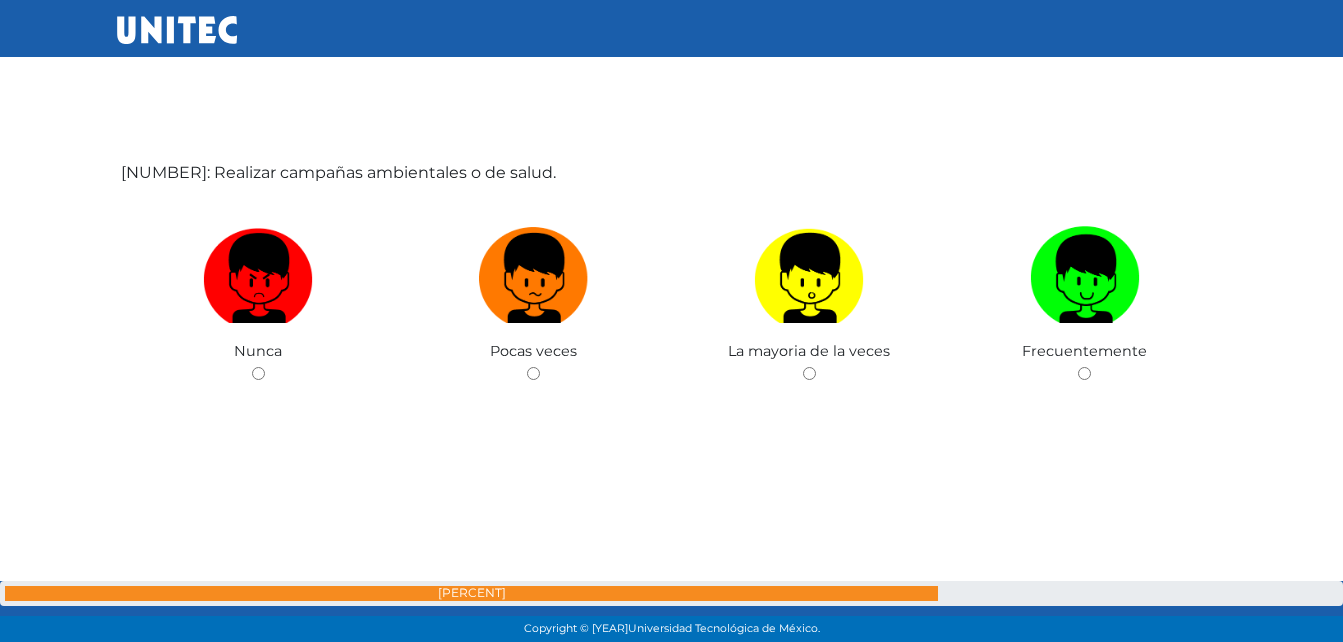 scroll, scrollTop: 39905, scrollLeft: 0, axis: vertical 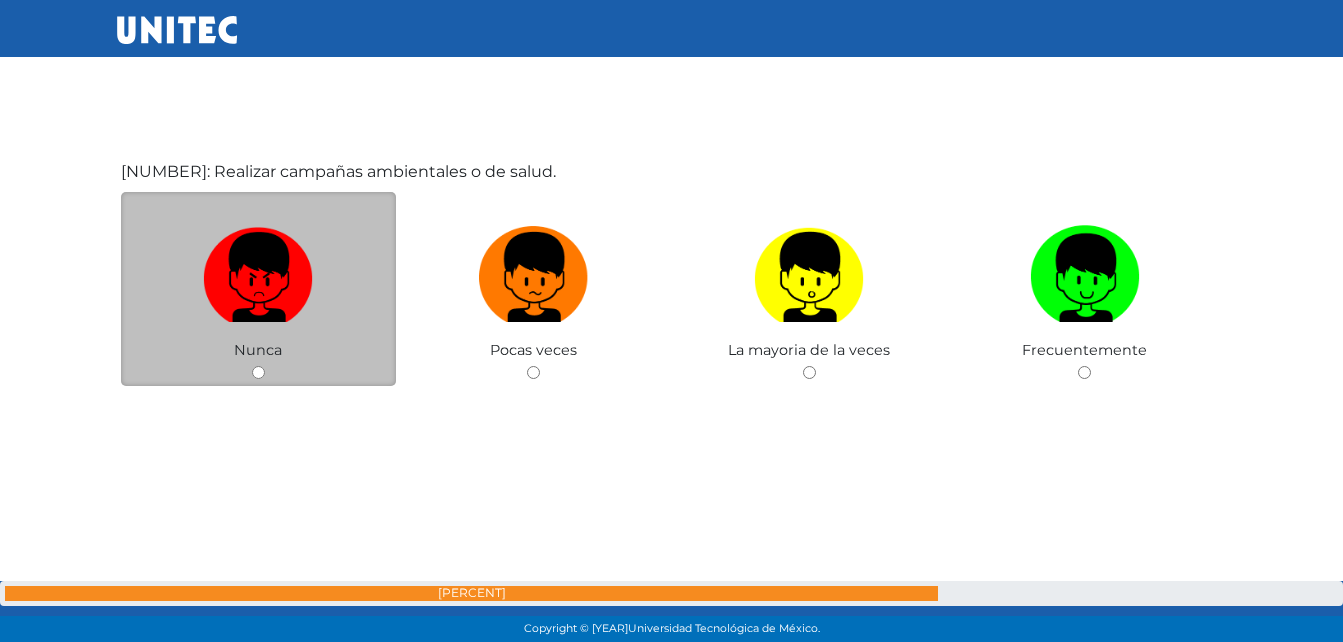 click at bounding box center (258, 372) 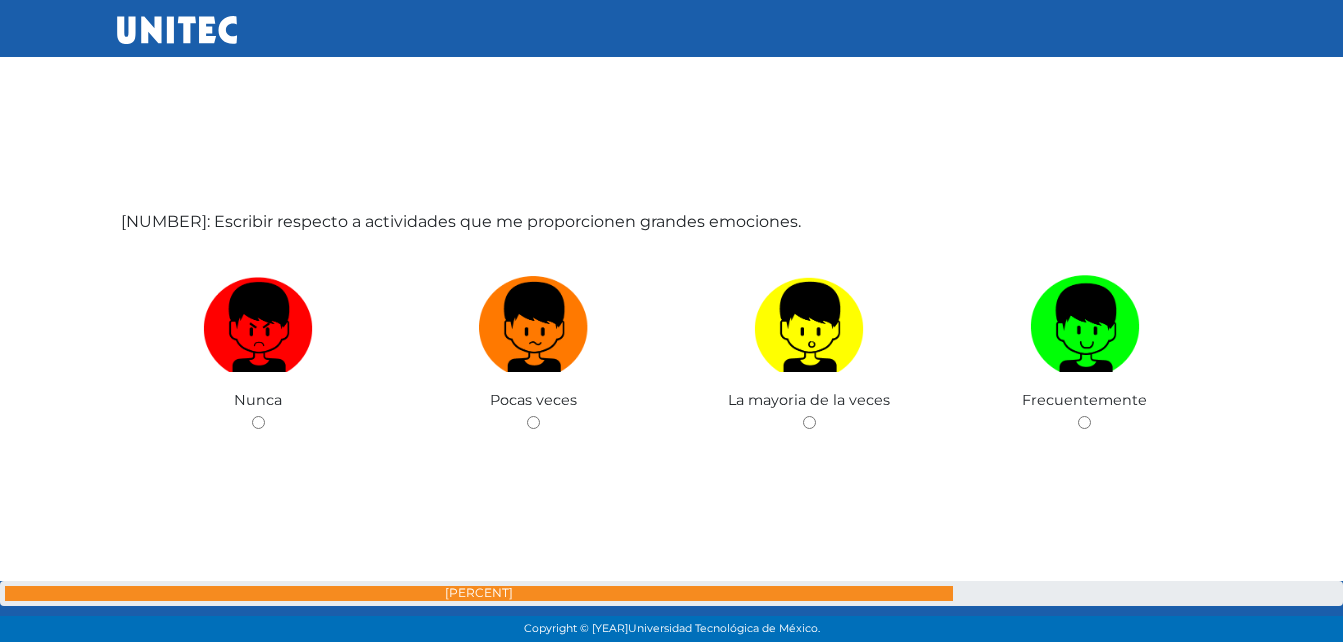 scroll, scrollTop: 40546, scrollLeft: 0, axis: vertical 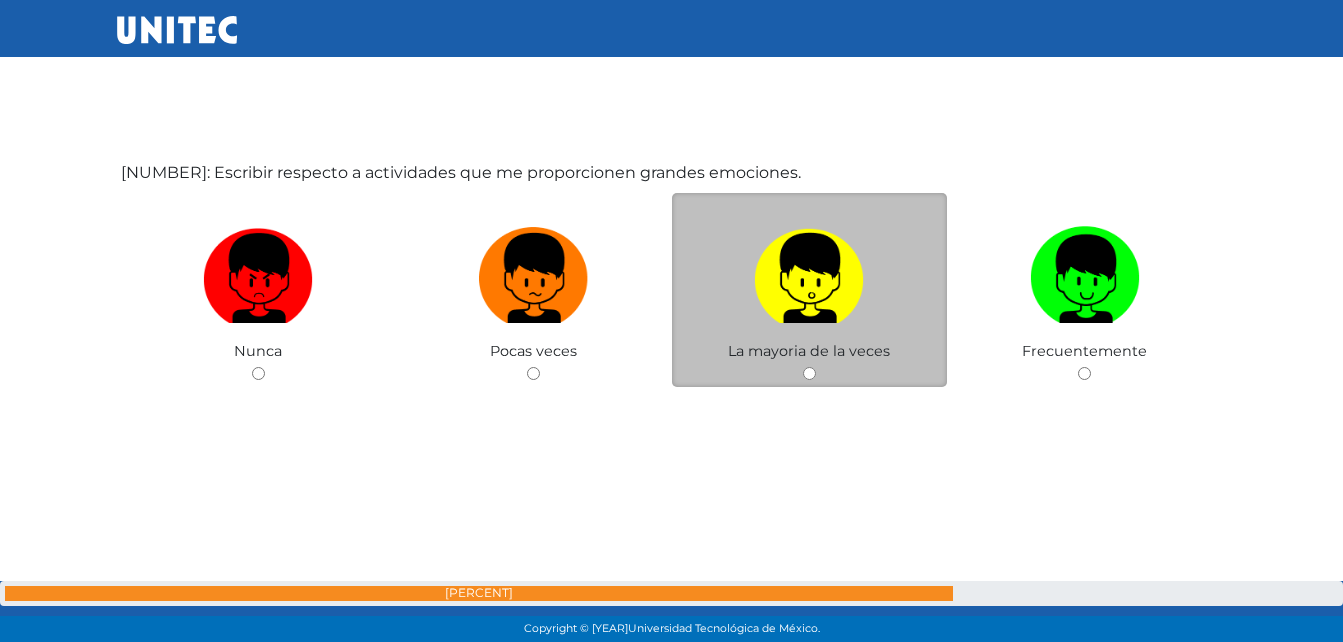 click at bounding box center [809, 373] 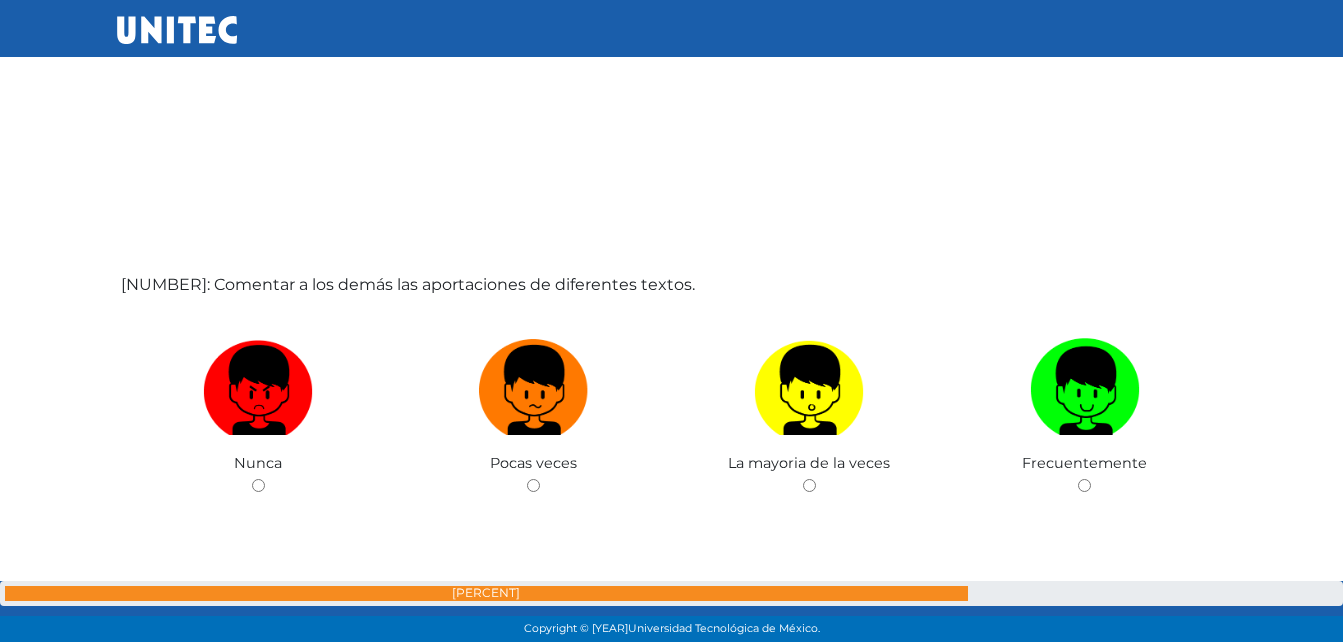scroll, scrollTop: 41188, scrollLeft: 0, axis: vertical 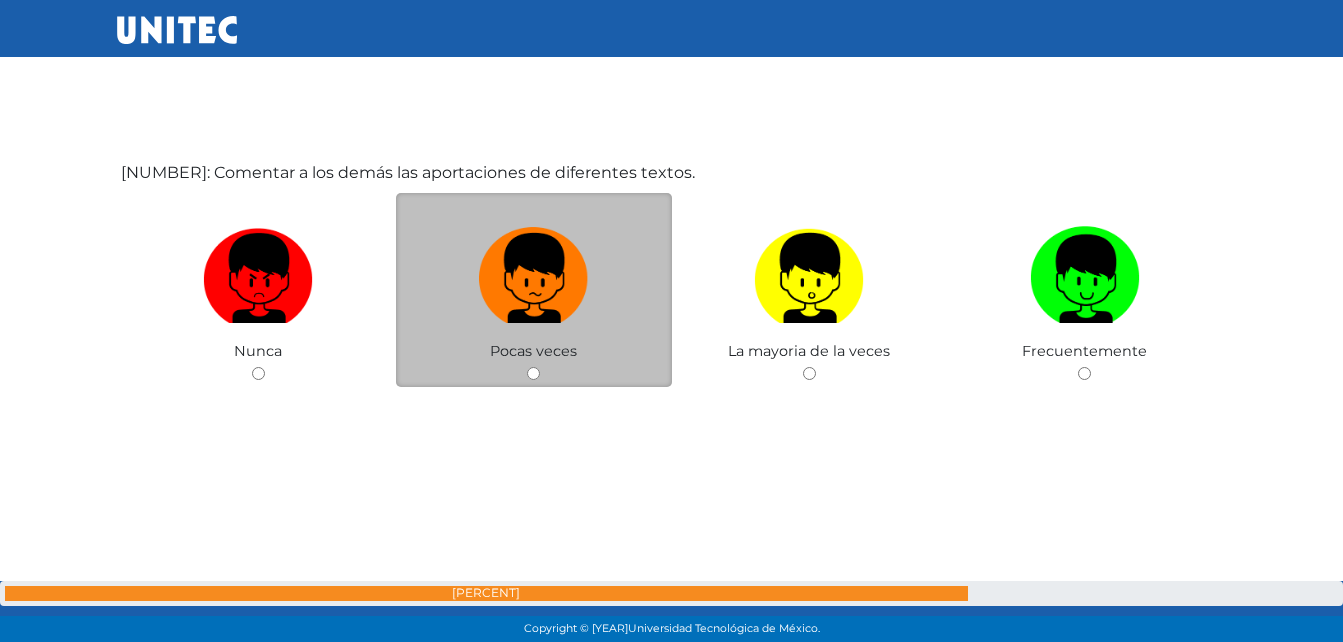 click on "Pocas veces" at bounding box center (534, 290) 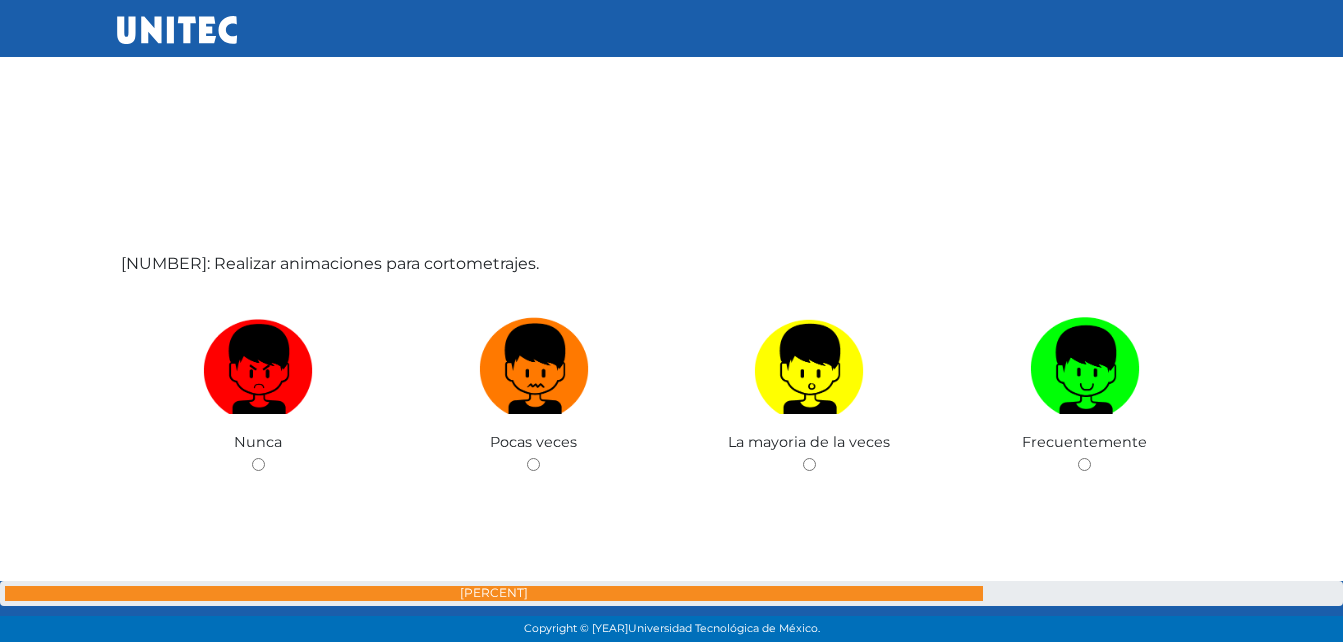 scroll, scrollTop: 41746, scrollLeft: 0, axis: vertical 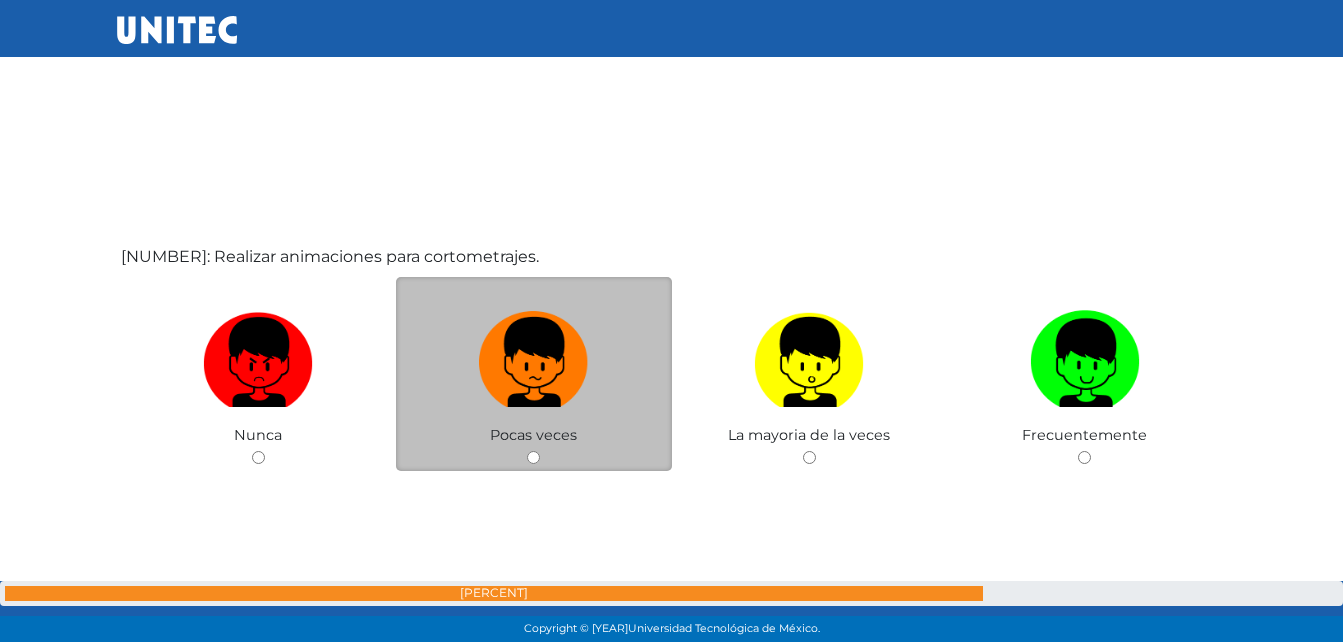 click at bounding box center [533, 457] 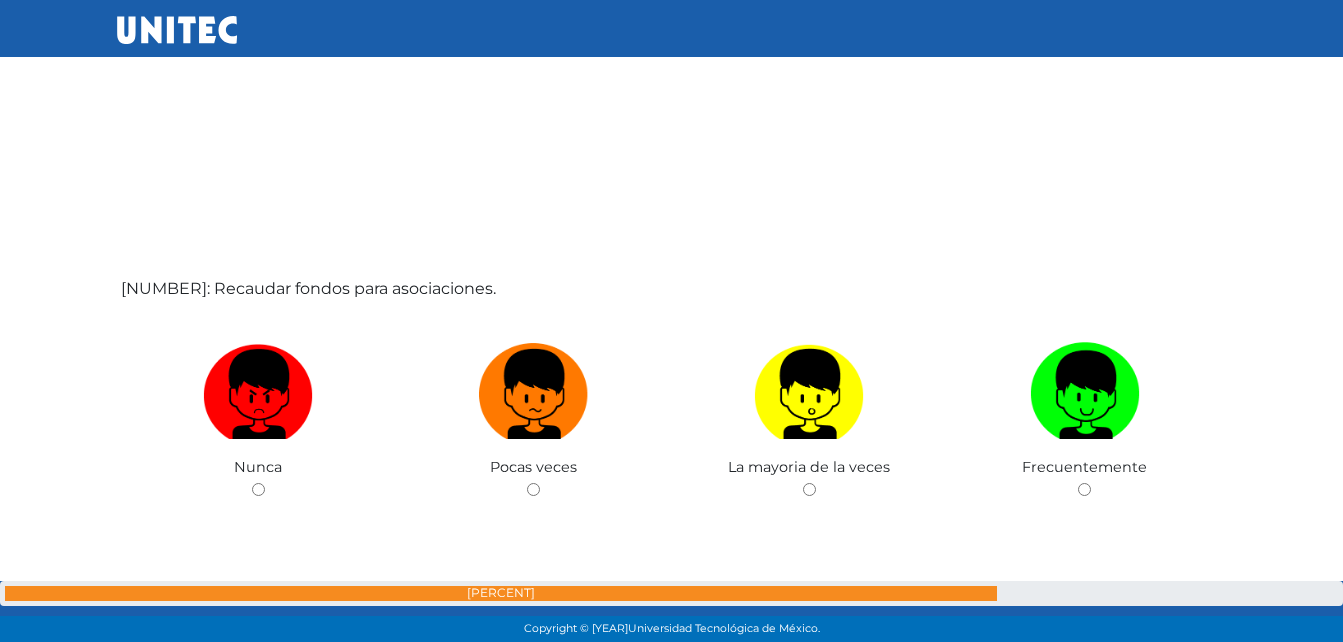 scroll, scrollTop: 42472, scrollLeft: 0, axis: vertical 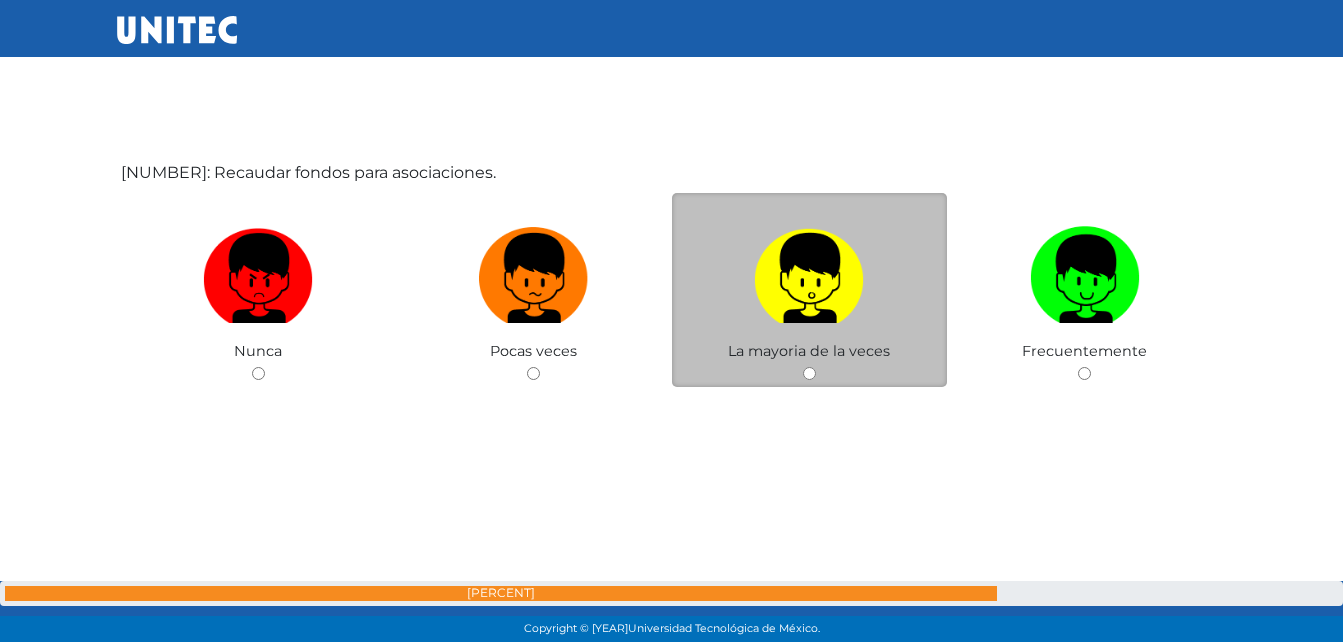 click at bounding box center [809, 373] 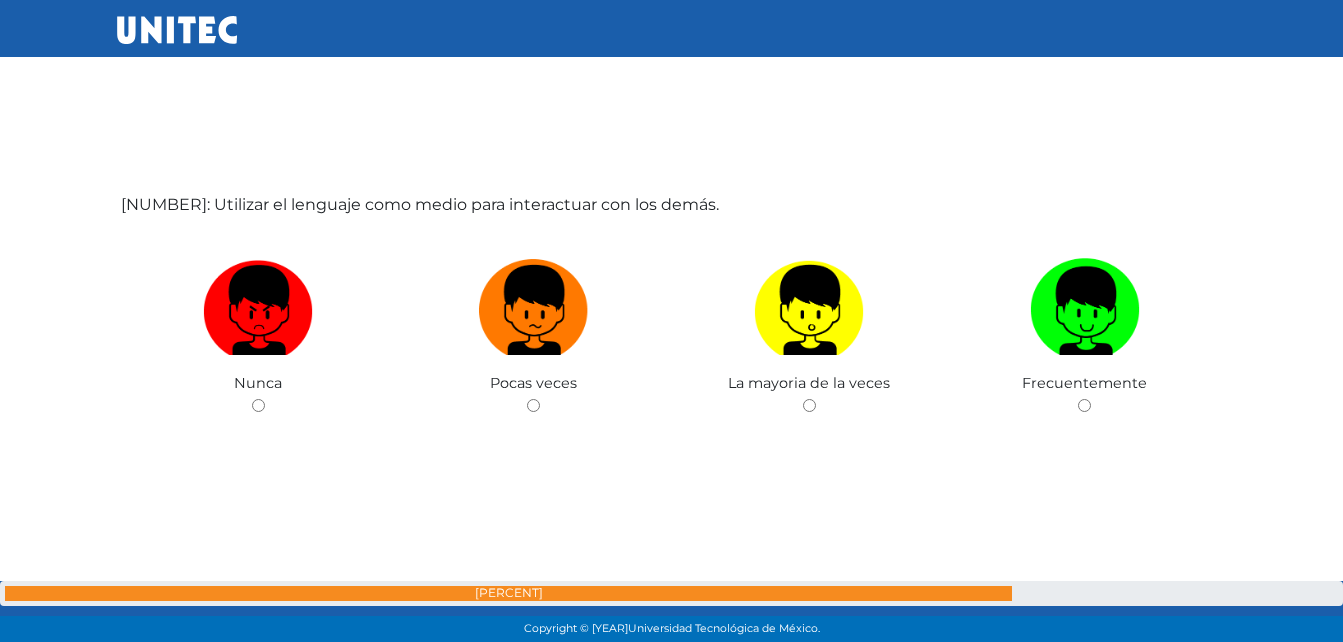 scroll, scrollTop: 43097, scrollLeft: 0, axis: vertical 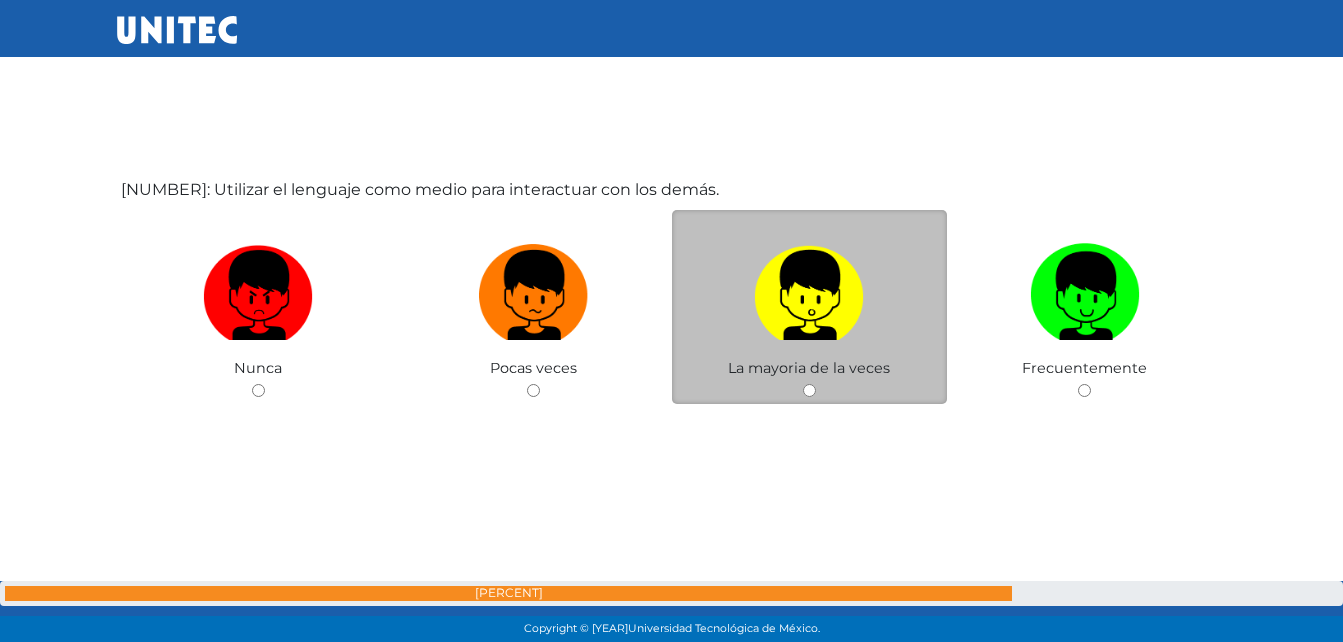click at bounding box center [809, 390] 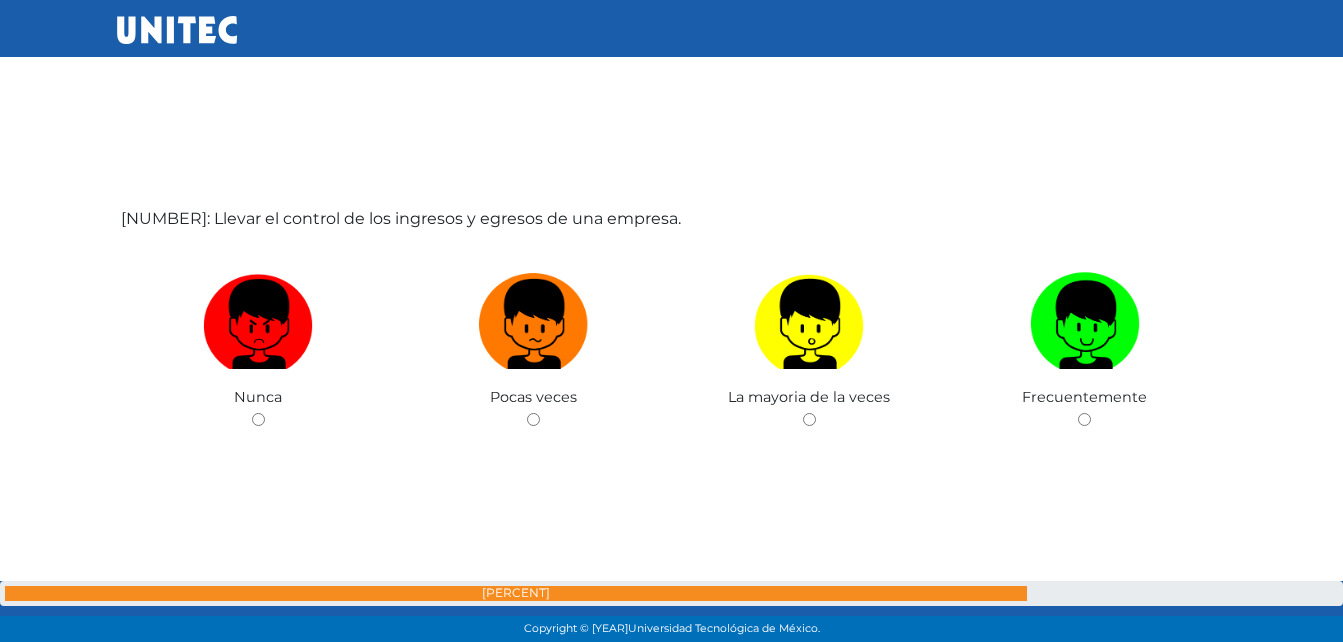 scroll, scrollTop: 43717, scrollLeft: 0, axis: vertical 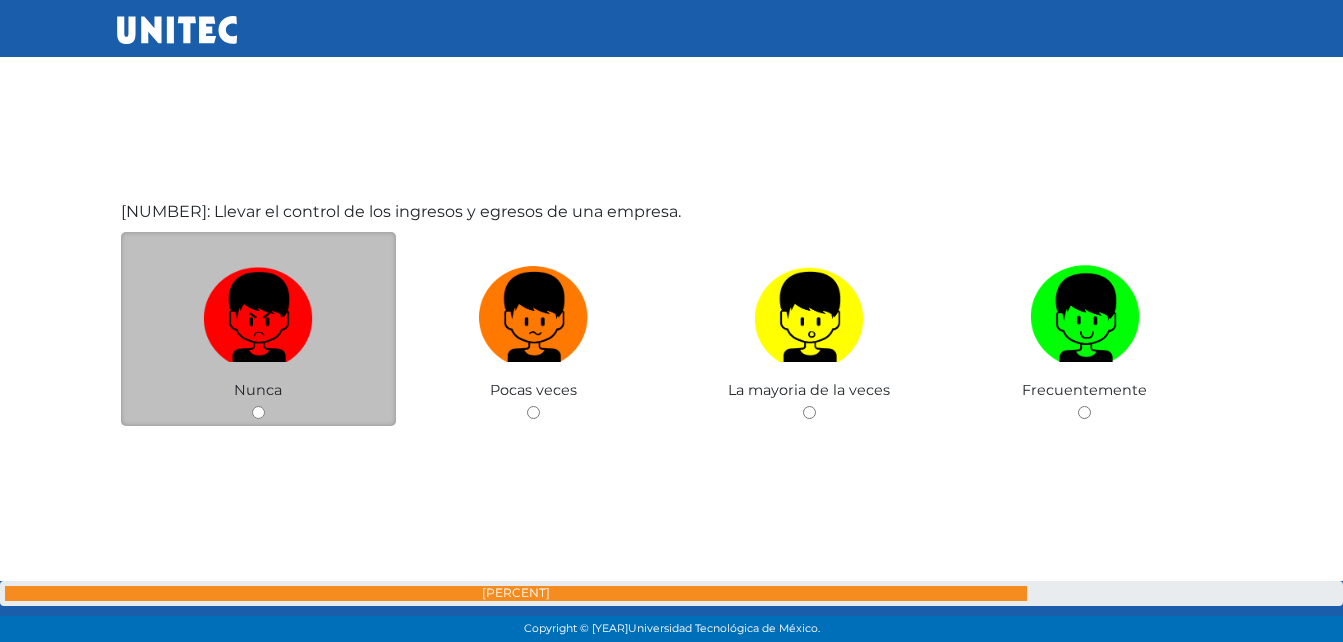click at bounding box center (258, 412) 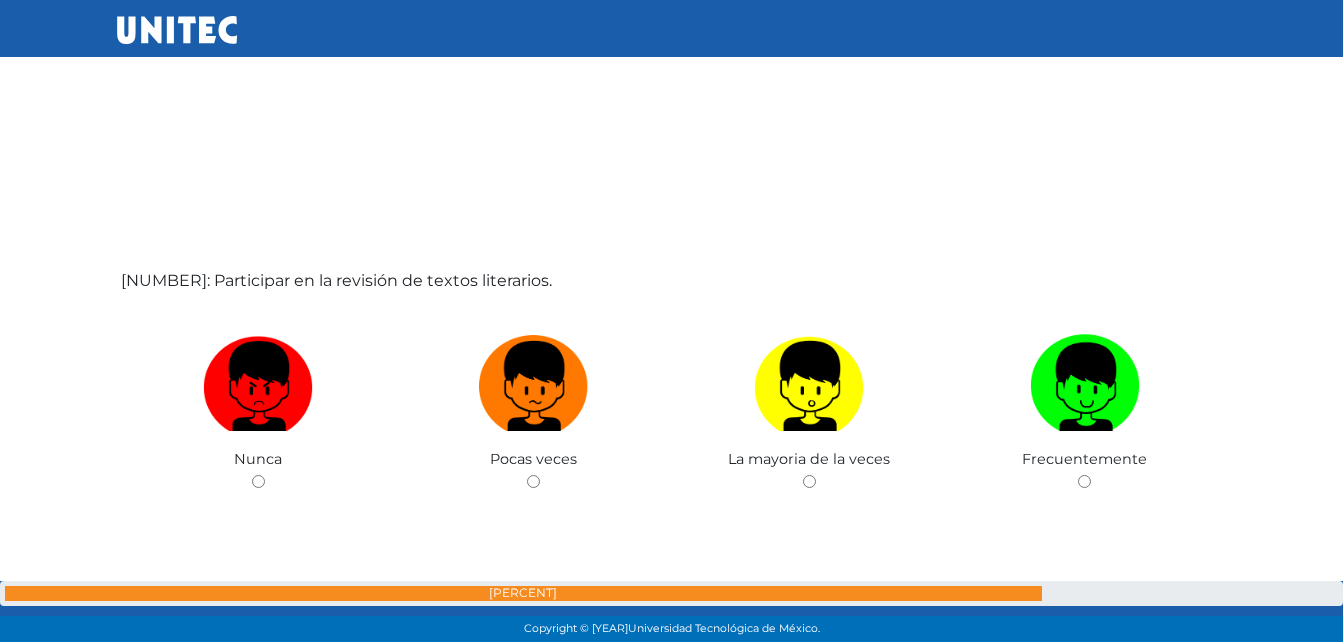 scroll, scrollTop: 44293, scrollLeft: 0, axis: vertical 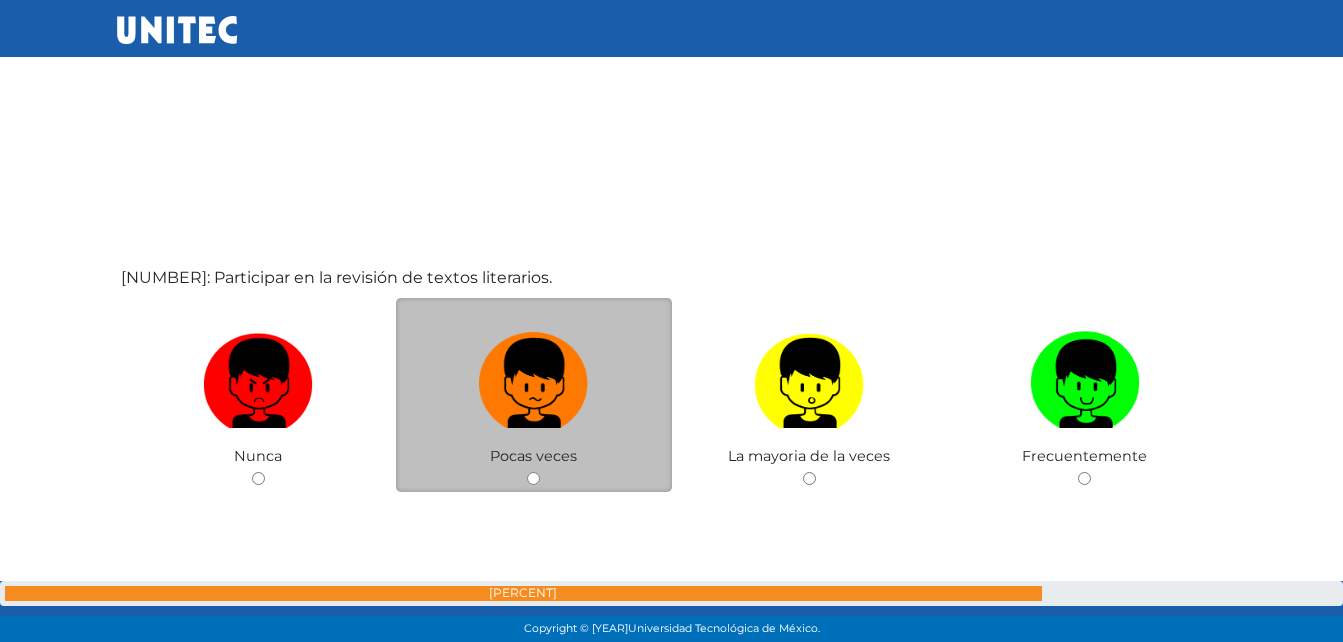 click at bounding box center [533, 478] 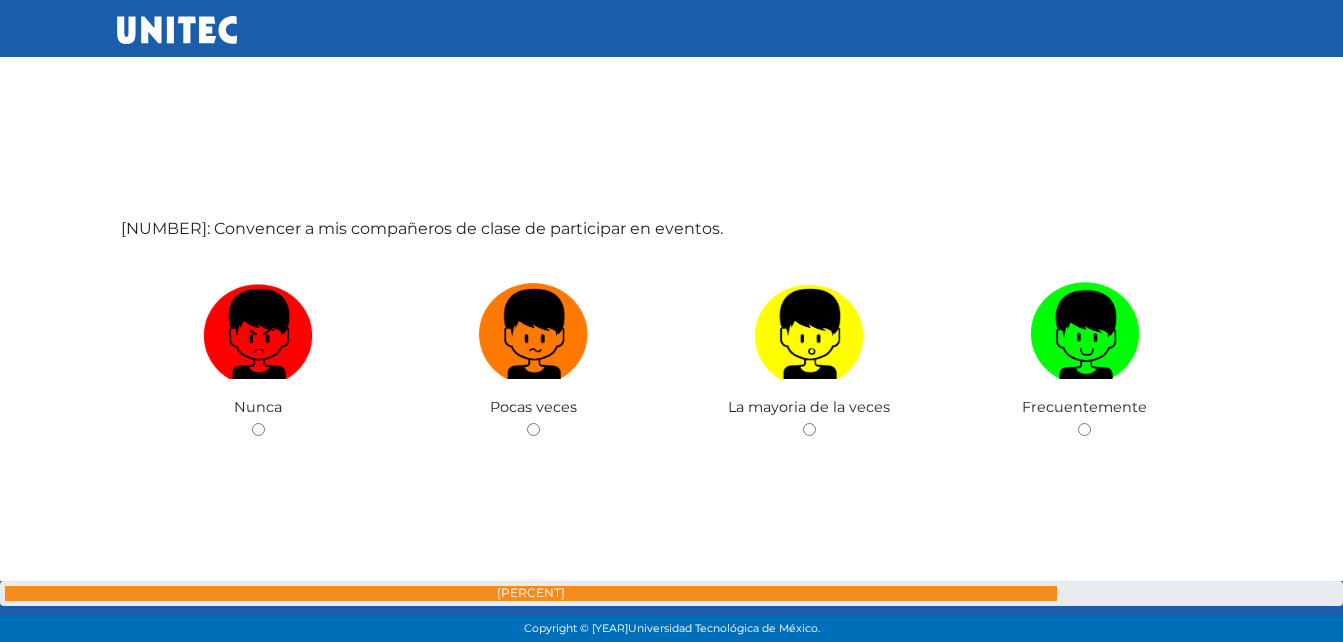 scroll, scrollTop: 44999, scrollLeft: 0, axis: vertical 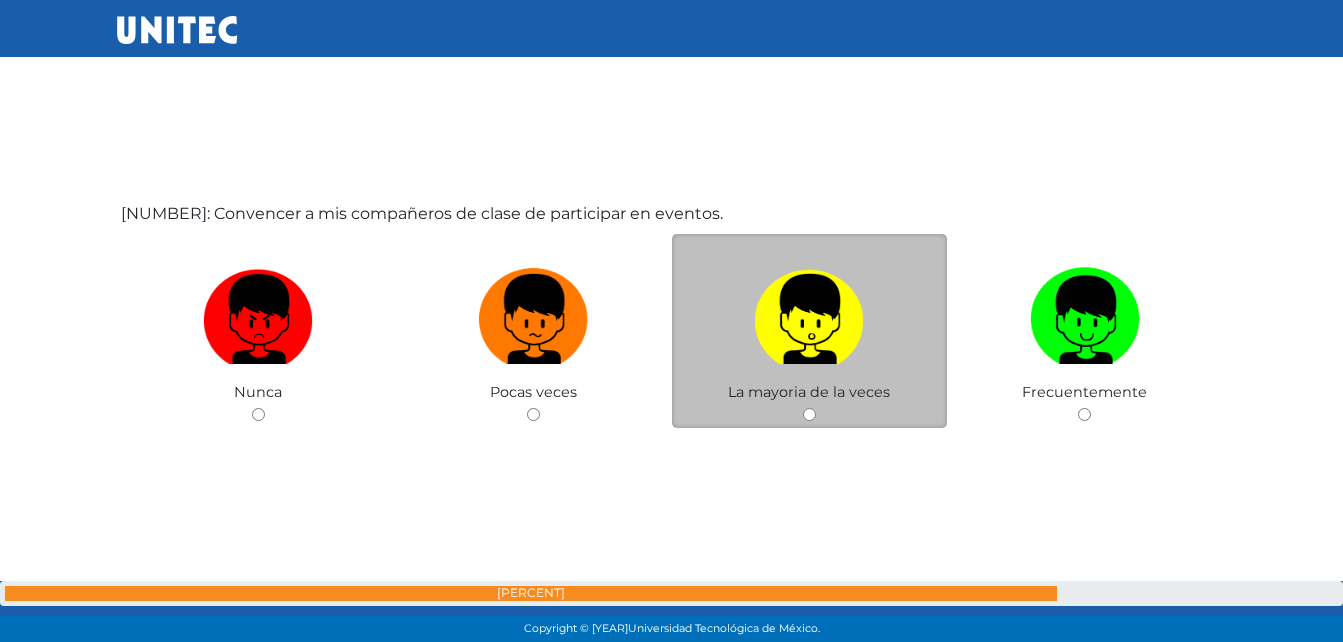 click at bounding box center (809, 414) 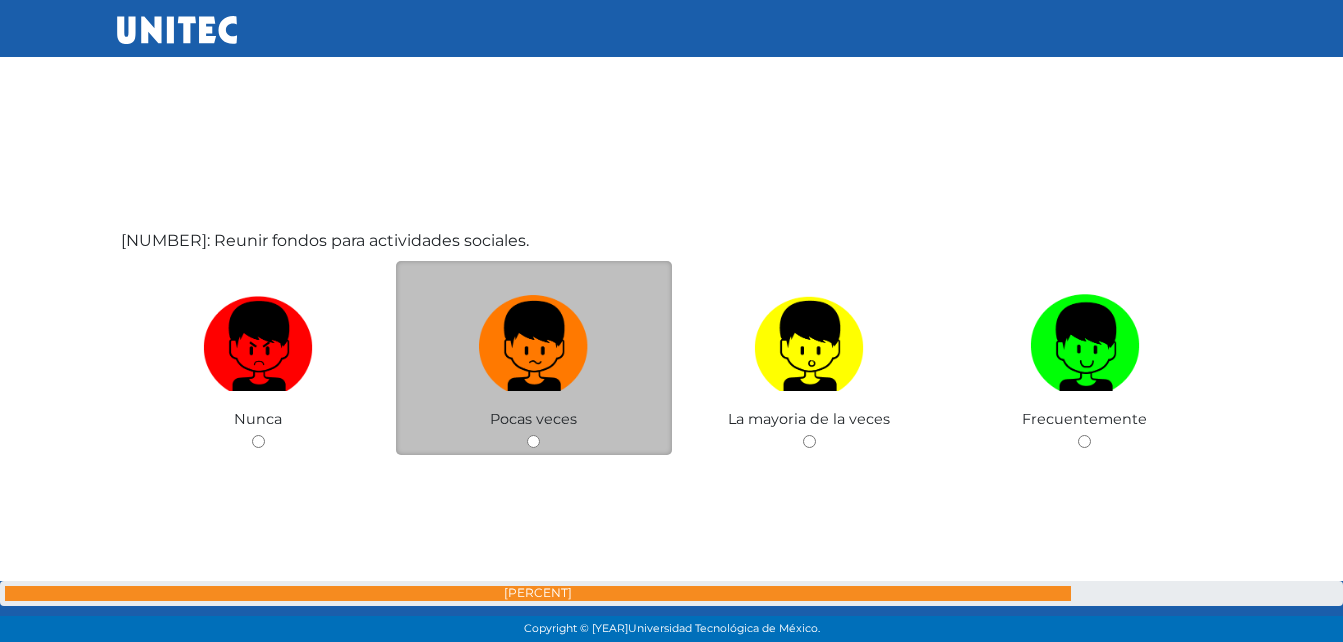 scroll, scrollTop: 45682, scrollLeft: 0, axis: vertical 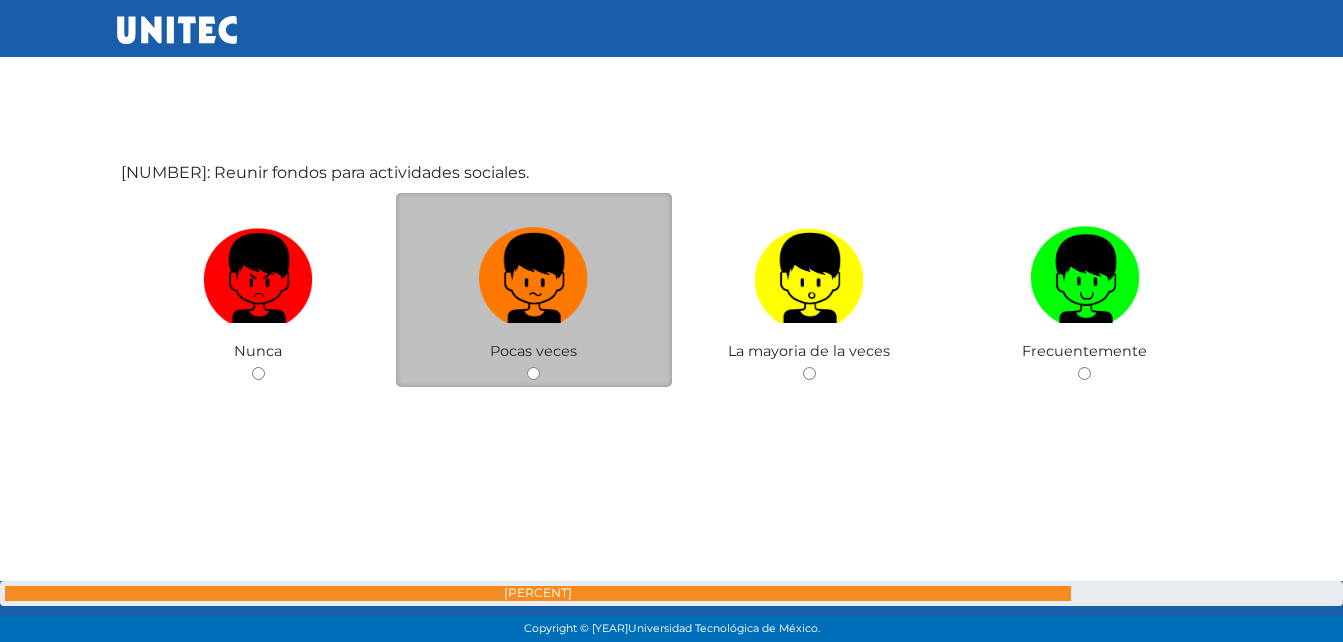 click at bounding box center (533, 373) 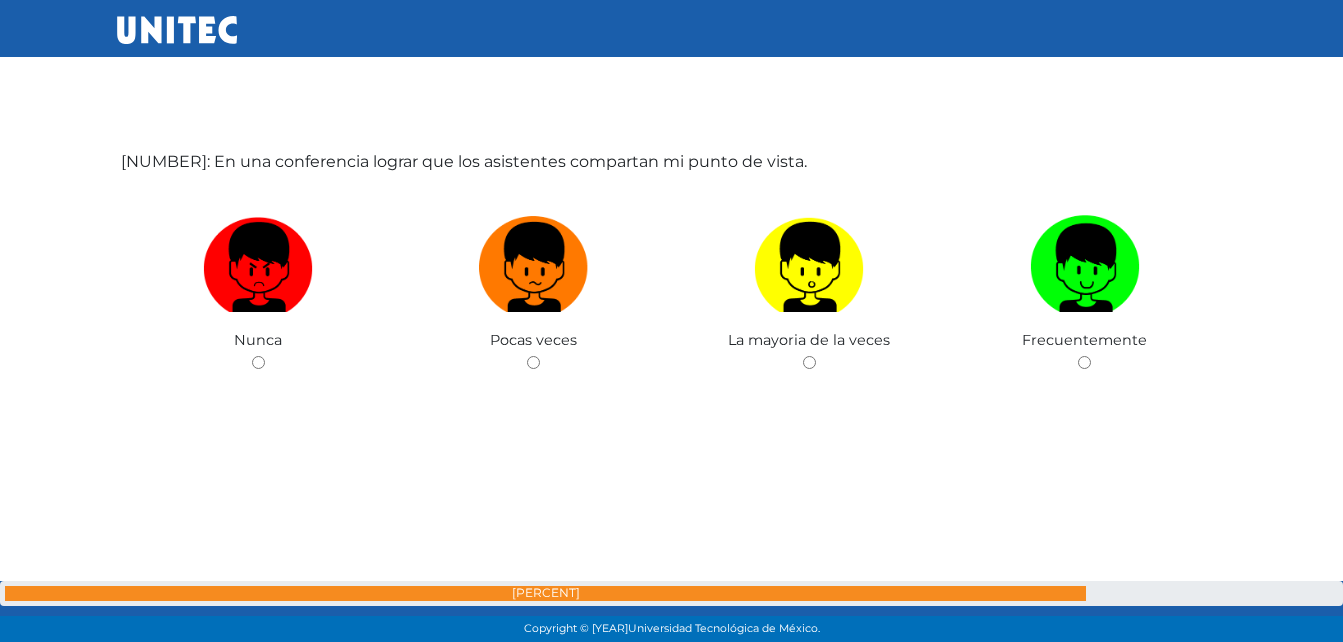 scroll, scrollTop: 46336, scrollLeft: 0, axis: vertical 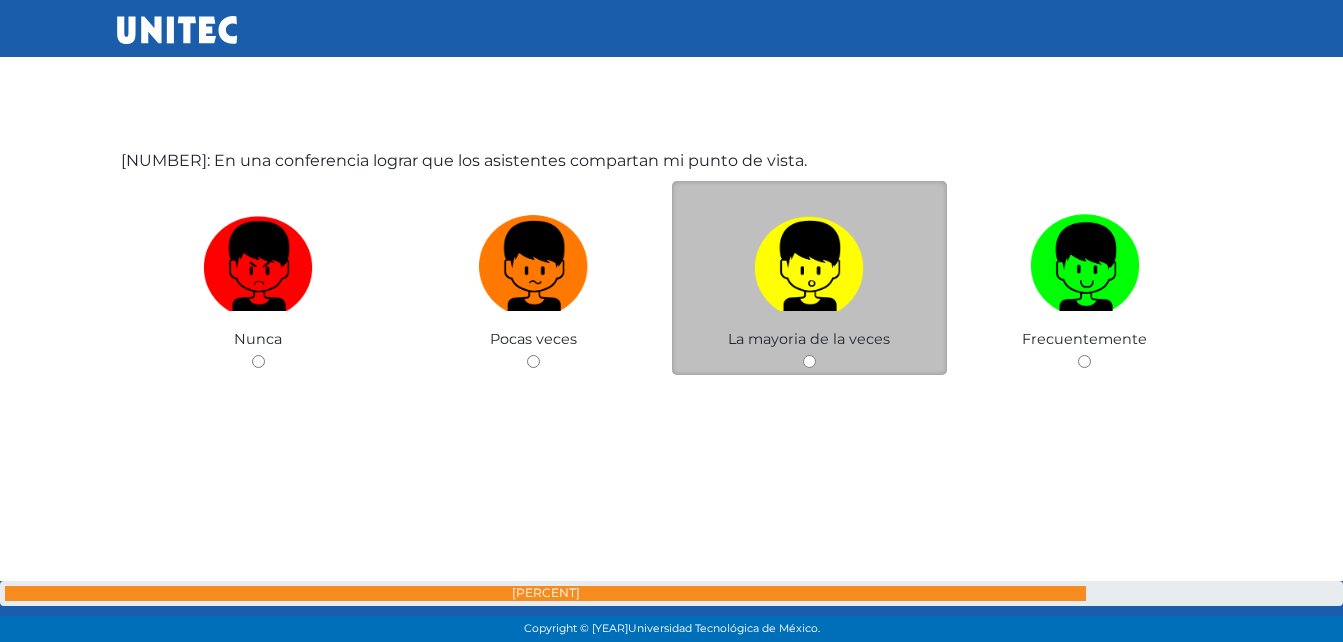 click at bounding box center (809, 361) 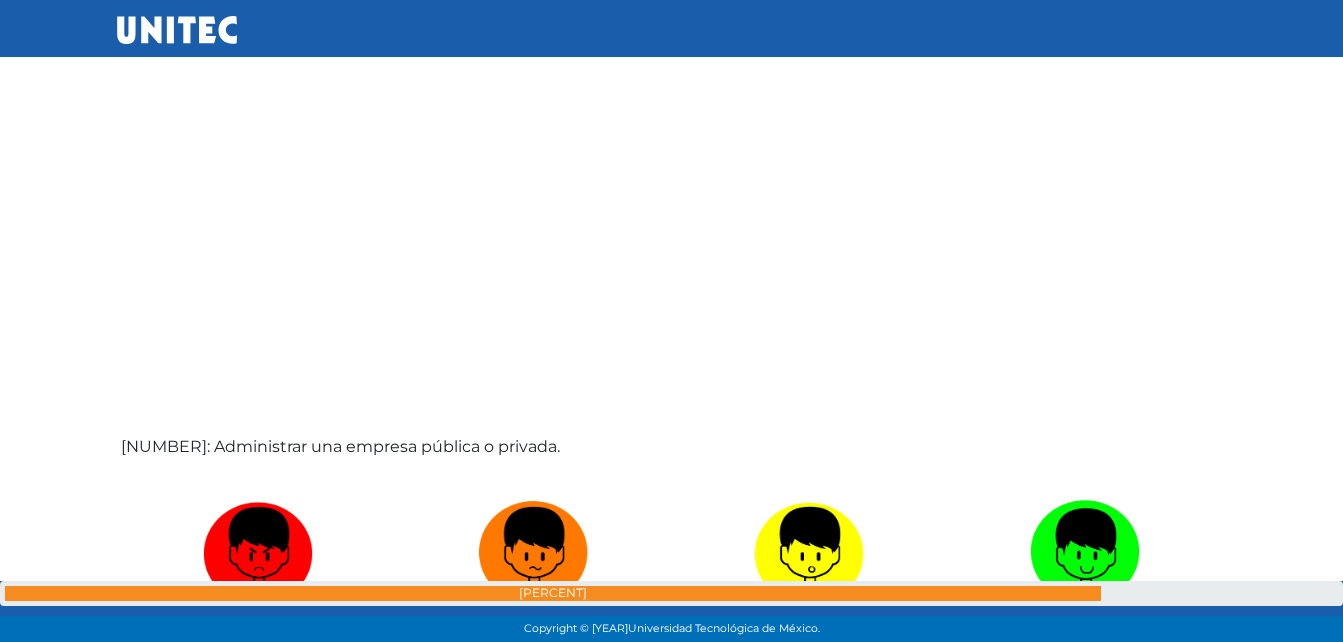 scroll, scrollTop: 46966, scrollLeft: 0, axis: vertical 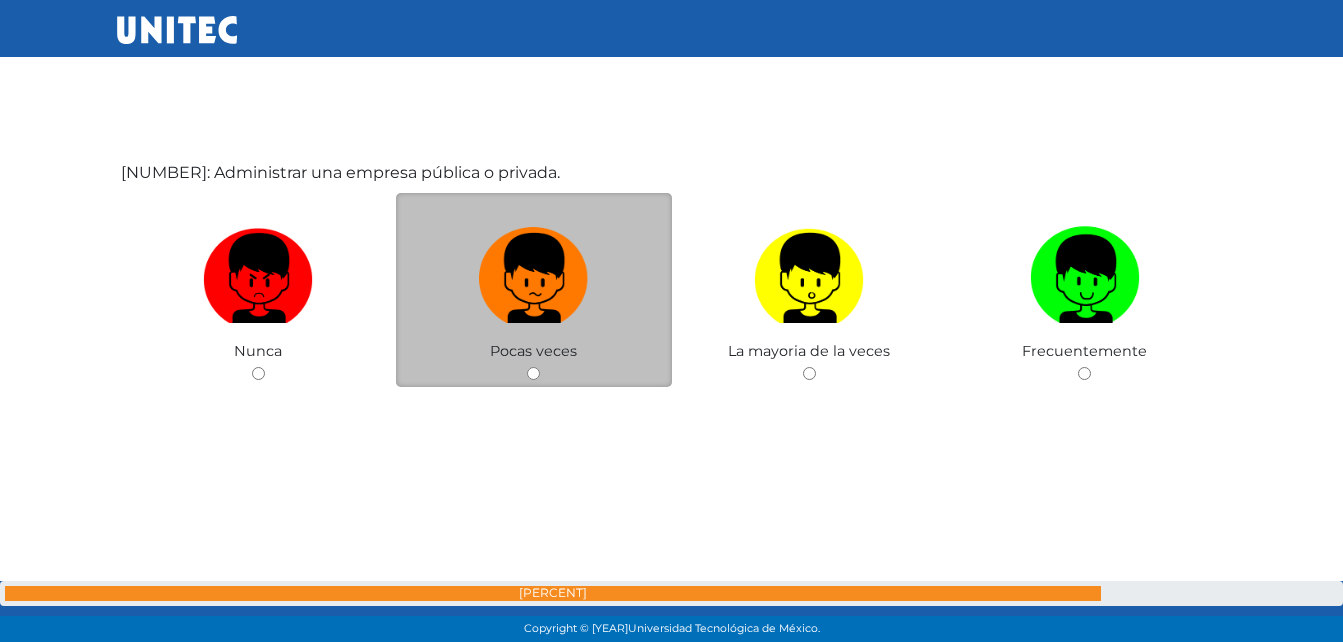 click at bounding box center [533, 373] 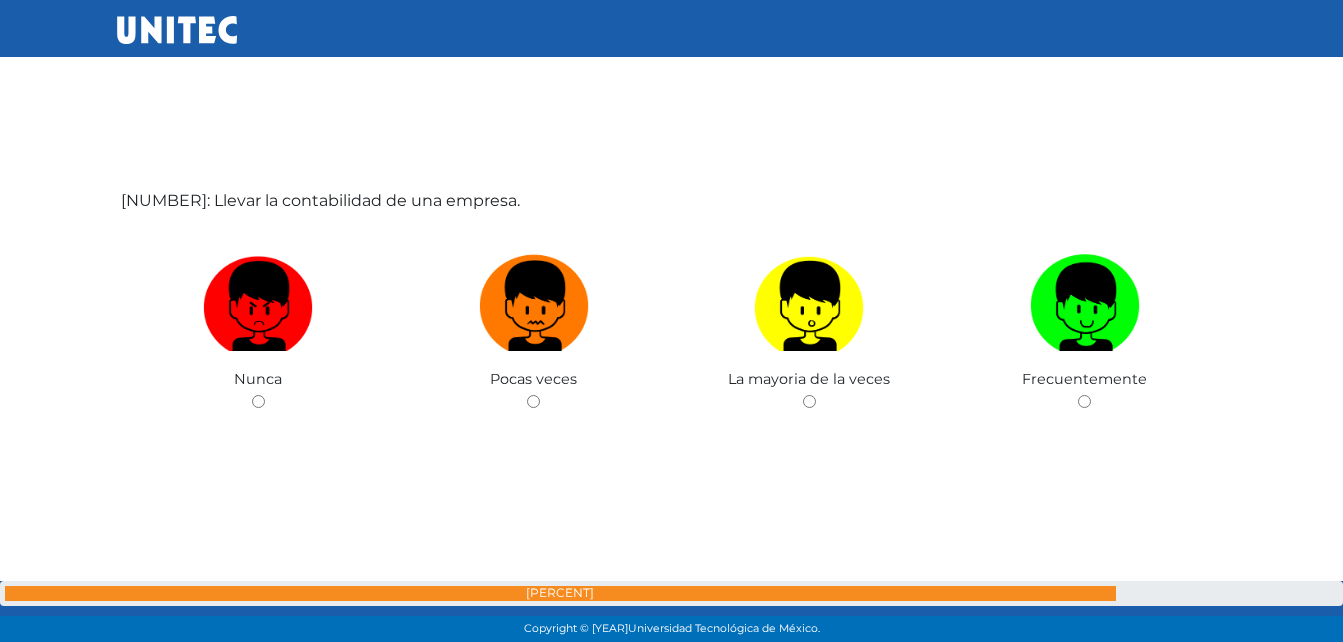 scroll, scrollTop: 47584, scrollLeft: 0, axis: vertical 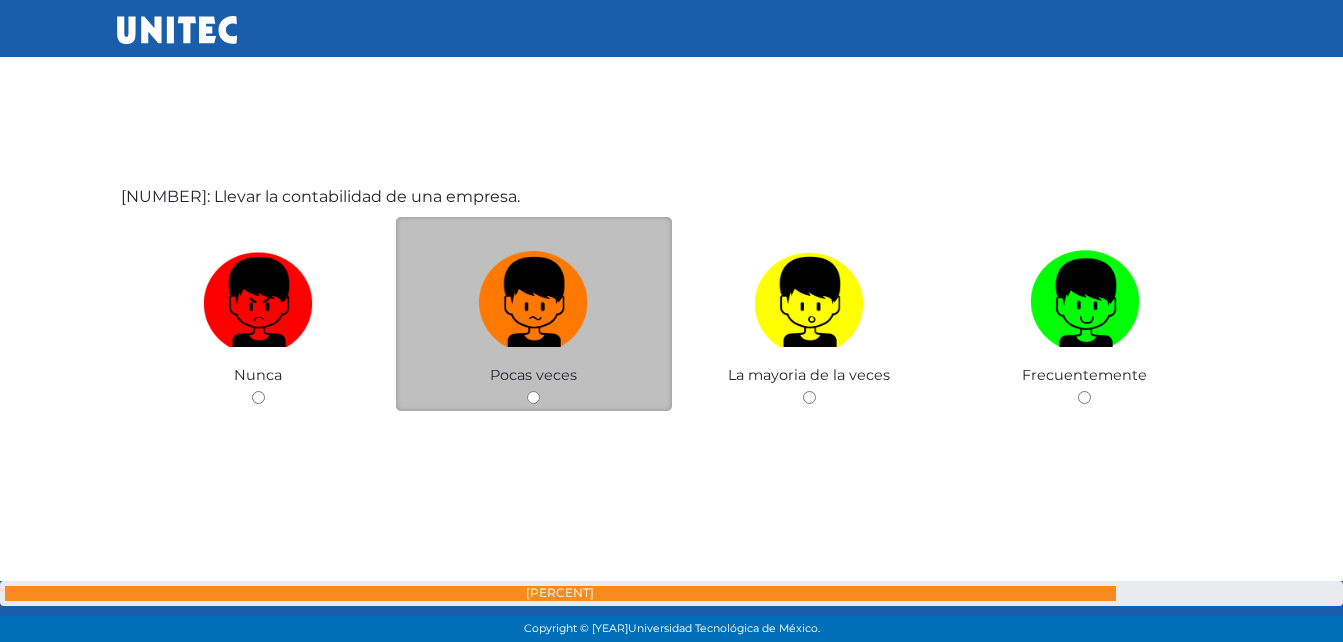 click at bounding box center [533, 397] 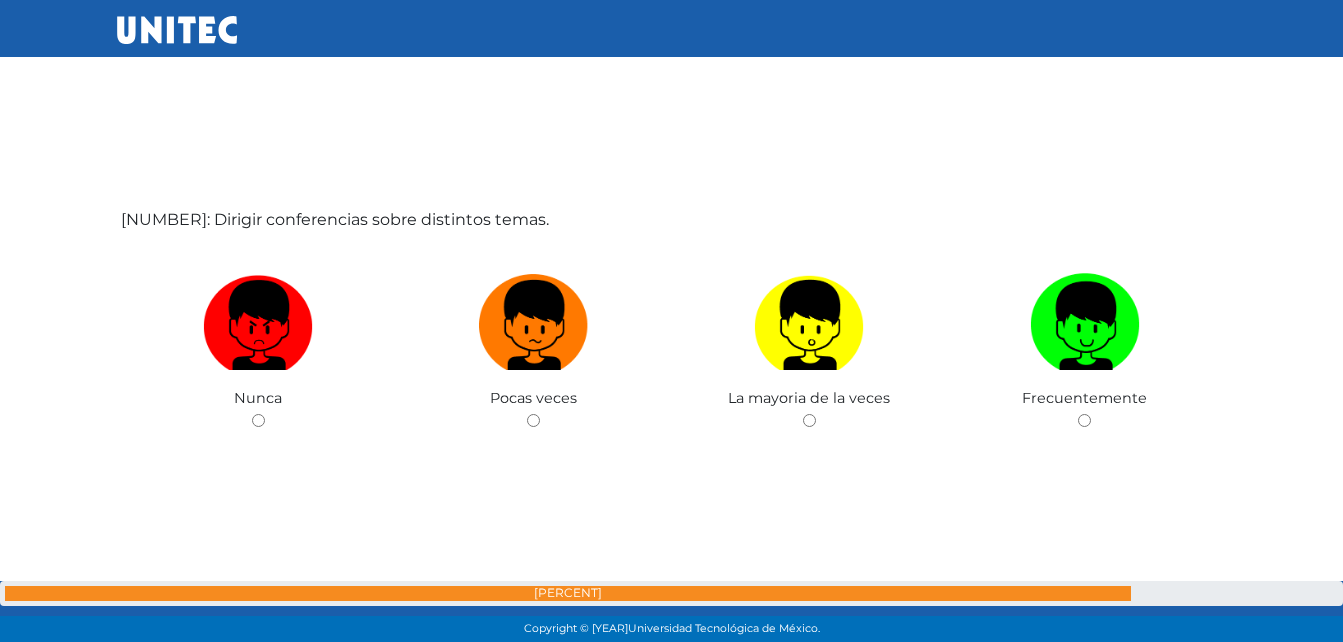scroll, scrollTop: 48250, scrollLeft: 0, axis: vertical 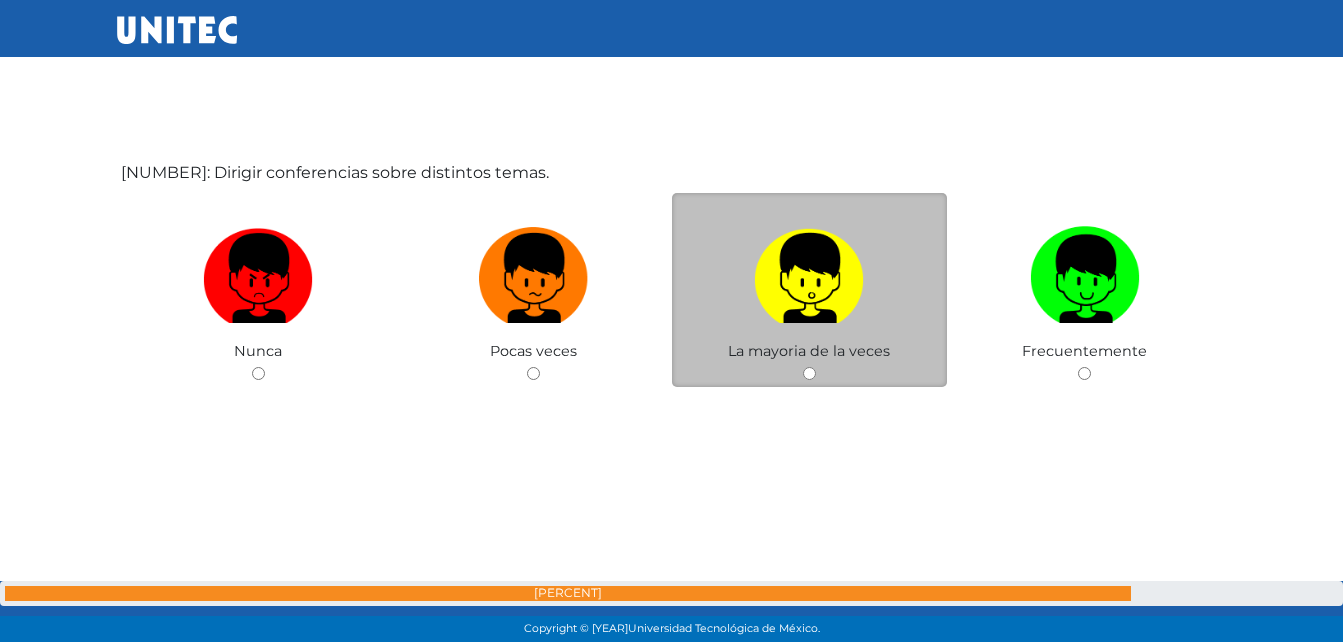 click at bounding box center [809, 373] 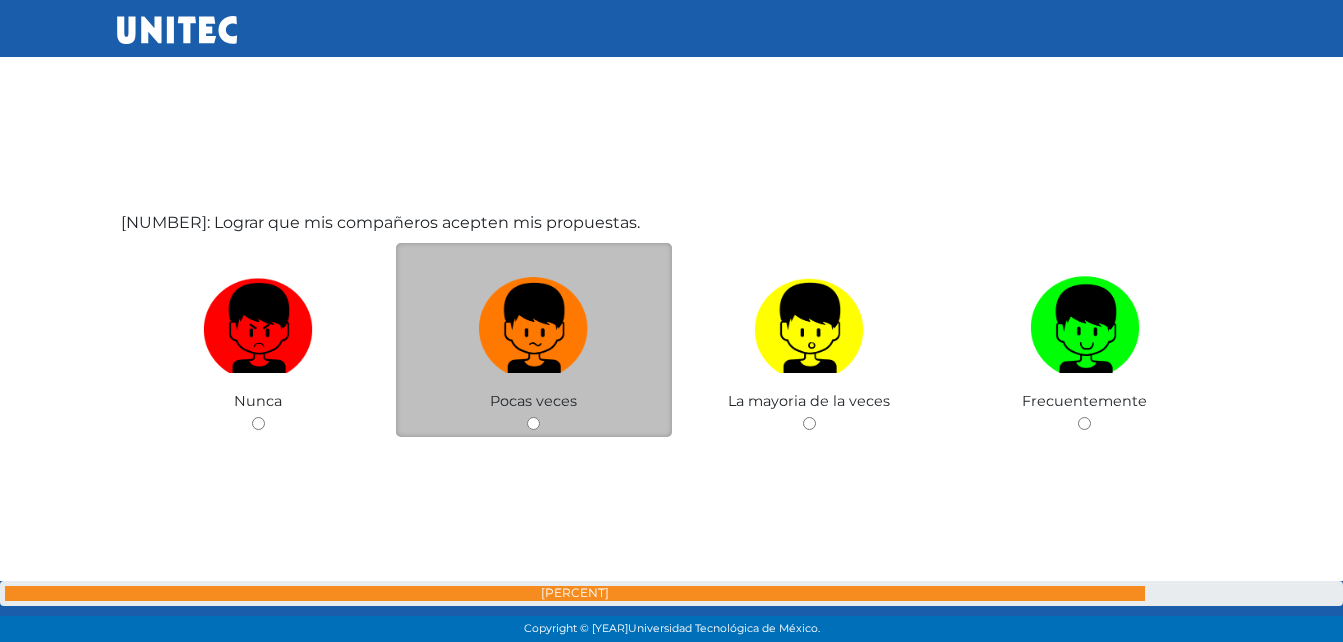 scroll, scrollTop: 48892, scrollLeft: 0, axis: vertical 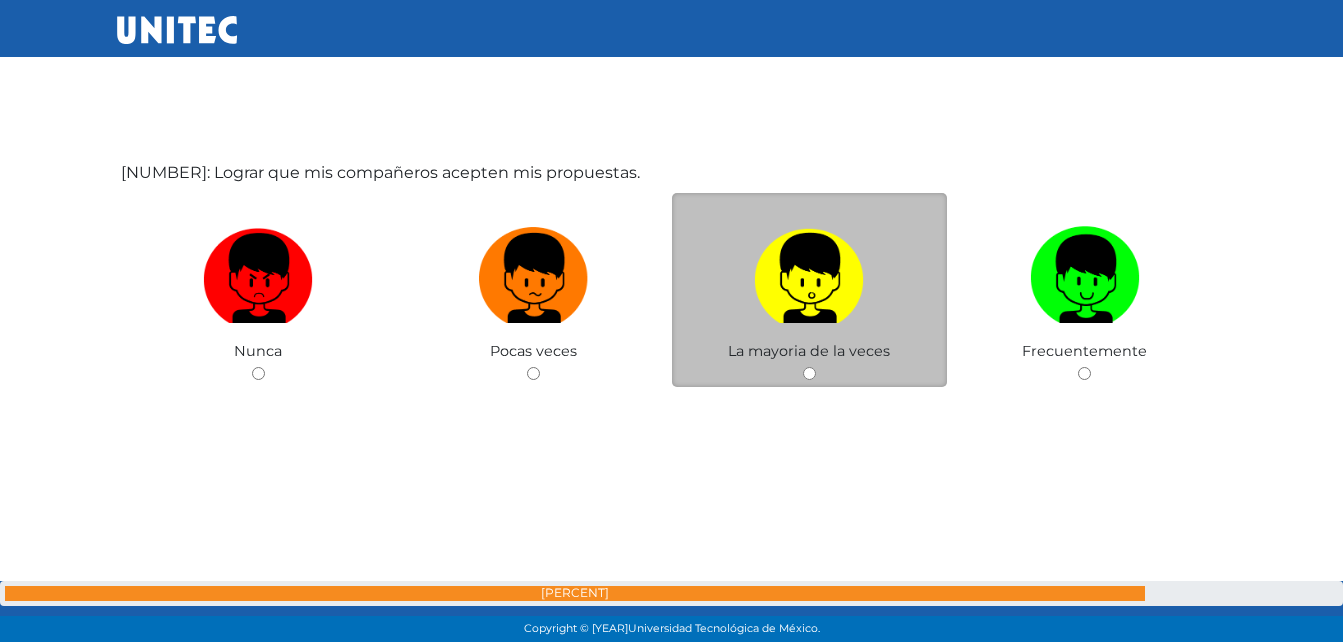 click at bounding box center [809, 373] 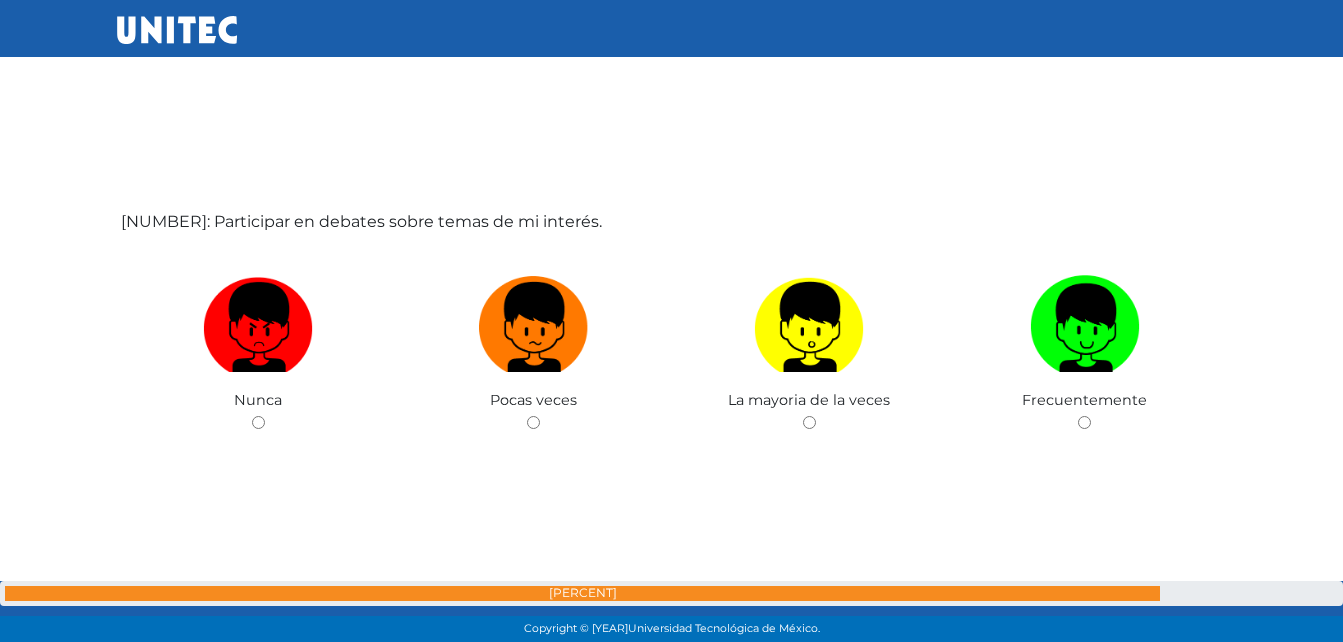 scroll, scrollTop: 49534, scrollLeft: 0, axis: vertical 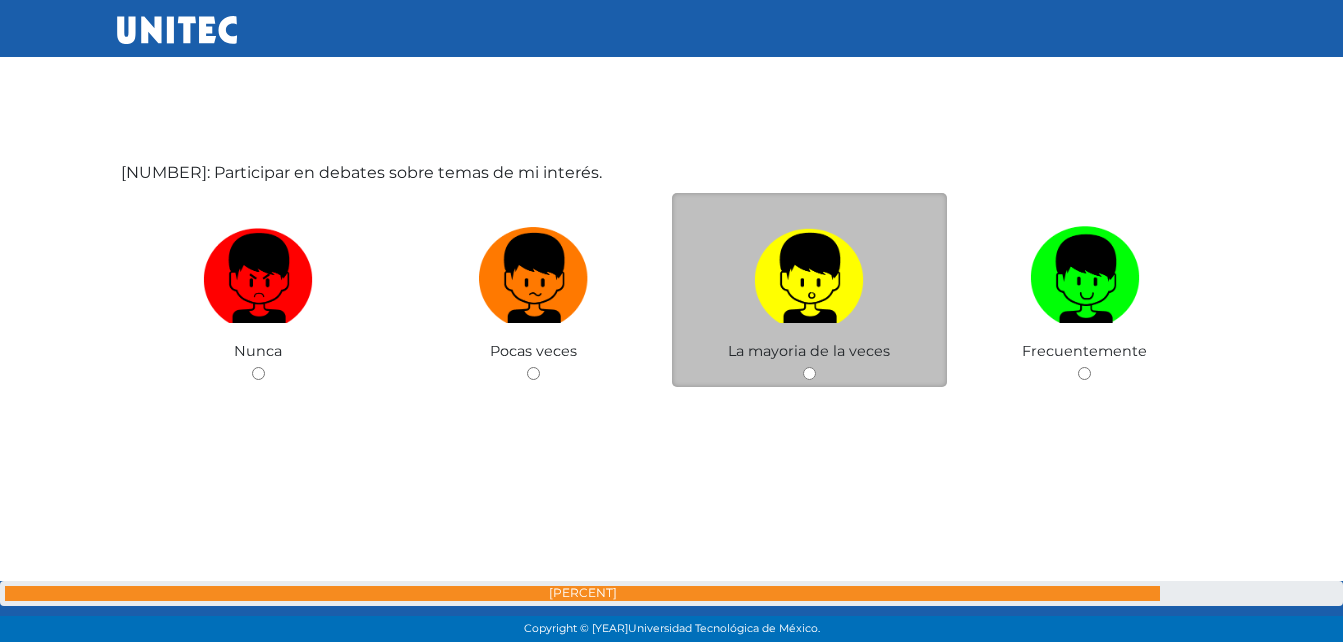 click at bounding box center (809, 373) 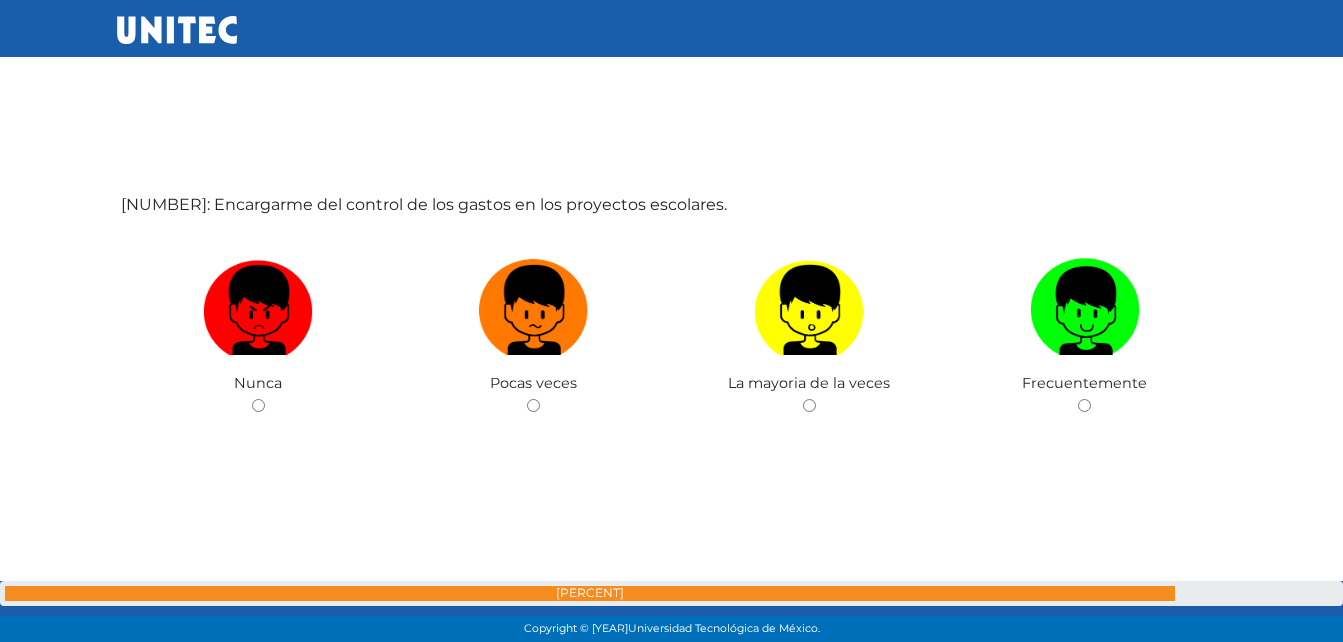 scroll, scrollTop: 50146, scrollLeft: 0, axis: vertical 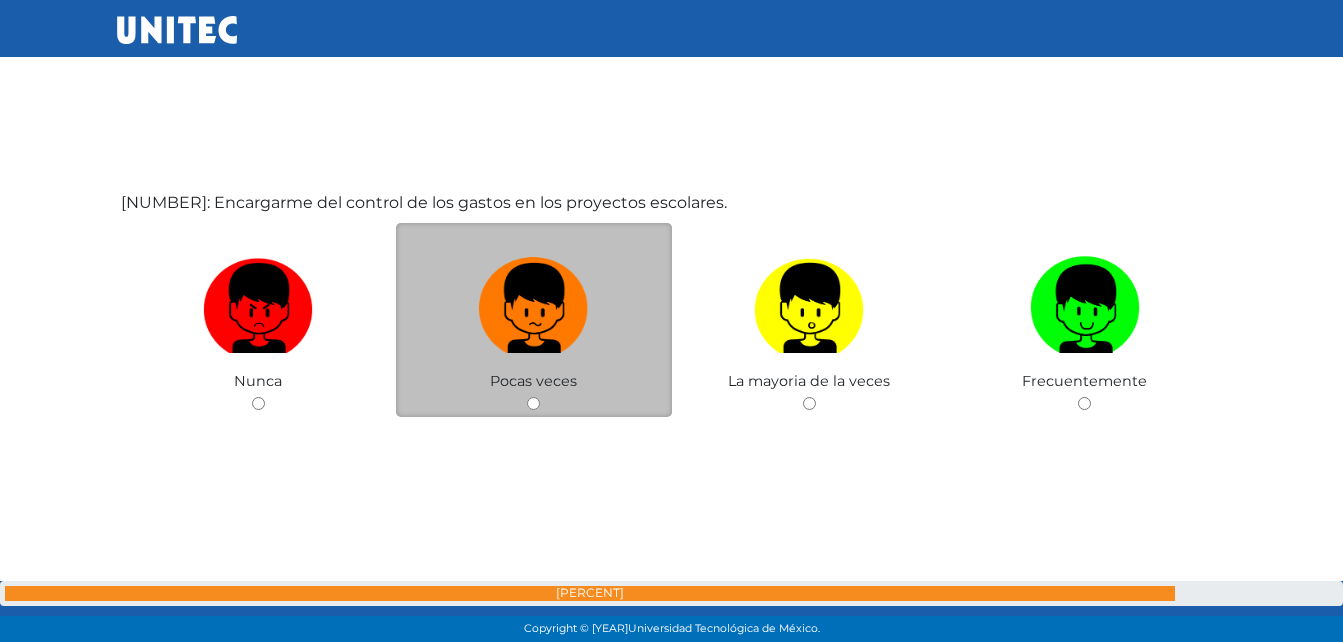 click at bounding box center [533, 403] 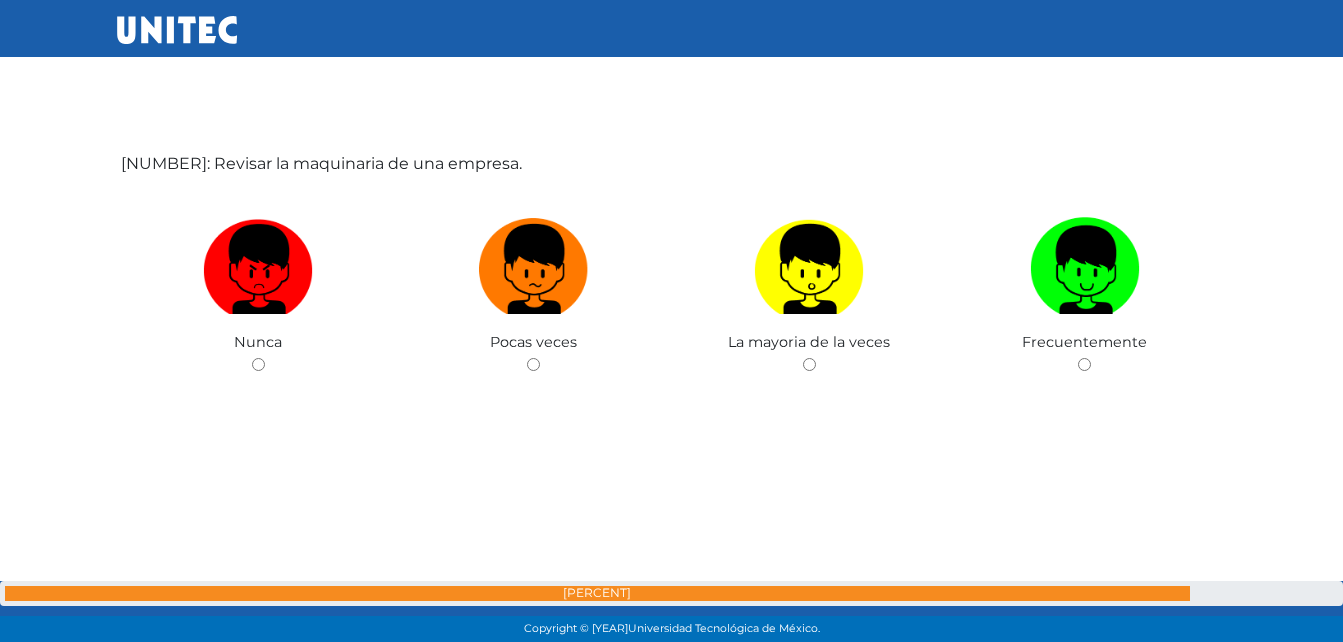 scroll, scrollTop: 50828, scrollLeft: 0, axis: vertical 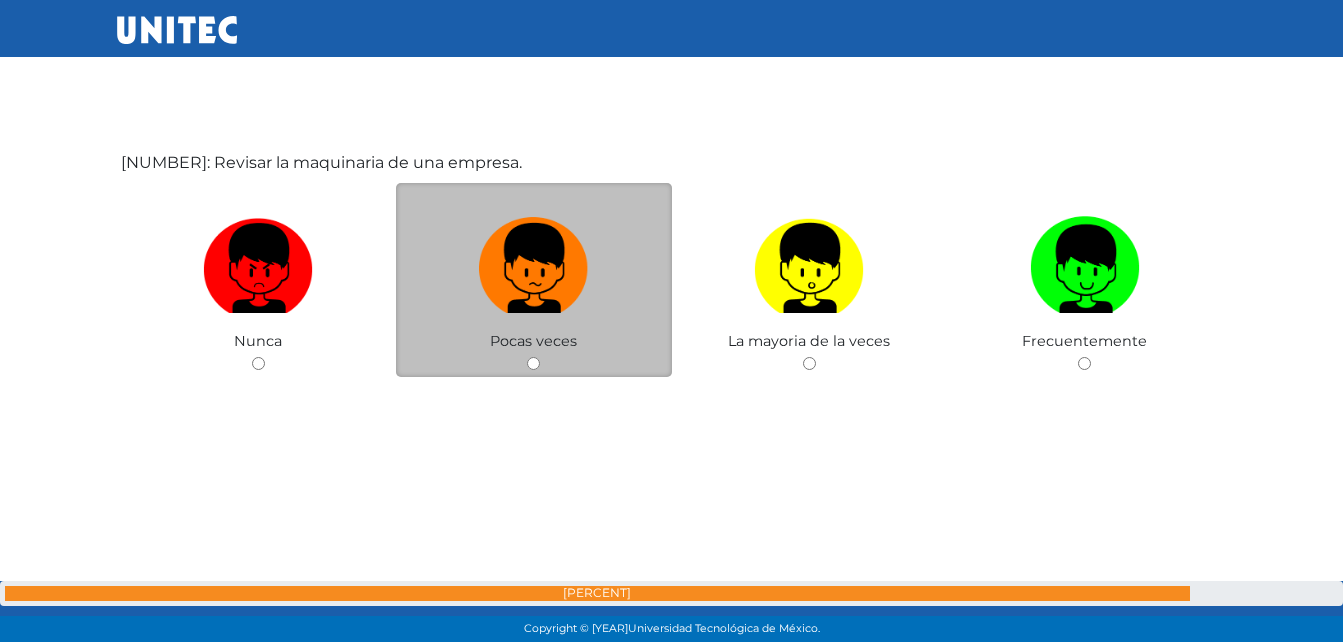 click on "Pocas veces" at bounding box center (534, 280) 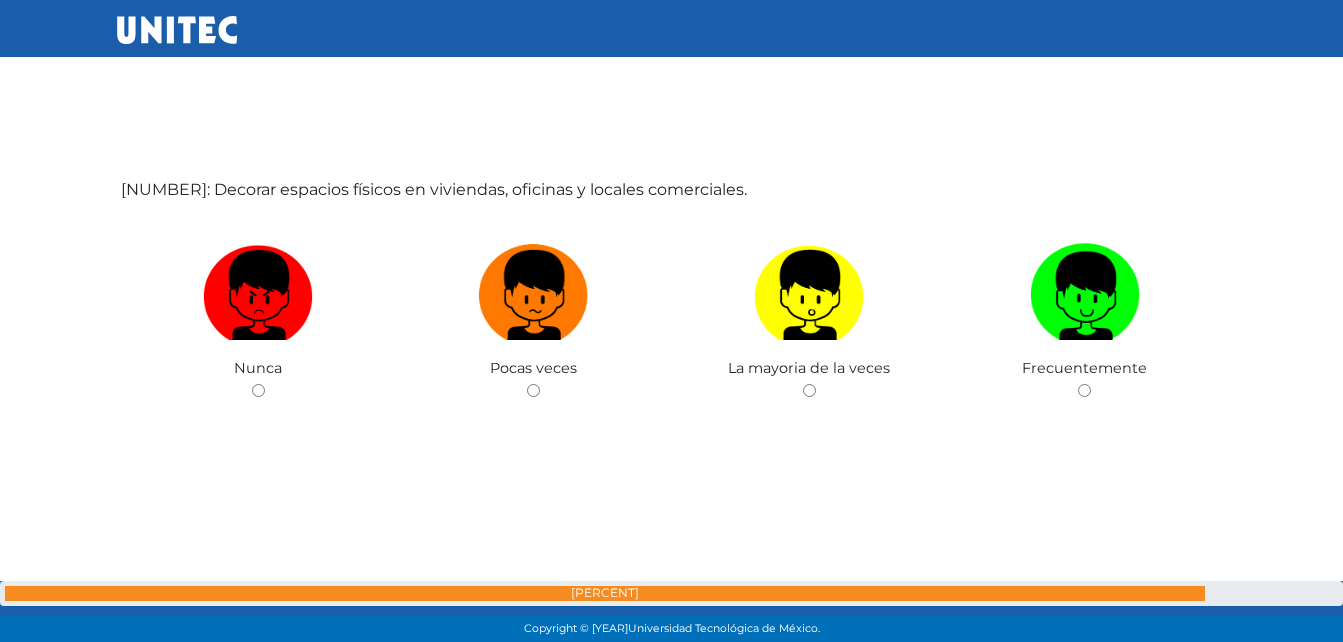 scroll, scrollTop: 51450, scrollLeft: 0, axis: vertical 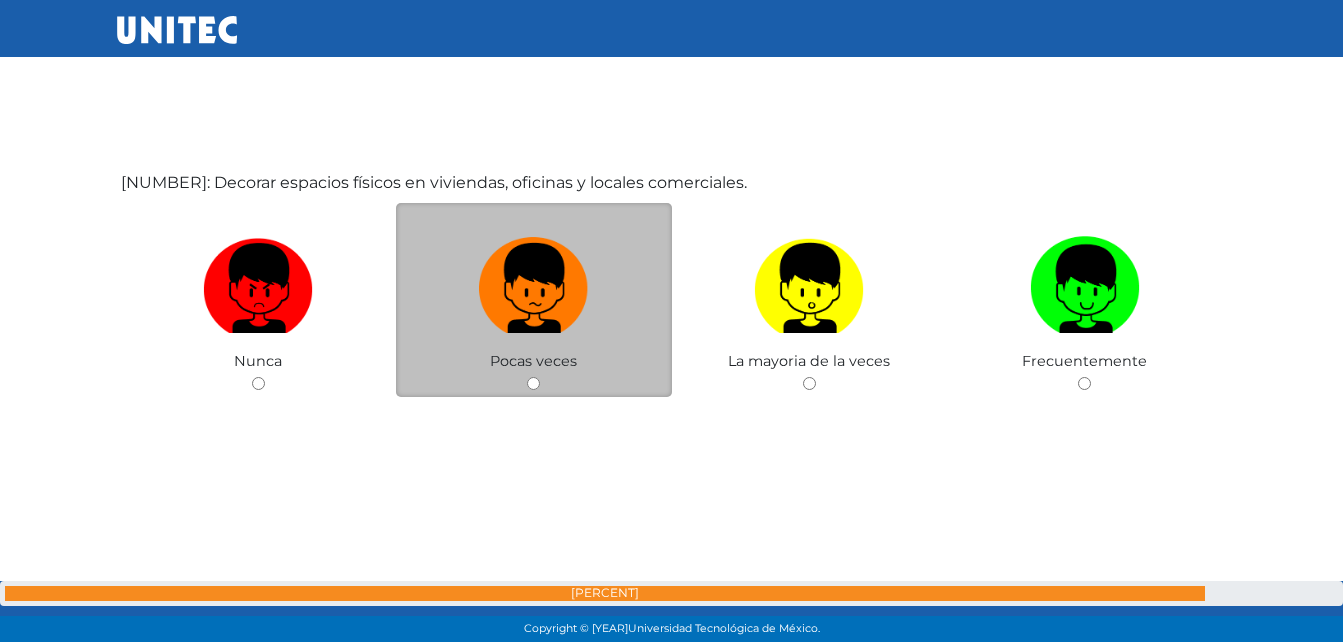 click at bounding box center (533, 383) 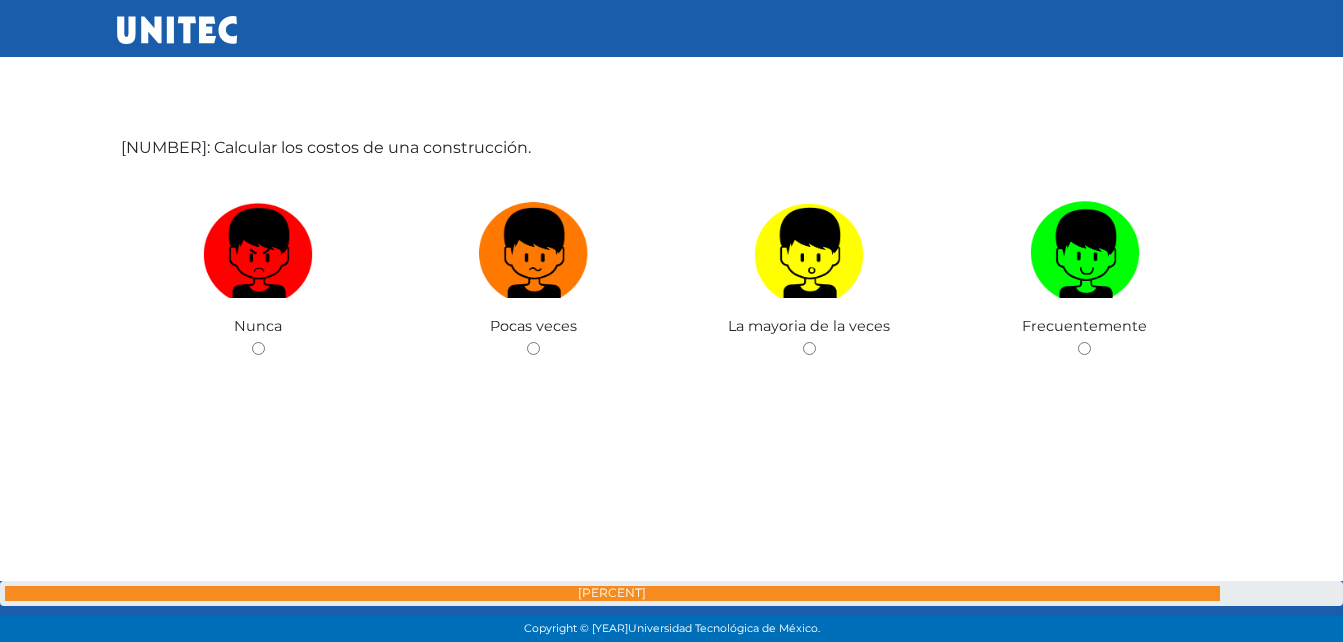 scroll, scrollTop: 52128, scrollLeft: 0, axis: vertical 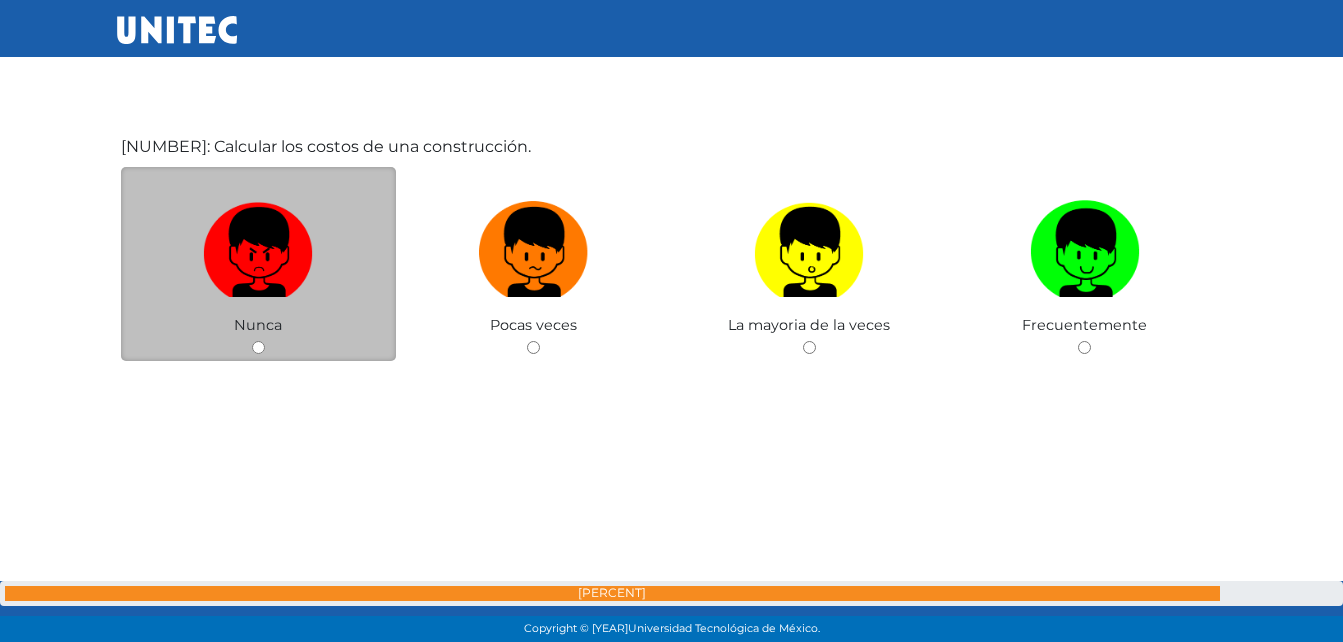 click at bounding box center (258, 347) 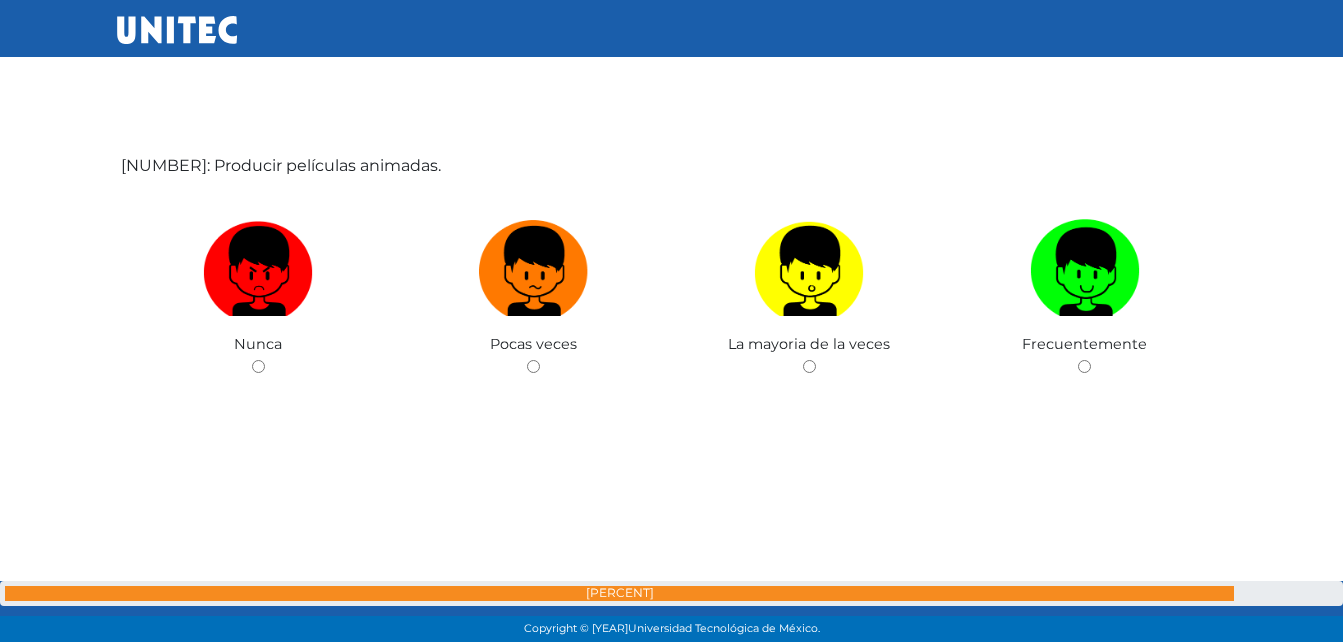 scroll, scrollTop: 52752, scrollLeft: 0, axis: vertical 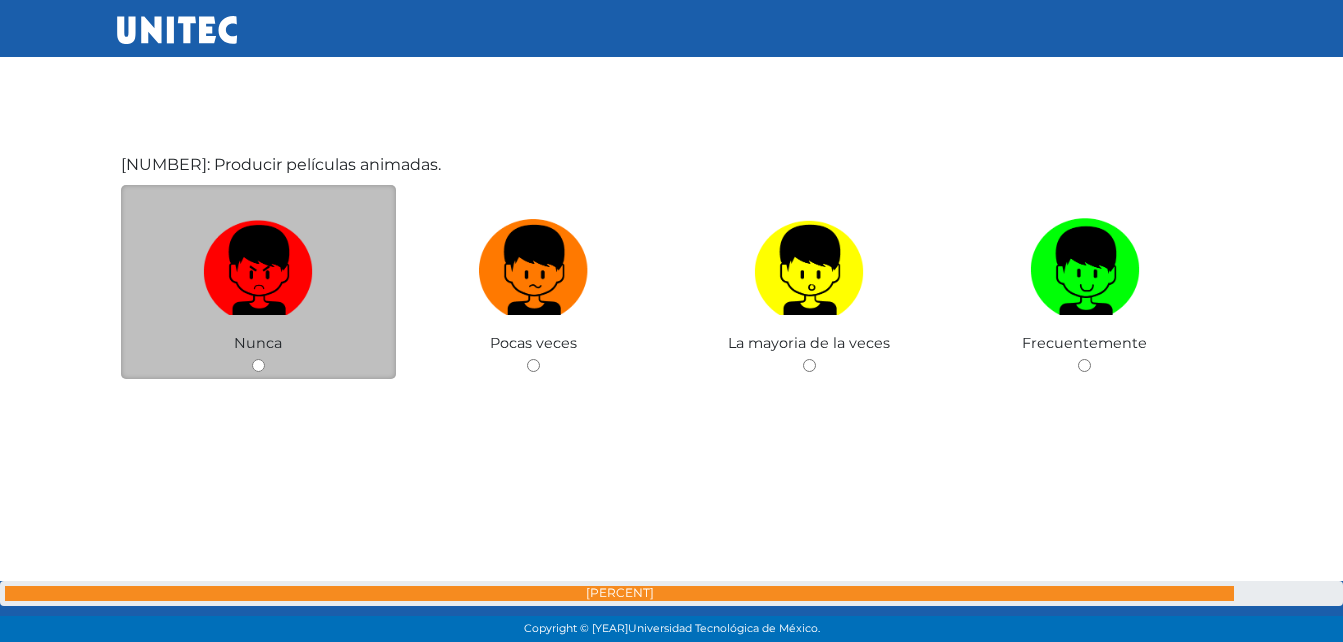 click at bounding box center [258, 365] 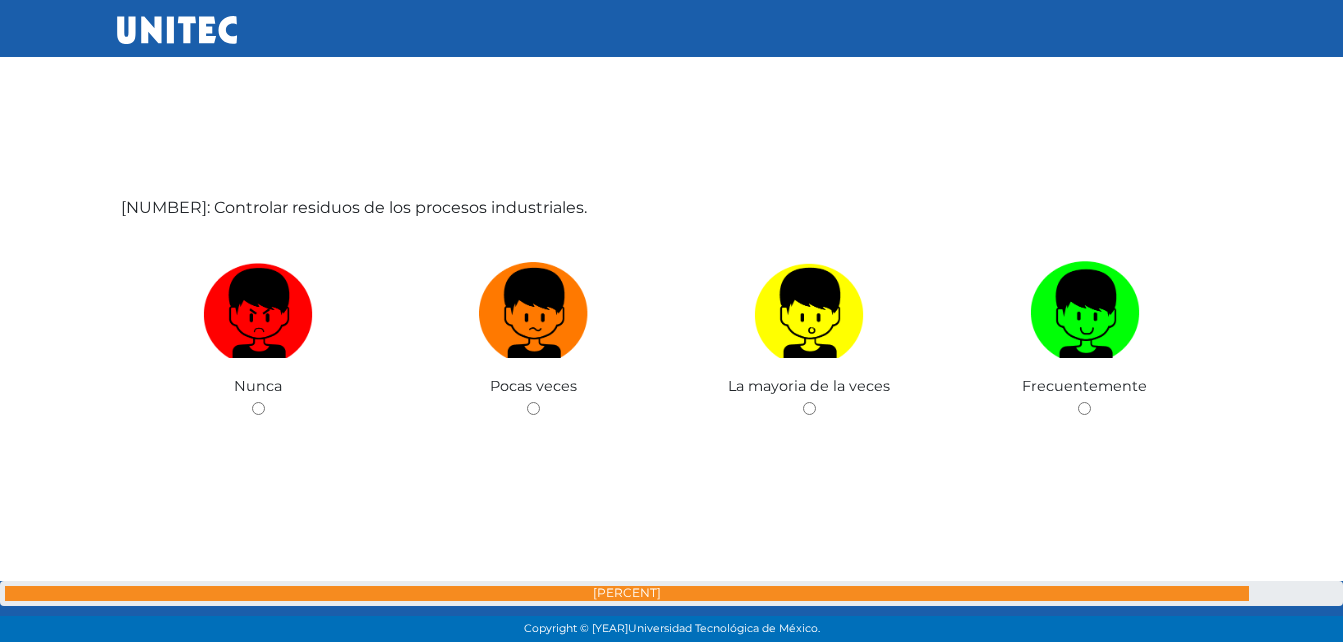 scroll, scrollTop: 53386, scrollLeft: 0, axis: vertical 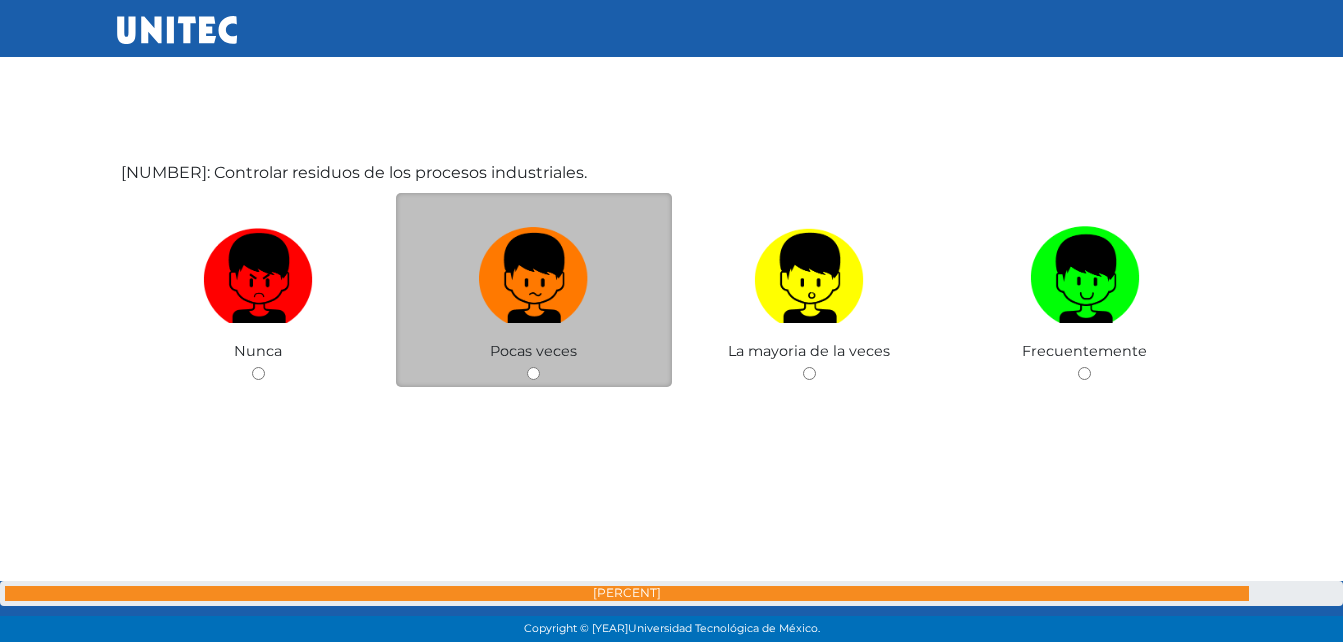 click at bounding box center (533, 373) 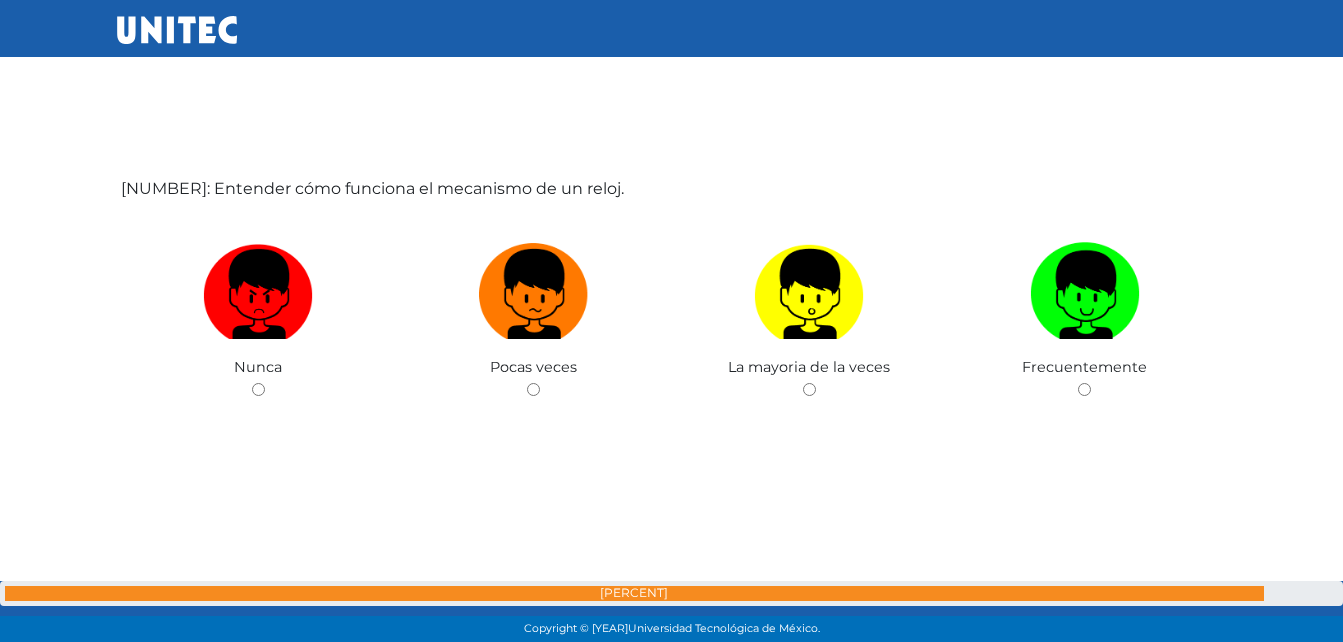 scroll, scrollTop: 54013, scrollLeft: 0, axis: vertical 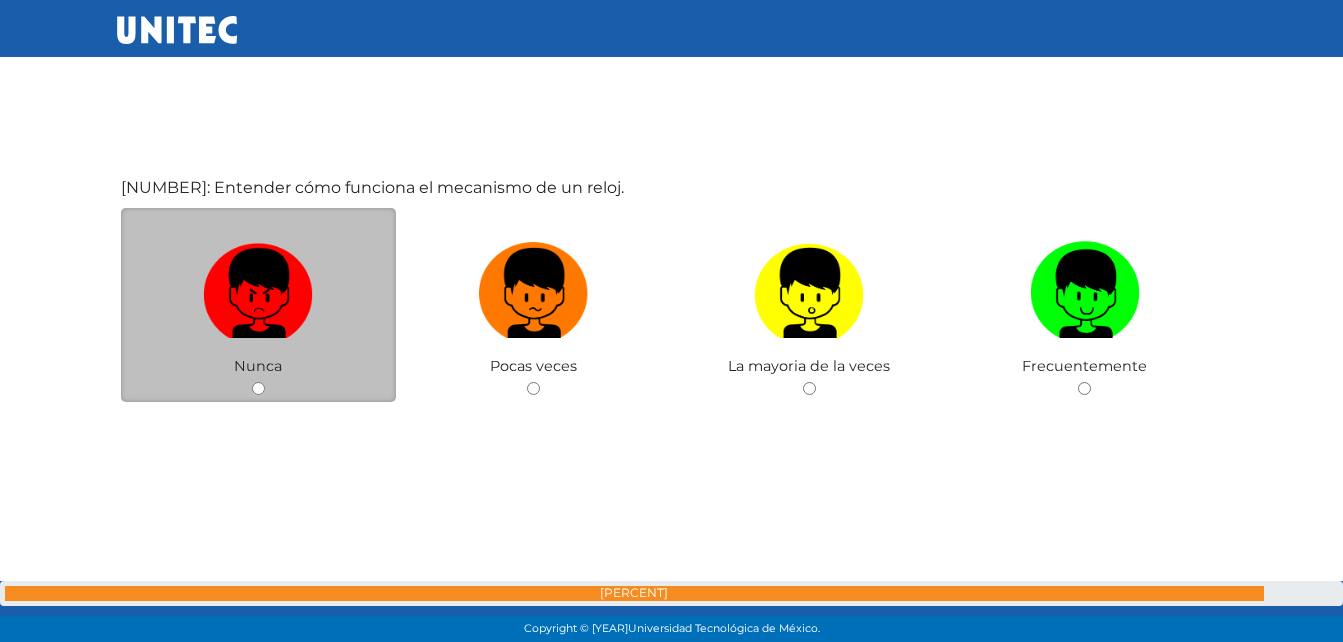 click at bounding box center (258, 388) 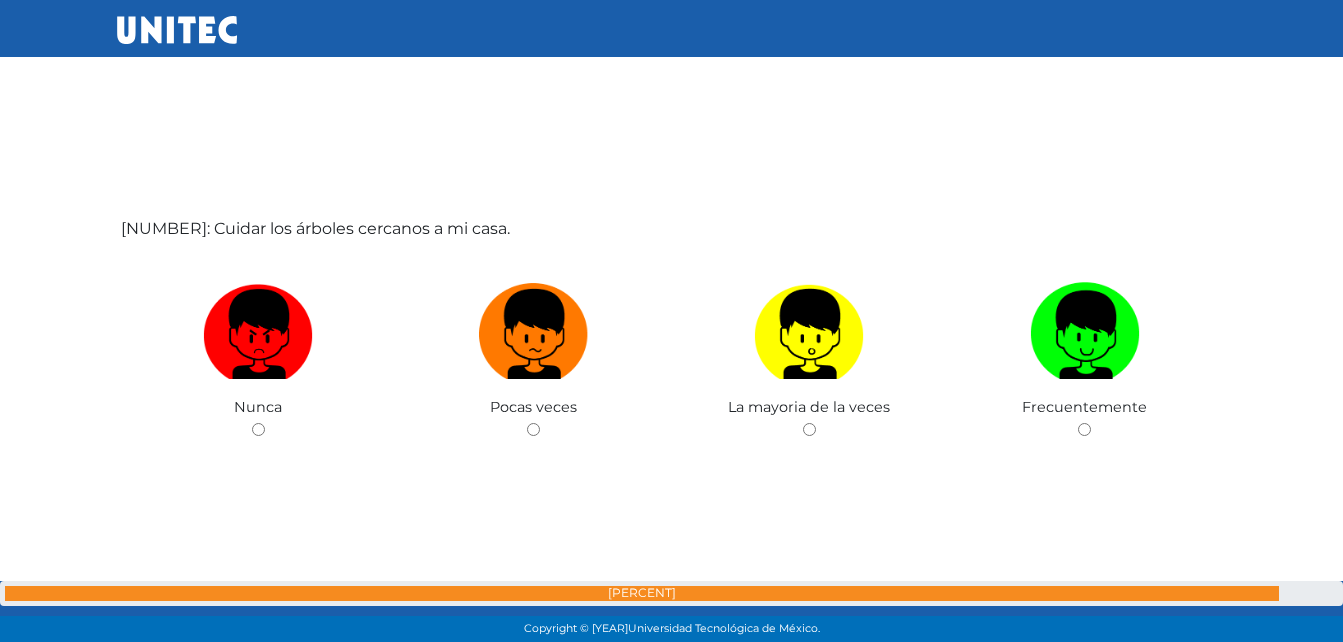 scroll, scrollTop: 54670, scrollLeft: 0, axis: vertical 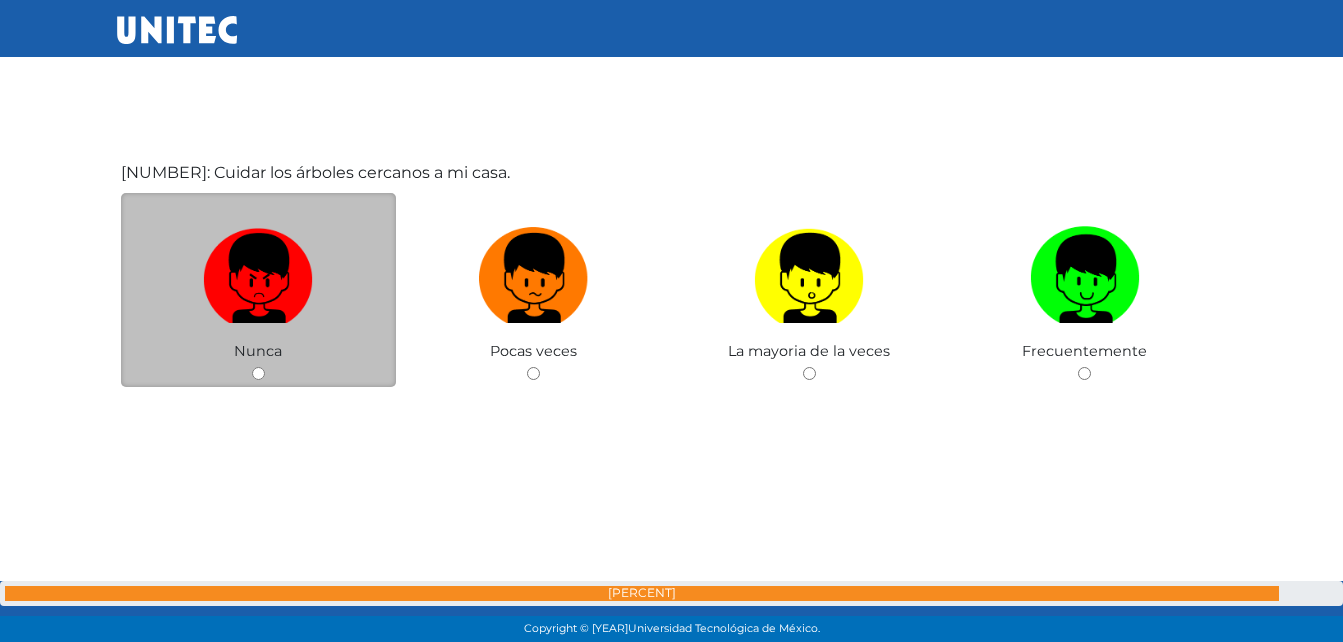 click at bounding box center [258, 373] 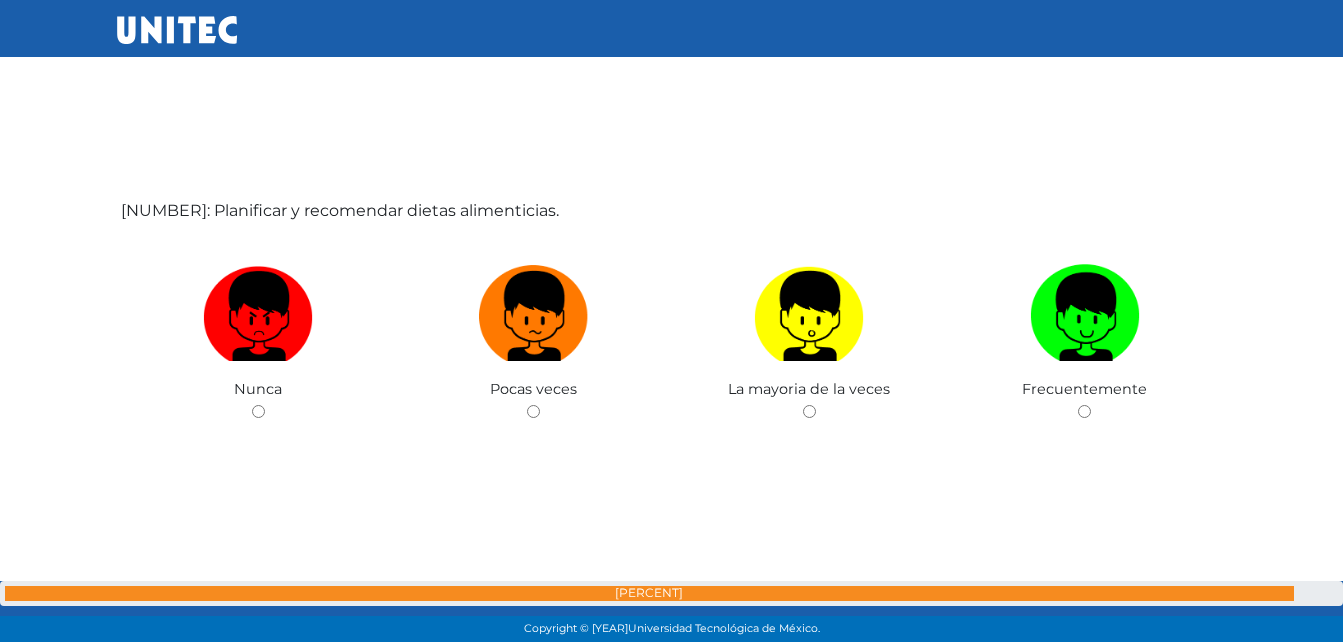 scroll, scrollTop: 55312, scrollLeft: 0, axis: vertical 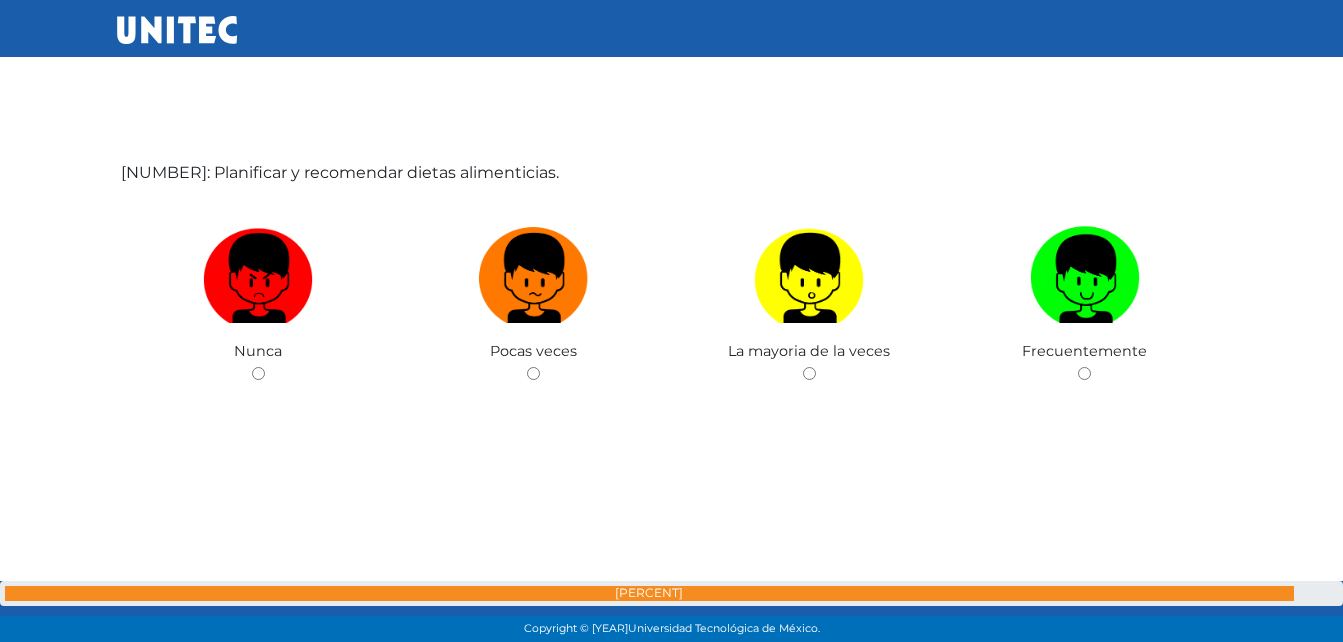 click at bounding box center (258, 373) 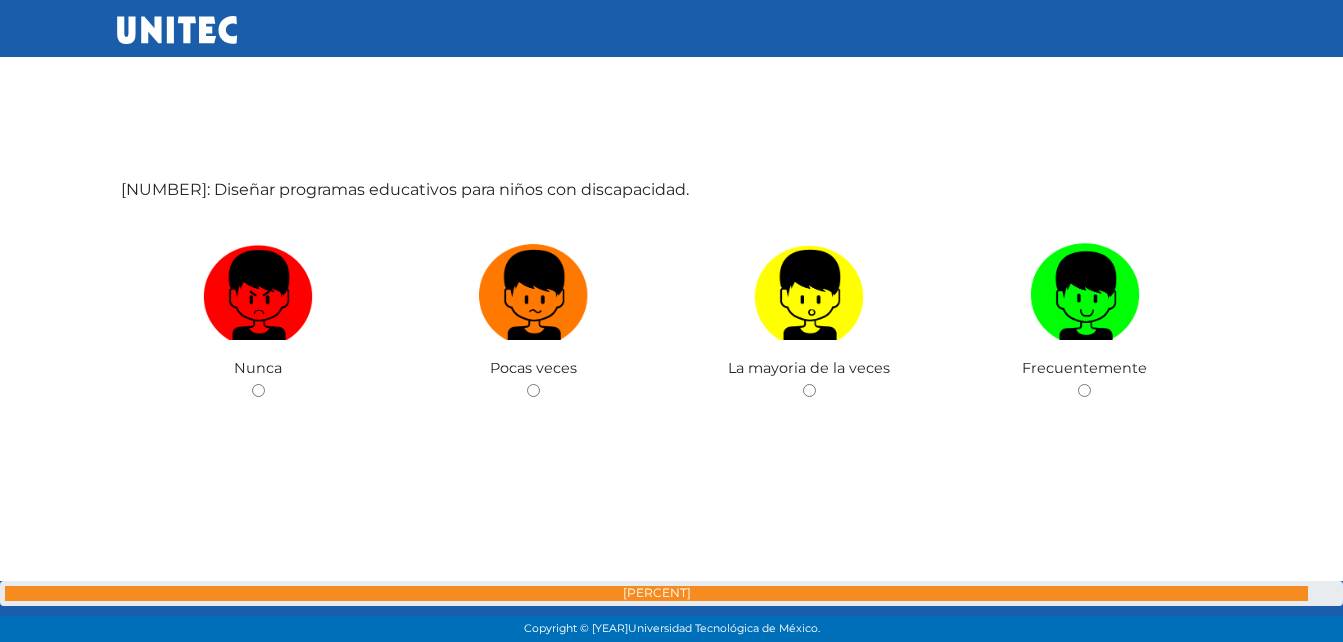 scroll, scrollTop: 55954, scrollLeft: 0, axis: vertical 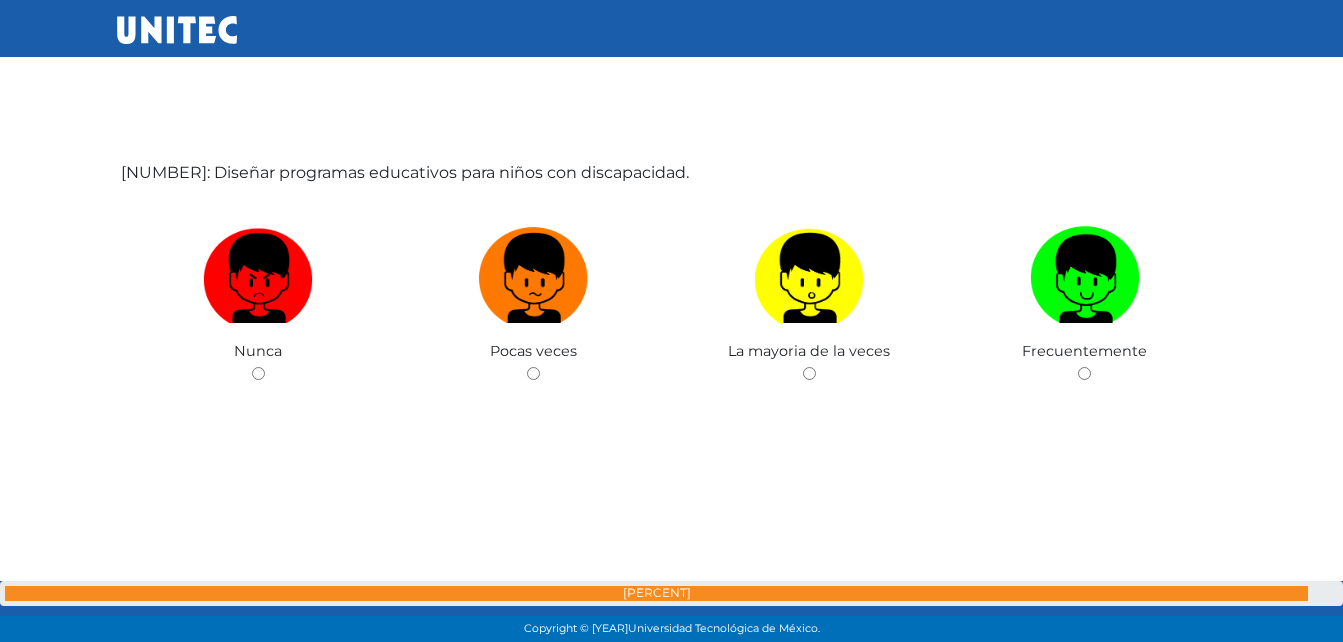 click at bounding box center [258, 373] 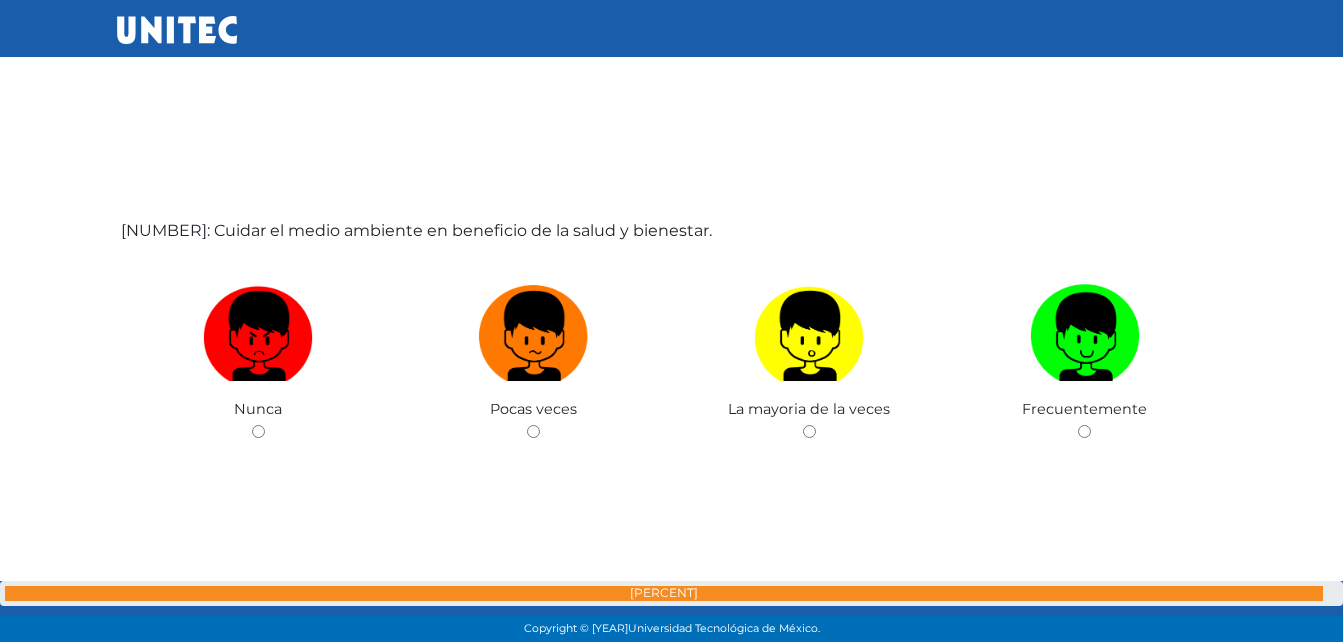 scroll, scrollTop: 56548, scrollLeft: 0, axis: vertical 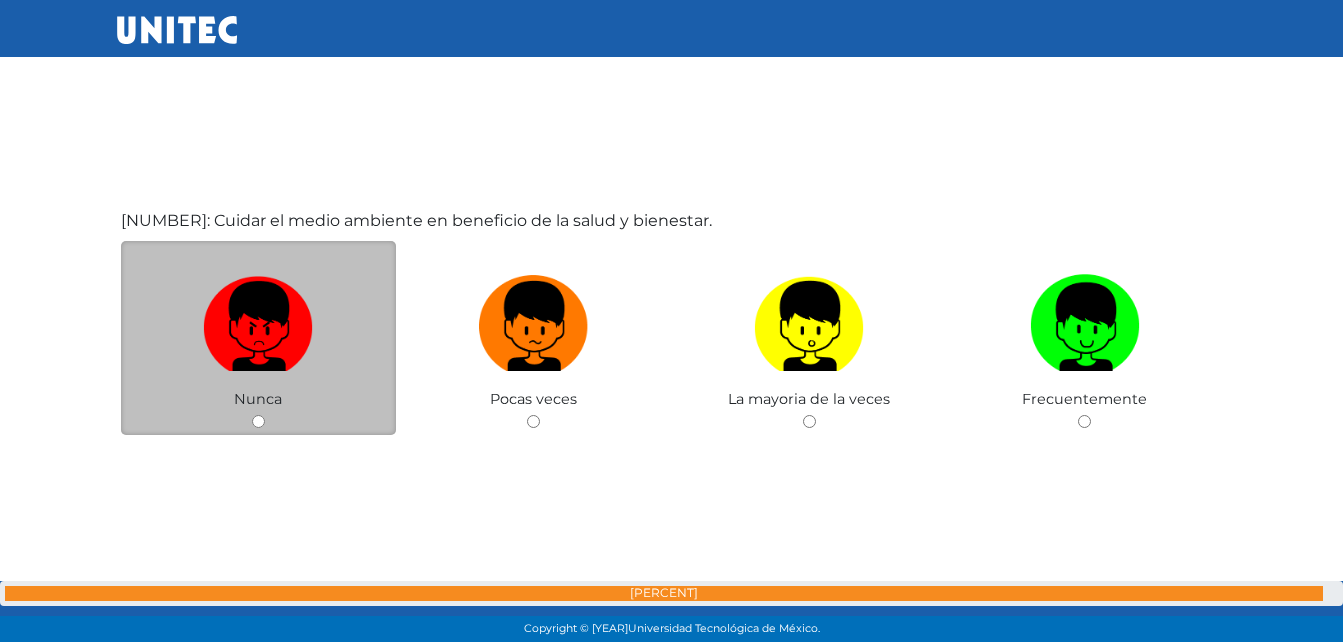 click at bounding box center (258, 421) 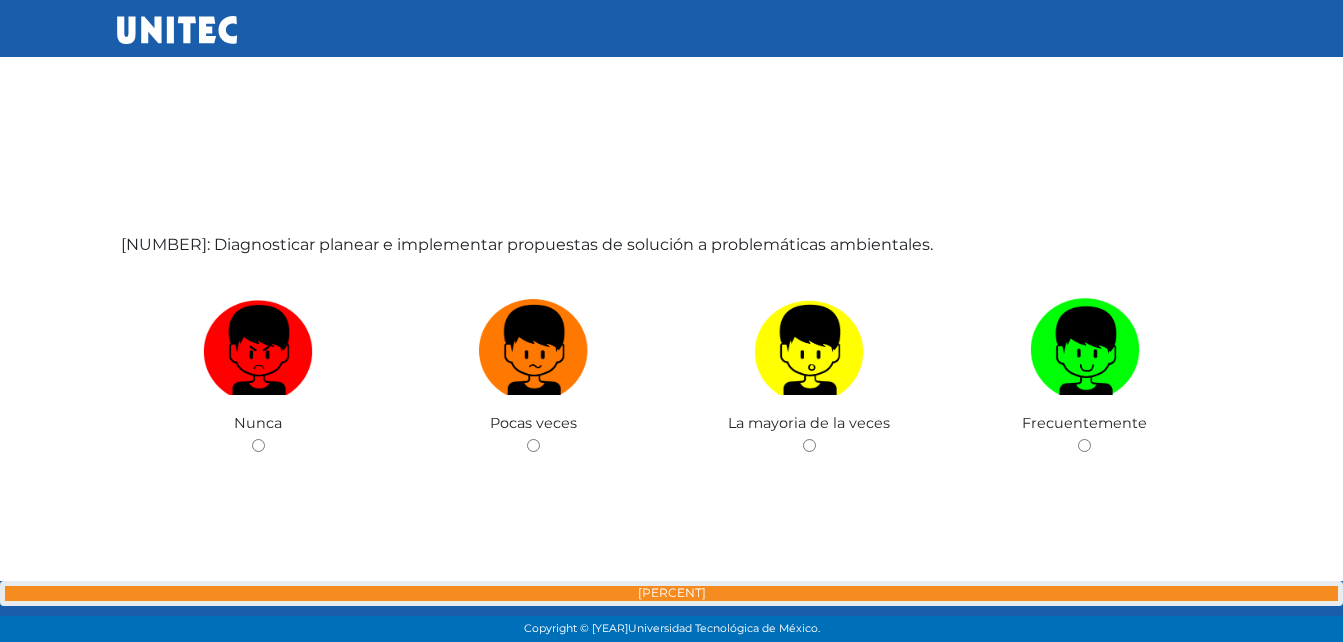 scroll, scrollTop: 57238, scrollLeft: 0, axis: vertical 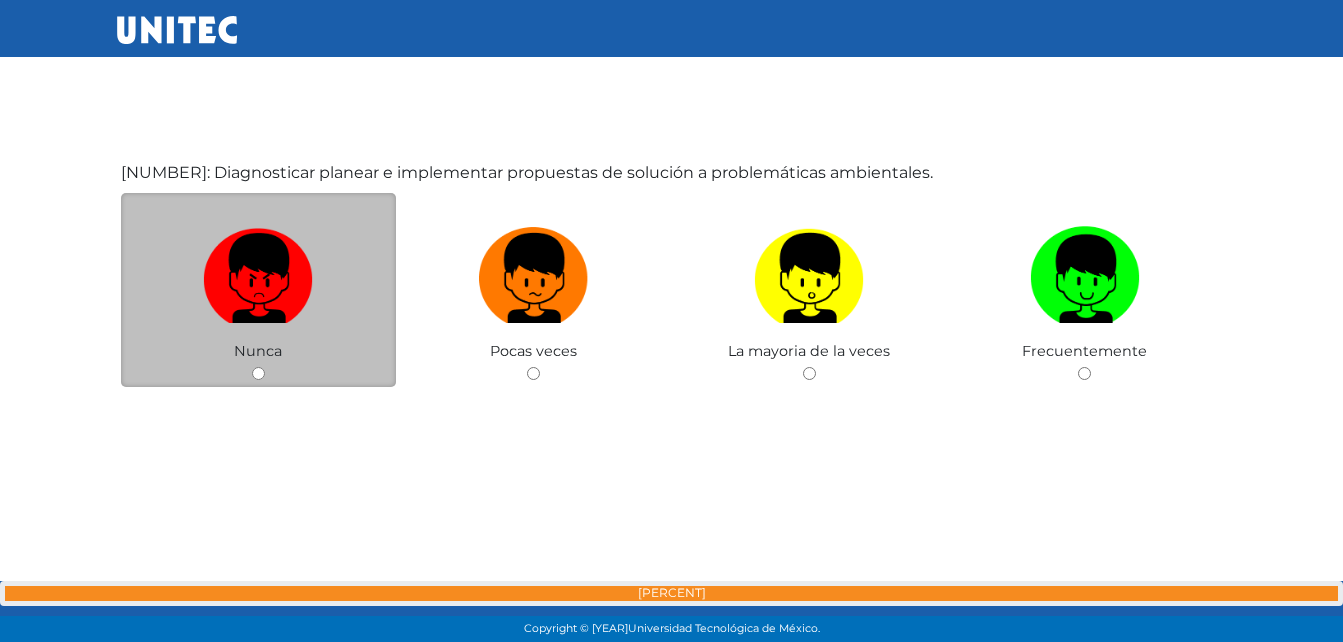 click on "Nunca" at bounding box center [259, 290] 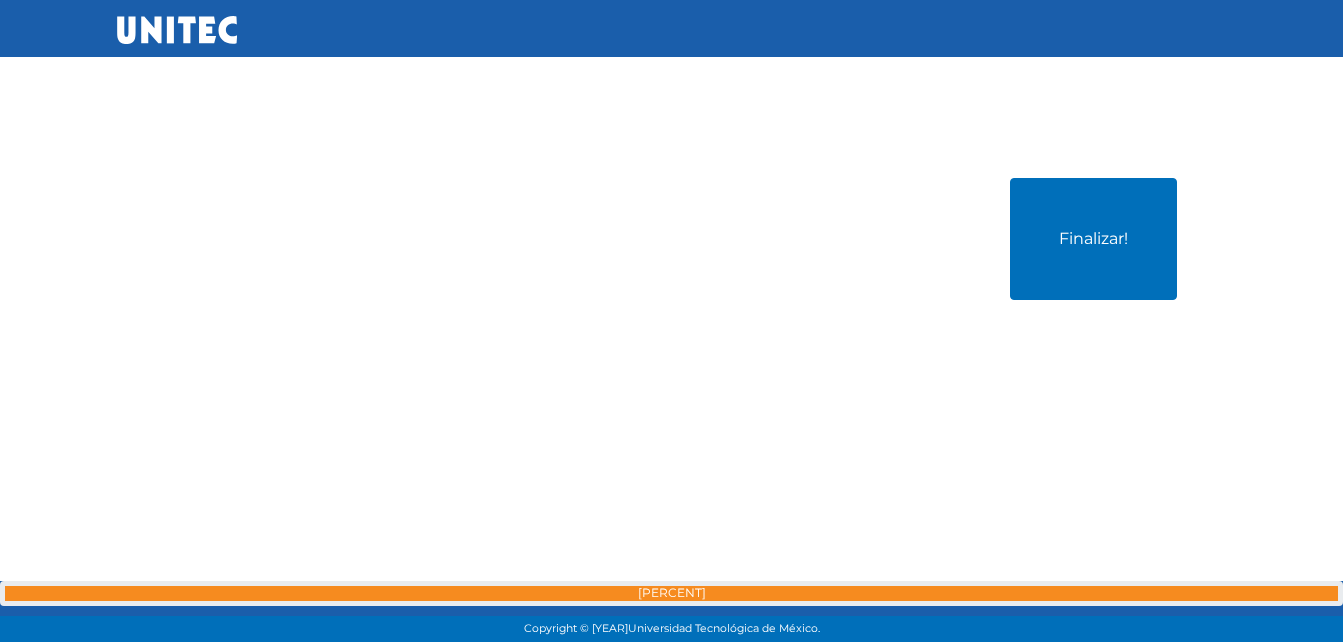 scroll, scrollTop: 57880, scrollLeft: 0, axis: vertical 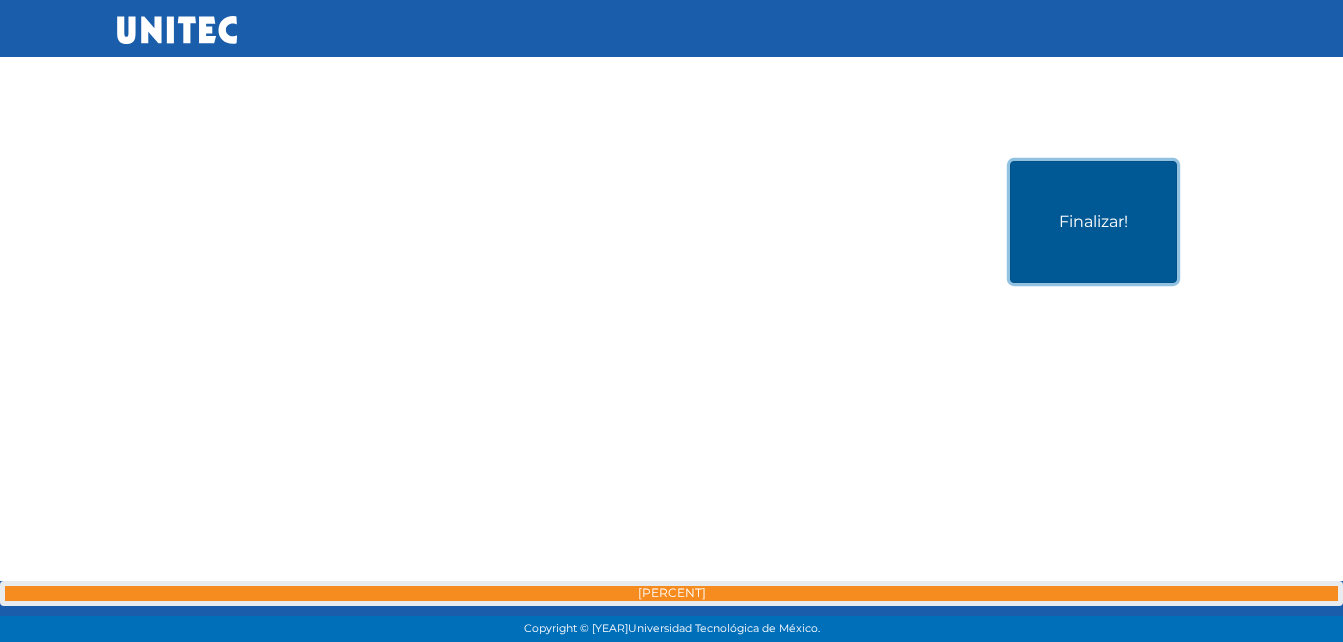 click on "Finalizar!" at bounding box center (1093, 222) 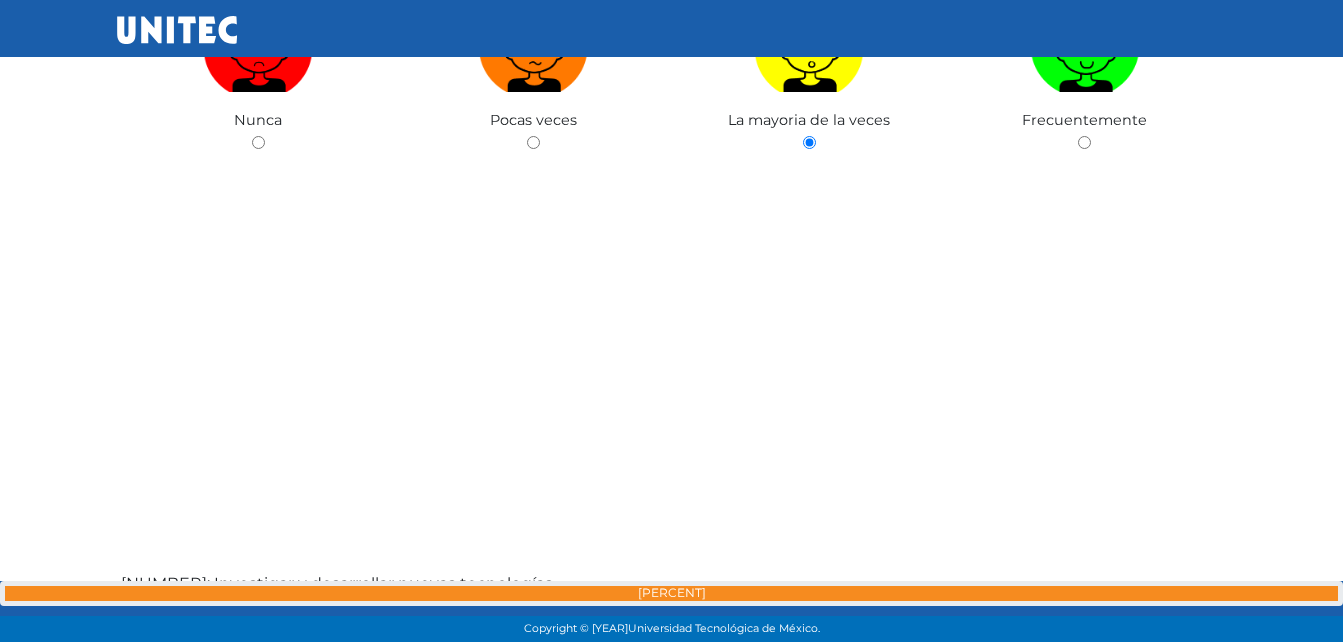 scroll, scrollTop: 19592, scrollLeft: 0, axis: vertical 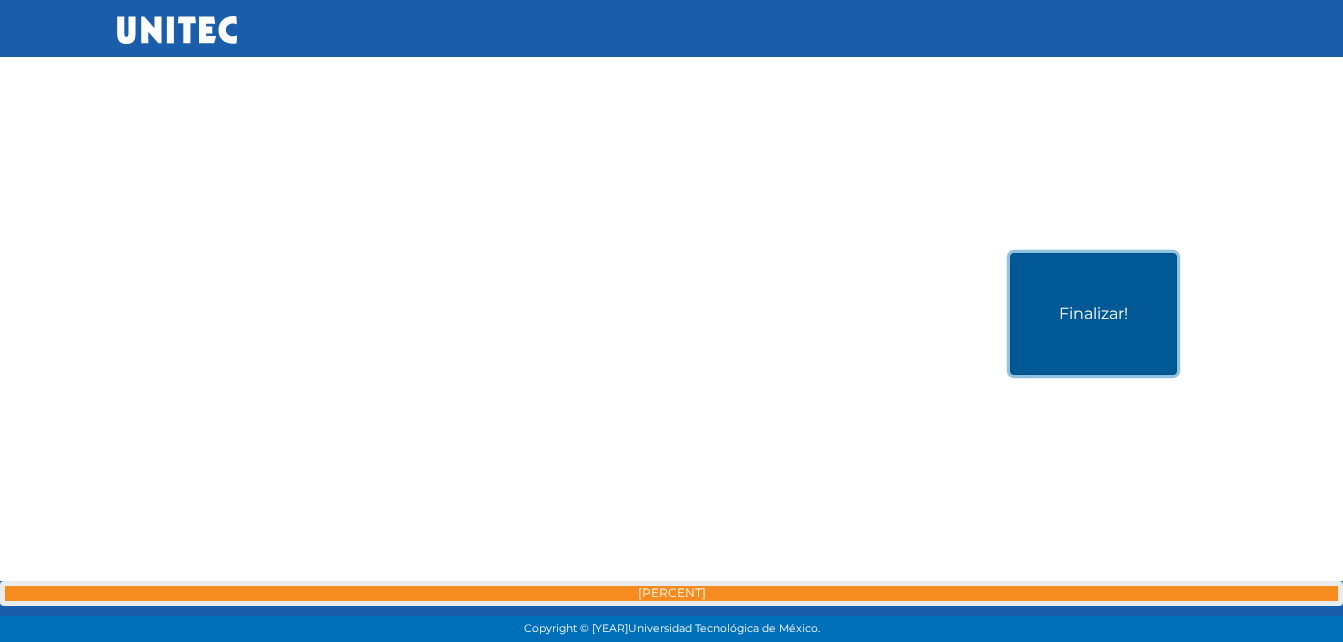click on "Finalizar!" at bounding box center (1093, 314) 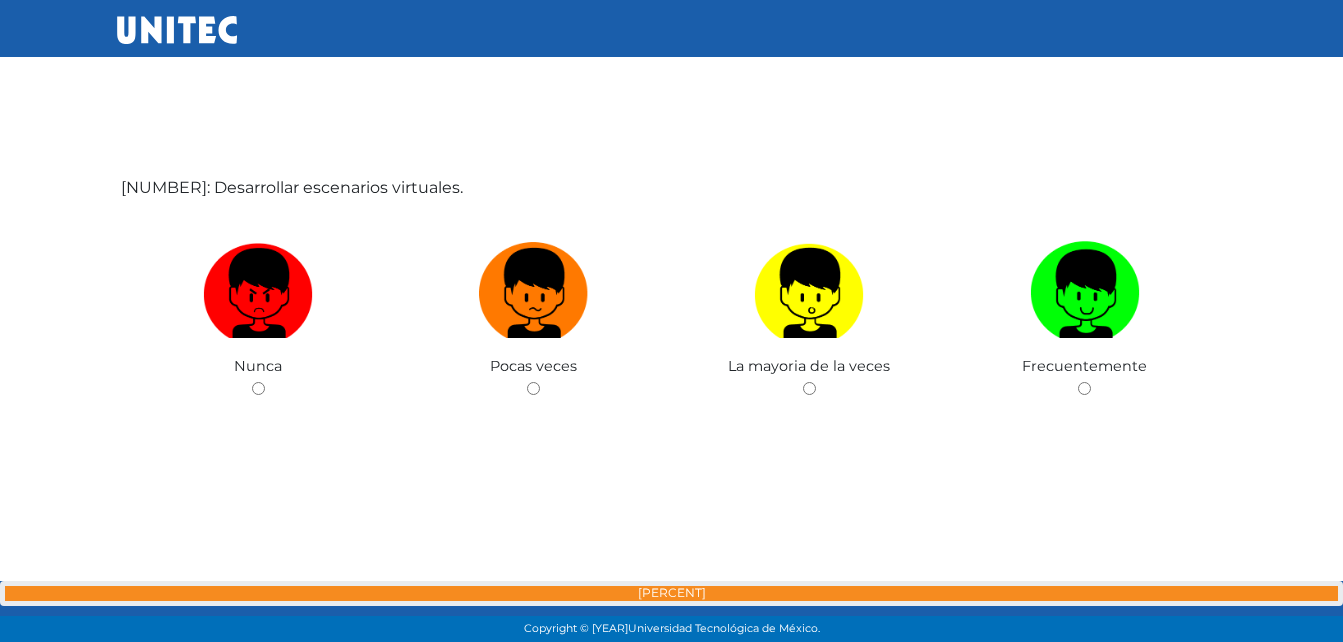 scroll, scrollTop: 476, scrollLeft: 0, axis: vertical 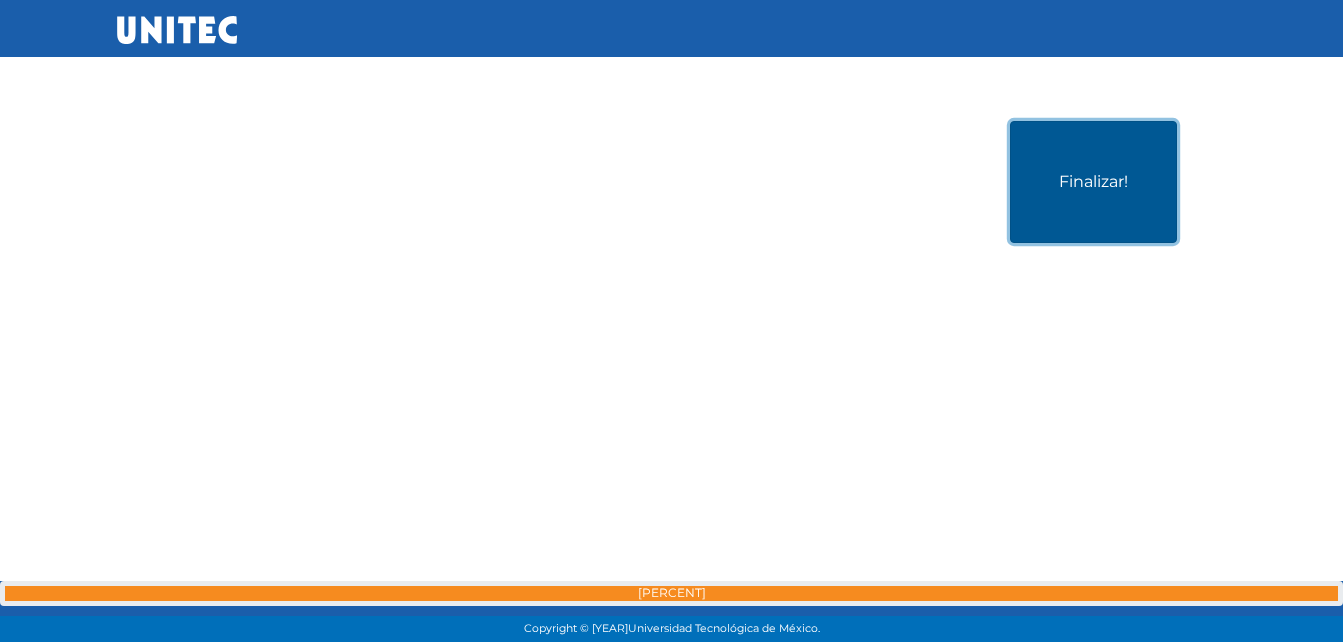 click on "Finalizar!" at bounding box center [1093, 182] 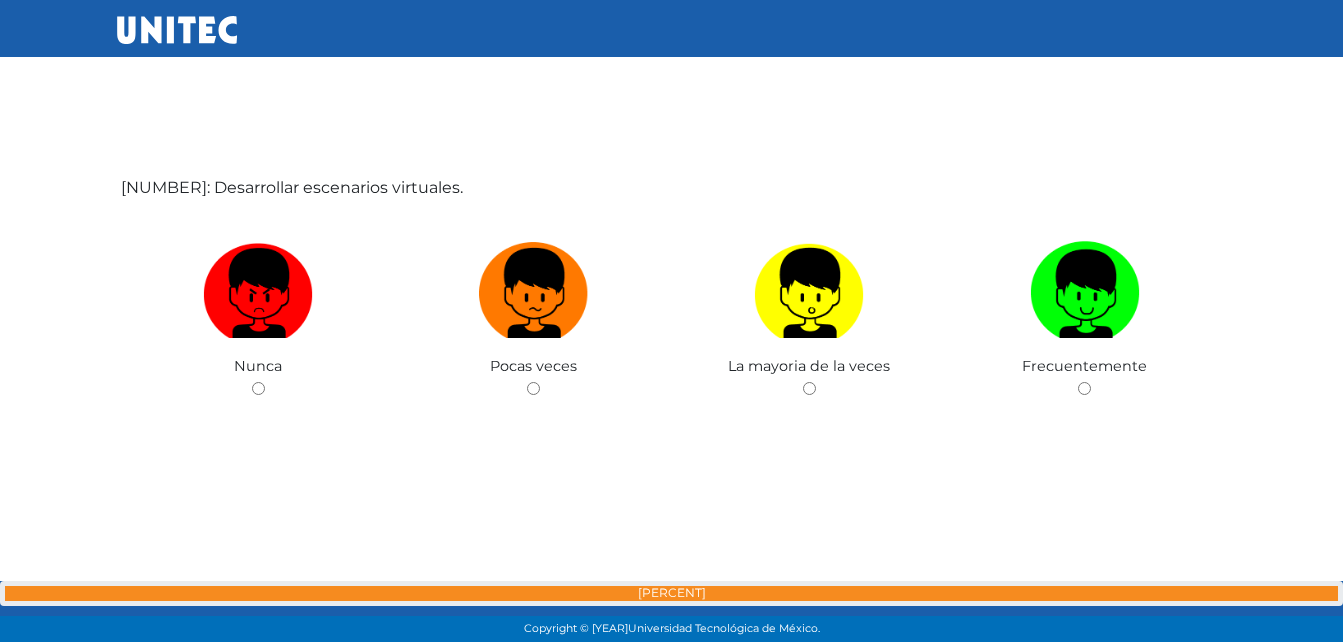 scroll, scrollTop: 476, scrollLeft: 0, axis: vertical 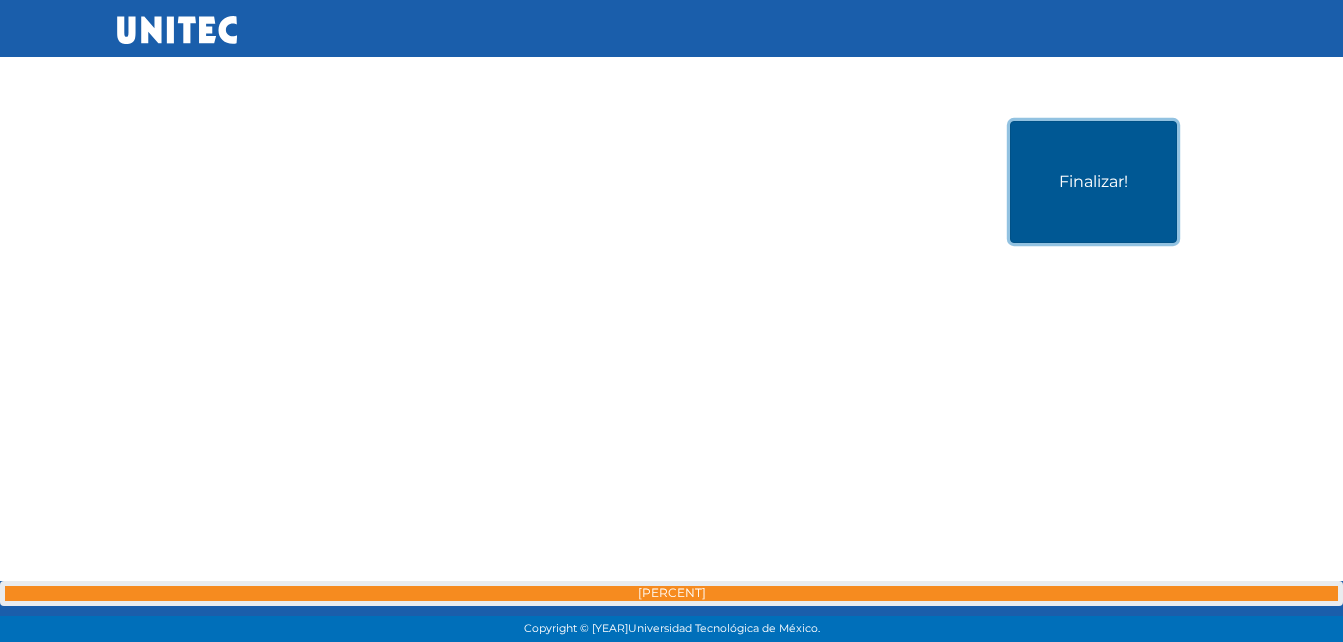 click on "Finalizar!" at bounding box center [1093, 182] 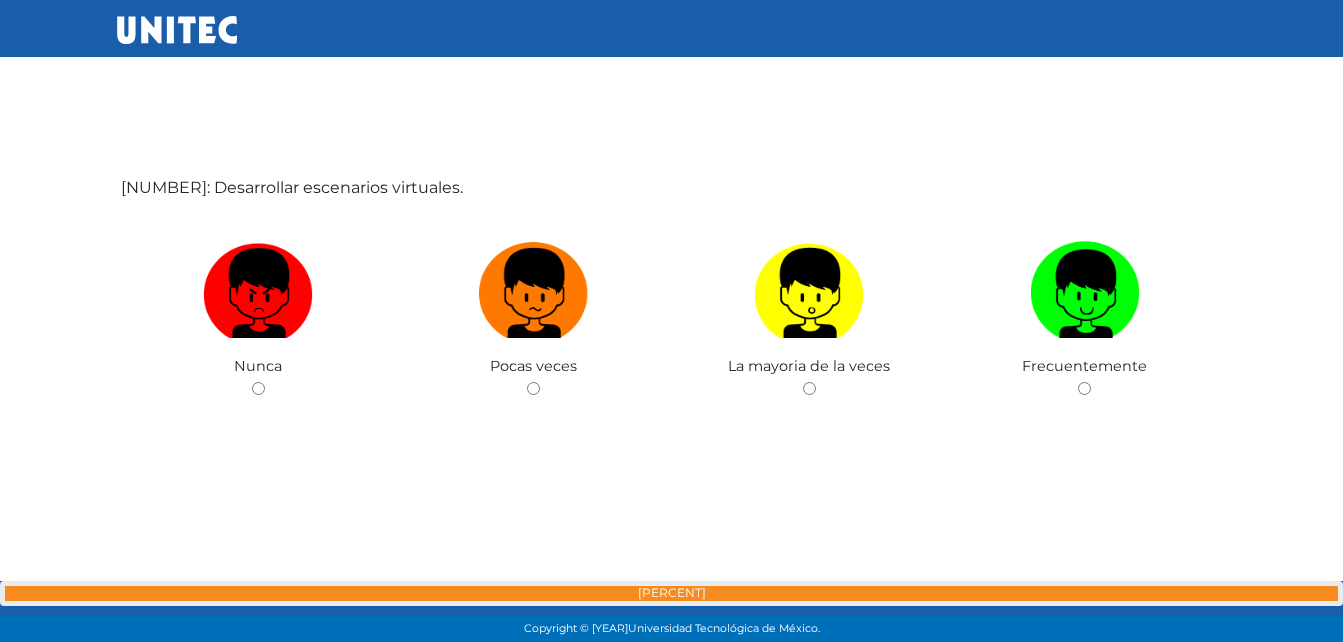 scroll, scrollTop: 476, scrollLeft: 0, axis: vertical 